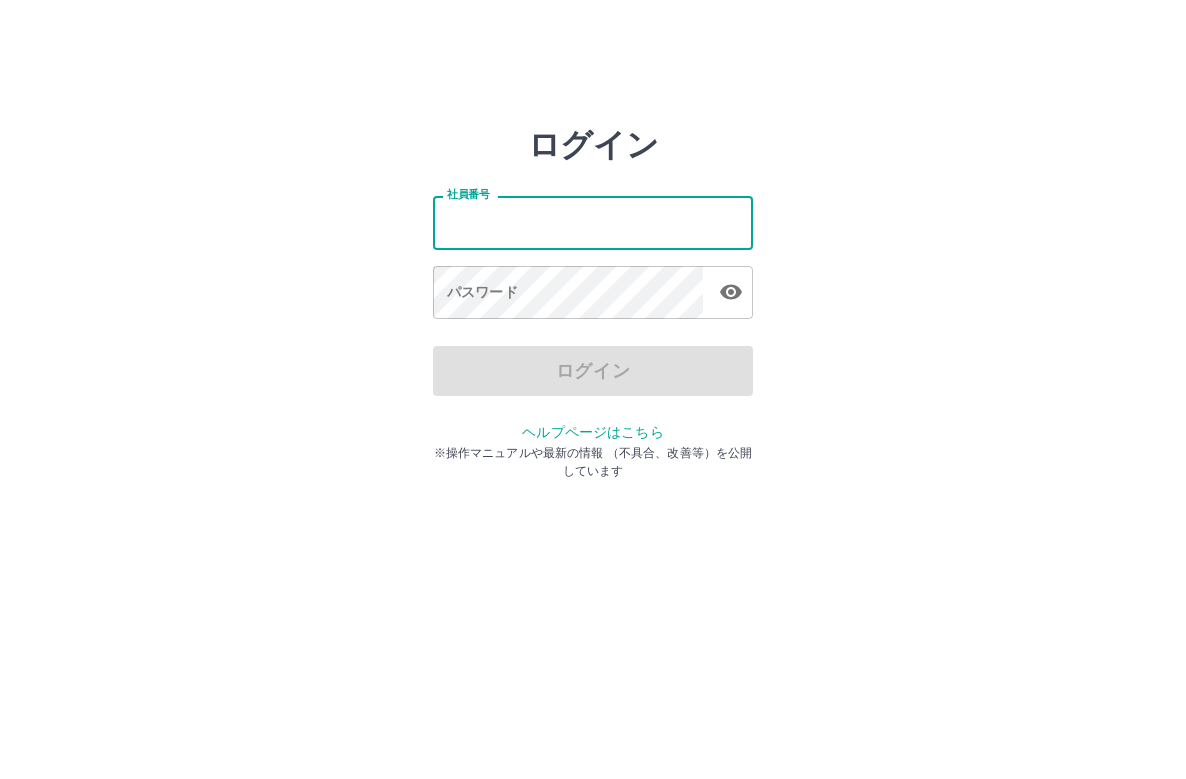 scroll, scrollTop: 0, scrollLeft: 0, axis: both 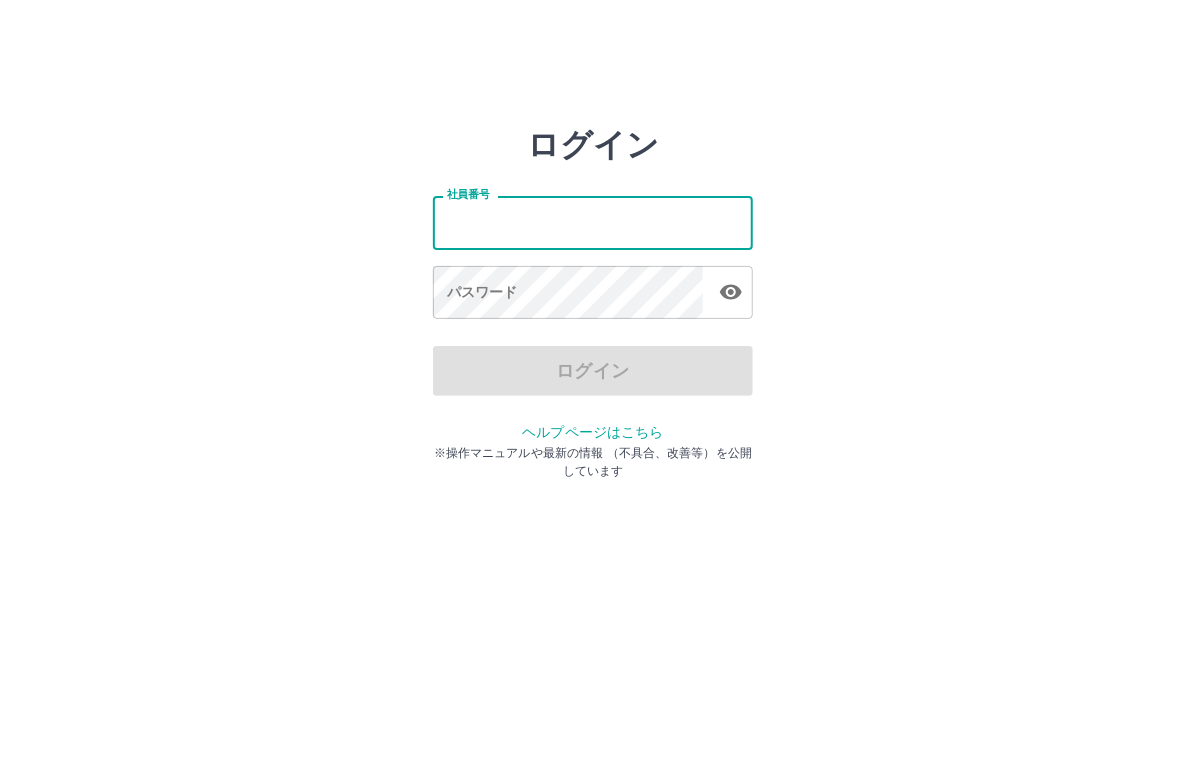 click on "社員番号" at bounding box center (593, 222) 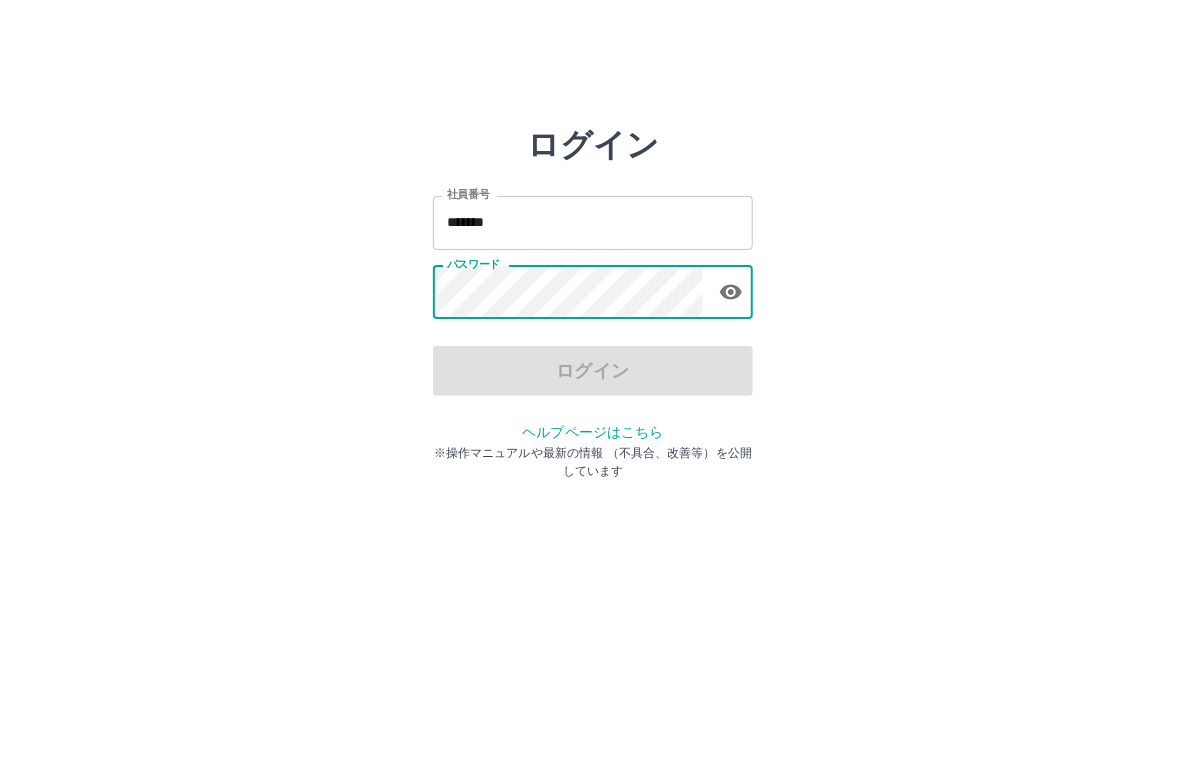 click on "*******" at bounding box center (593, 222) 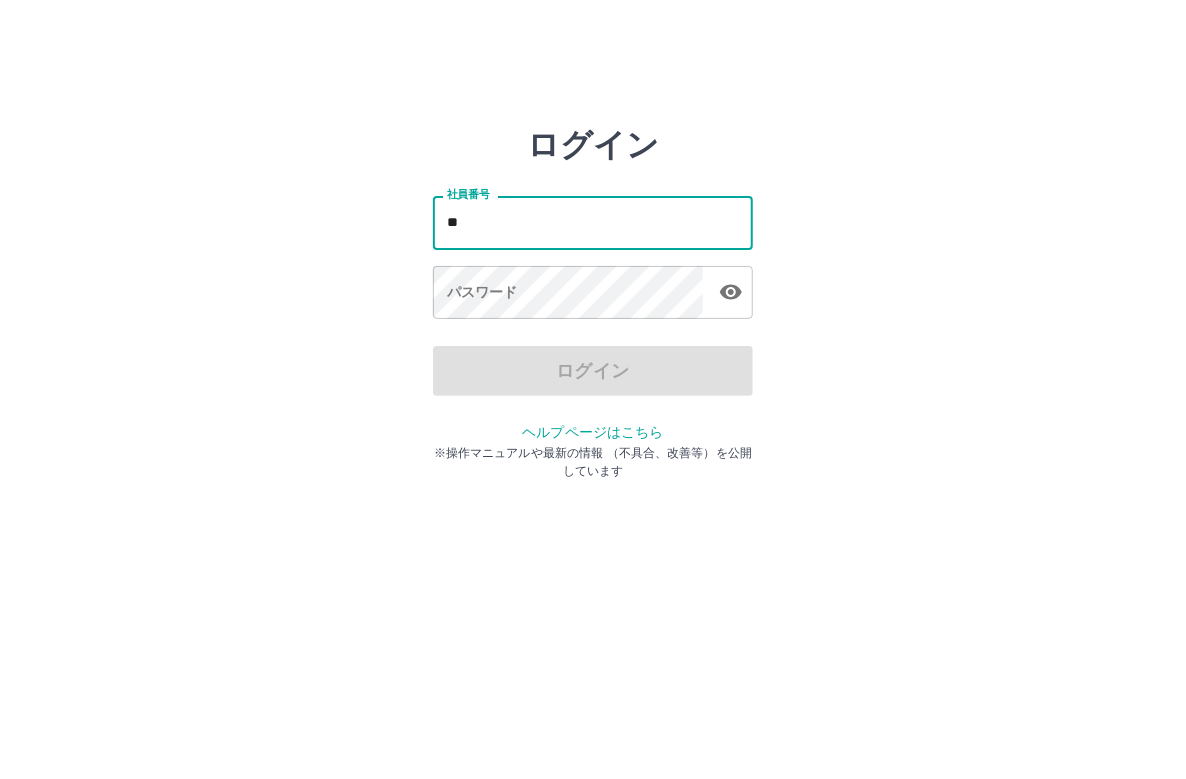 type on "*" 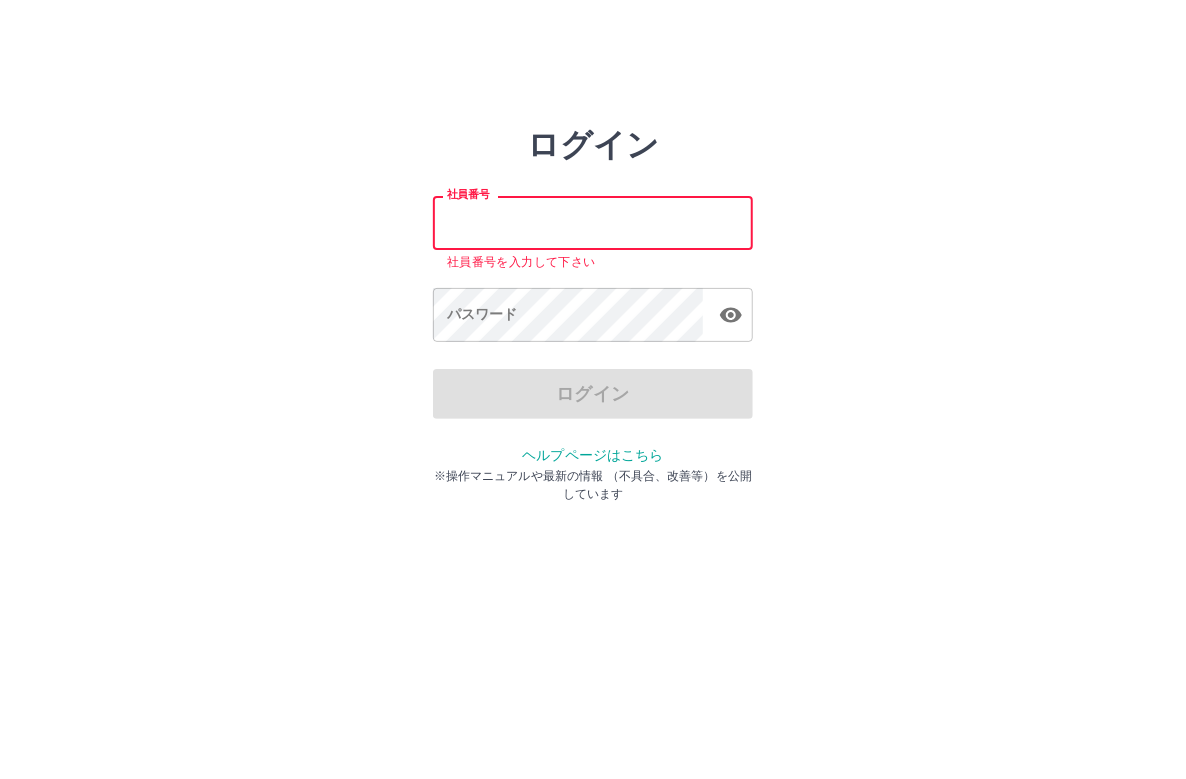 click on "社員番号" at bounding box center (593, 222) 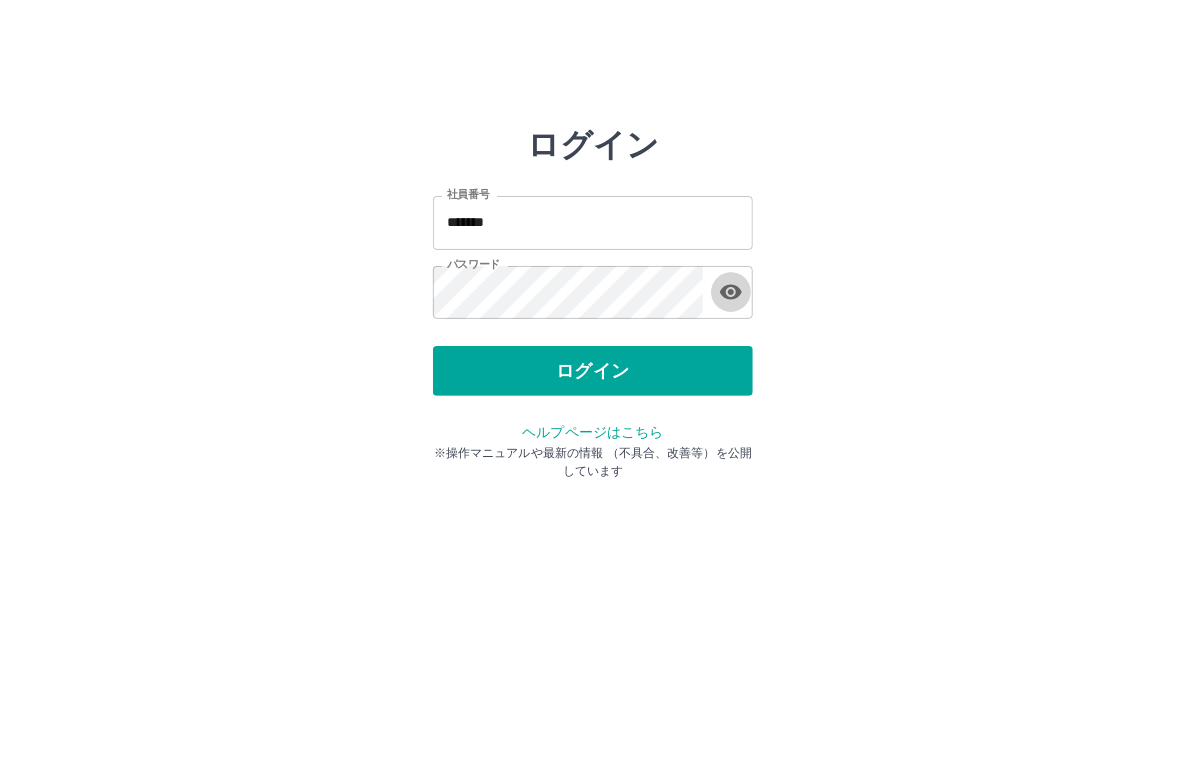 type 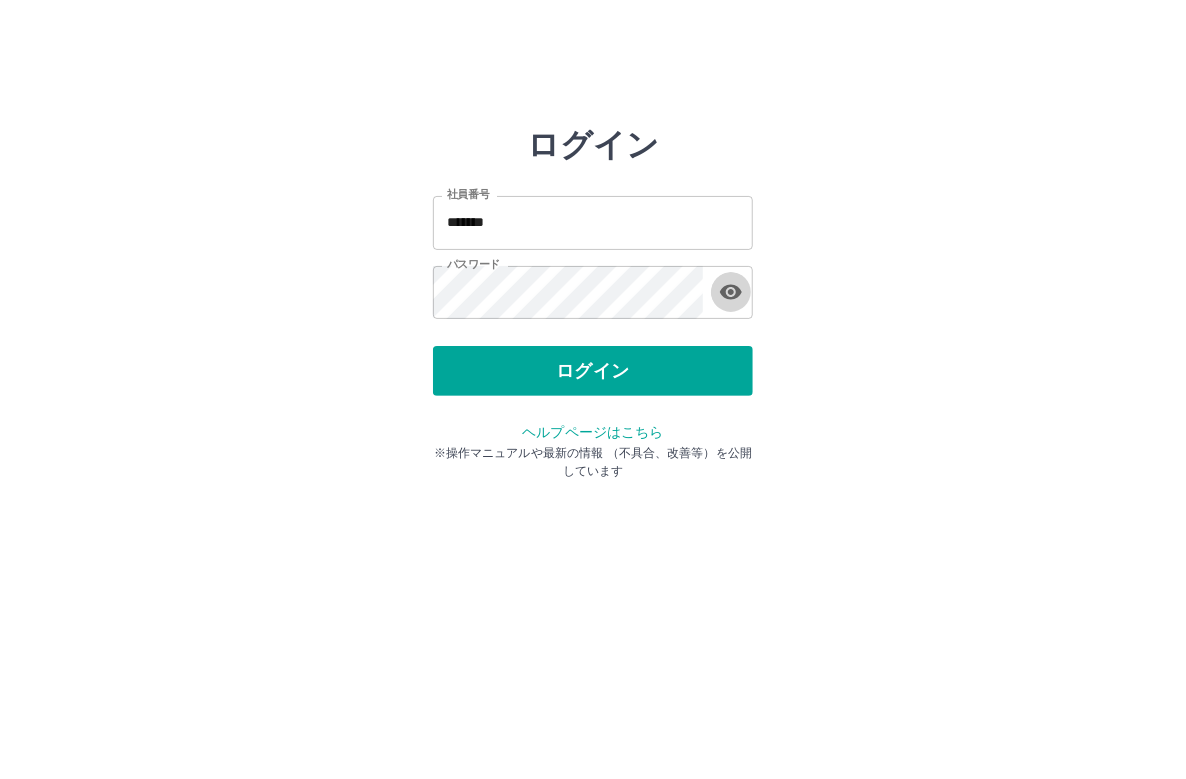 type 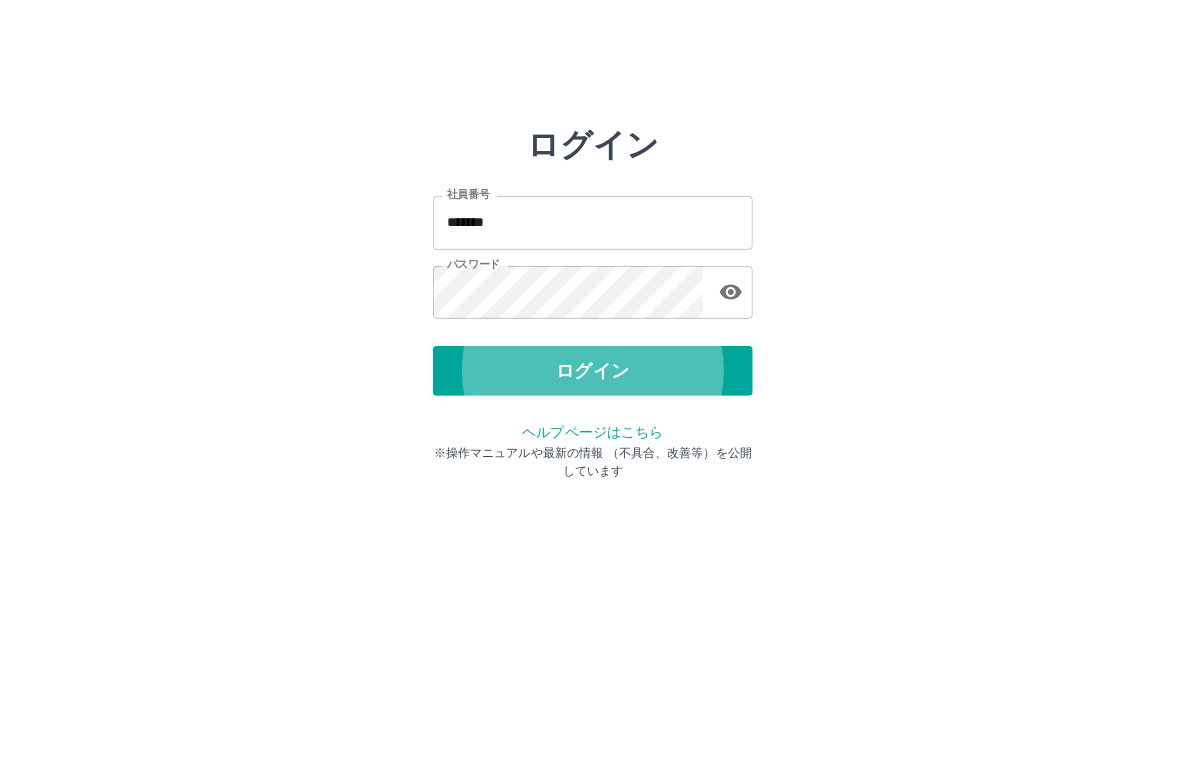 click on "ログイン" at bounding box center [593, 371] 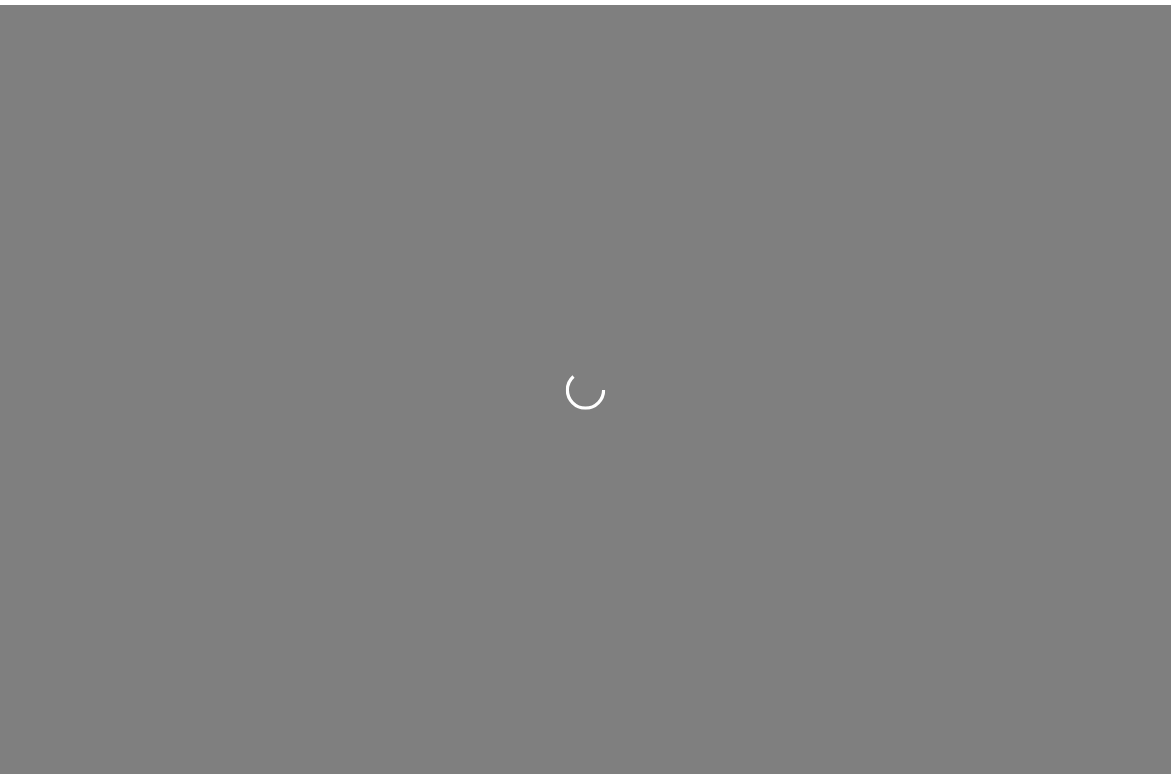 scroll, scrollTop: 0, scrollLeft: 0, axis: both 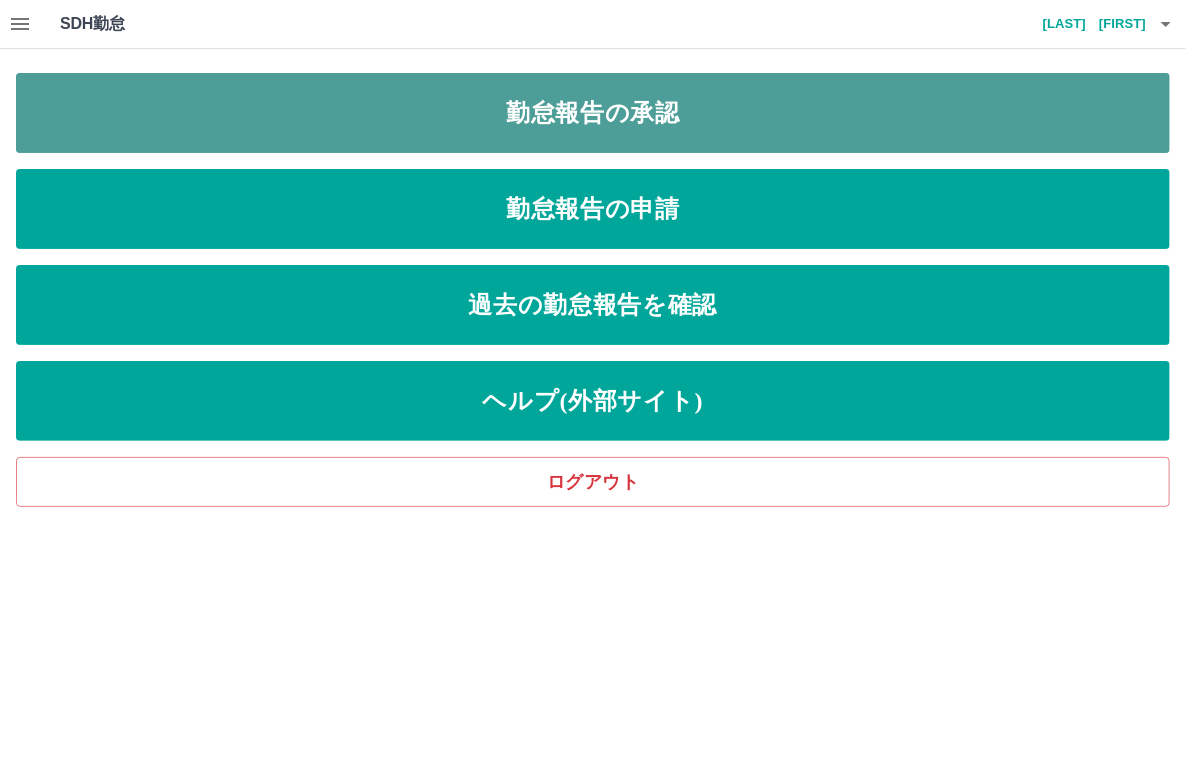 click on "勤怠報告の承認" at bounding box center [593, 113] 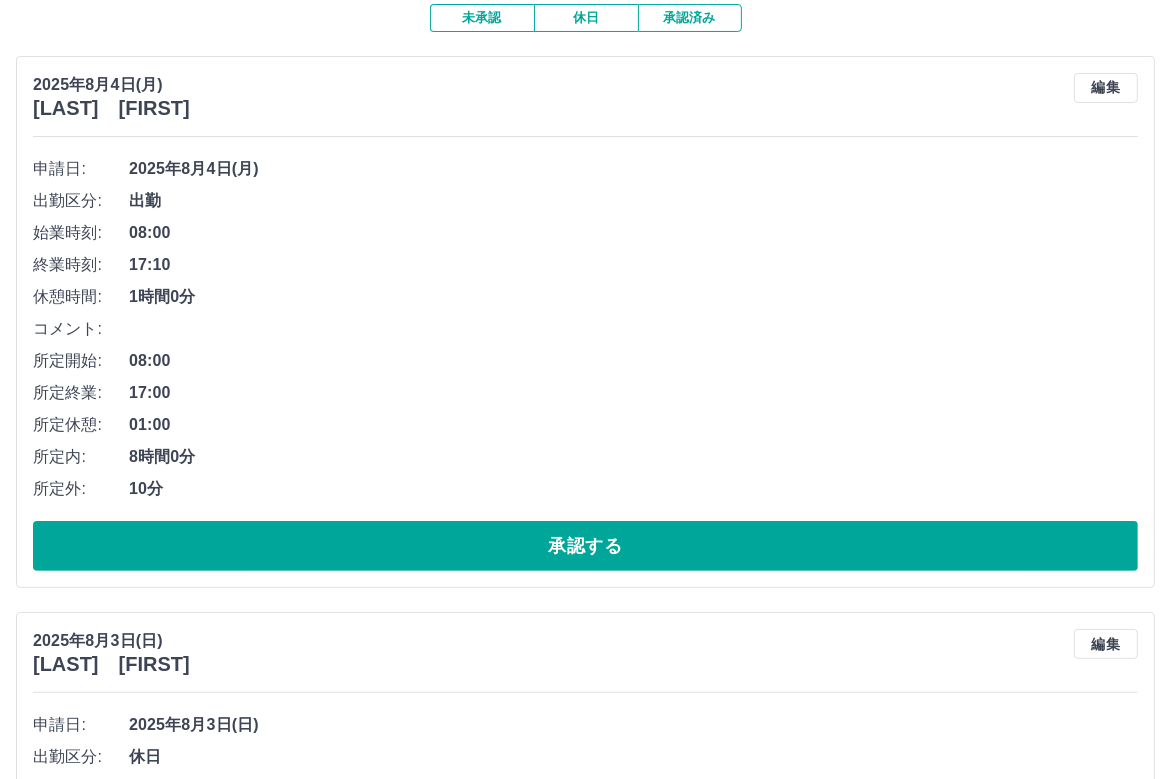 scroll, scrollTop: 0, scrollLeft: 0, axis: both 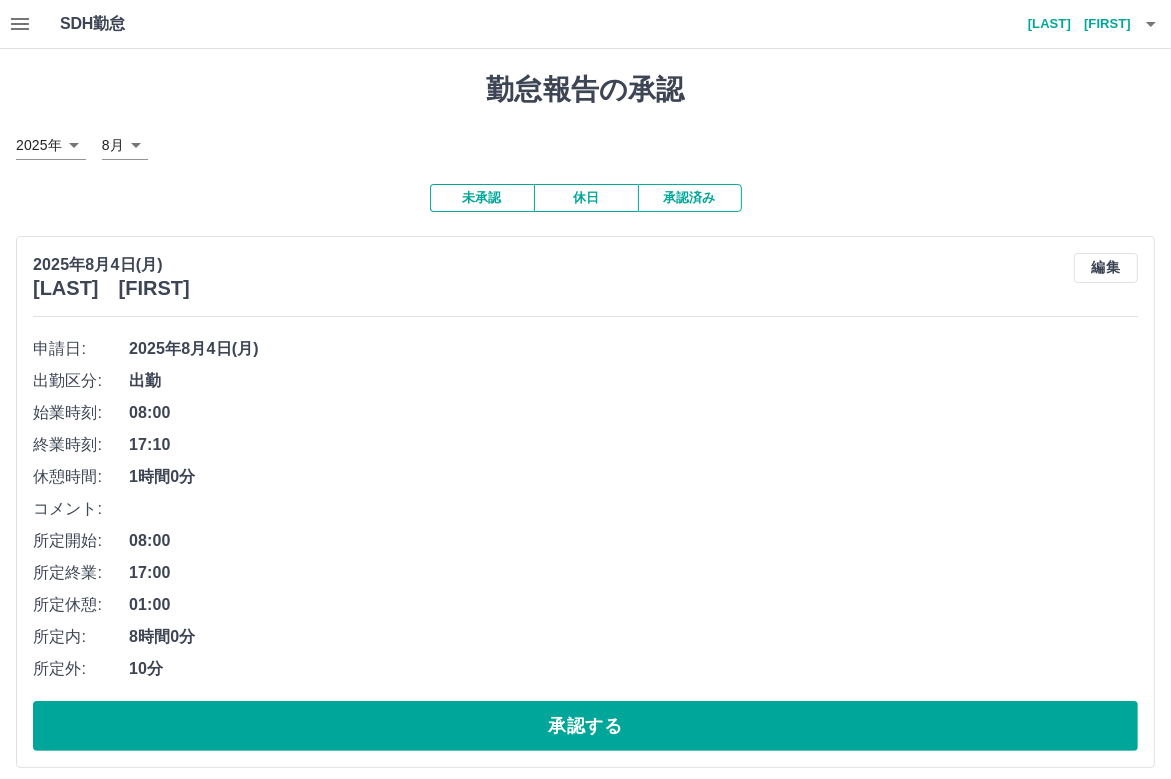 click on "SDH勤怠 [LAST]　[FIRST] 勤怠報告の承認 [YEAR]年 **** [MONTH]月 * 未承認 休日 承認済み [YEAR]年[MONTH]月[DAY]日(月) [LAST]　[FIRST] 編集 申請日: [YEAR]年[MONTH]月[DAY]日(月) 出勤区分: 出勤 始業時刻: 08:00 終業時刻: 17:10 休憩時間: 1時間0分 コメント: 所定開始: 08:00 所定終業: 17:00 所定休憩: 01:00 所定内: 8時間0分 所定外: 10分 承認する [YEAR]年[MONTH]月[DAY]日(日) [LAST]　[FIRST] 編集 申請日: [YEAR]年[MONTH]月[DAY]日(日) 出勤区分: 休日 承認する [YEAR]年[MONTH]月[DAY]日(土) [LAST]　[FIRST] 編集 申請日: [YEAR]年[MONTH]月[DAY]日(土) 出勤区分: 休日 承認する [YEAR]年[MONTH]月[DAY]日(金) [LAST]　[FIRST] 編集 申請日: [YEAR]年[MONTH]月[DAY]日(金) 出勤区分: 出勤 始業時刻: 07:20 終業時刻: 17:00 休憩時間: 1時間0分 コメント: 残業00:40 所定開始: 07:20 所定終業: 16:20 所定休憩: 01:00 所定内: 8時間0分 所定外: 40分 承認する [YEAR]年[MONTH]月[DAY]日(金) [LAST]　[FIRST] 編集 申請日: [YEAR]年[MONTH]月[DAY]日(金) 出勤区分: 出勤 始業時刻:" at bounding box center (585, 1451) 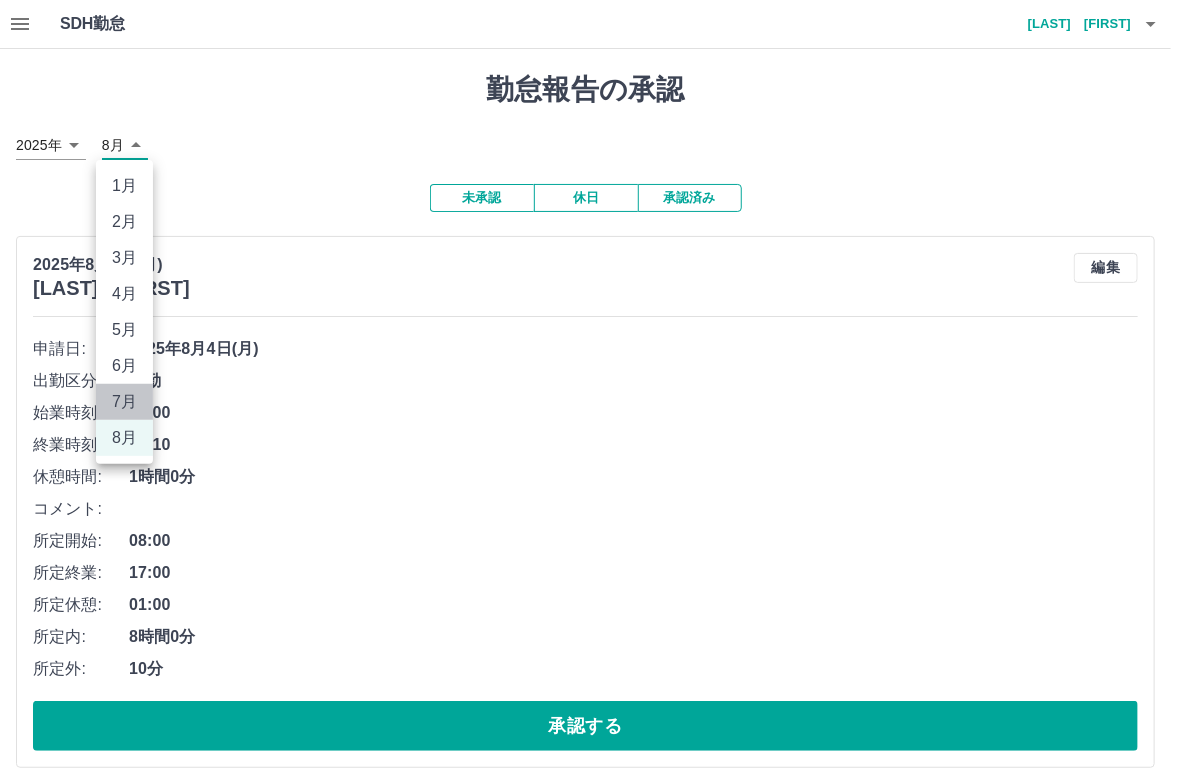 click on "7月" at bounding box center (124, 402) 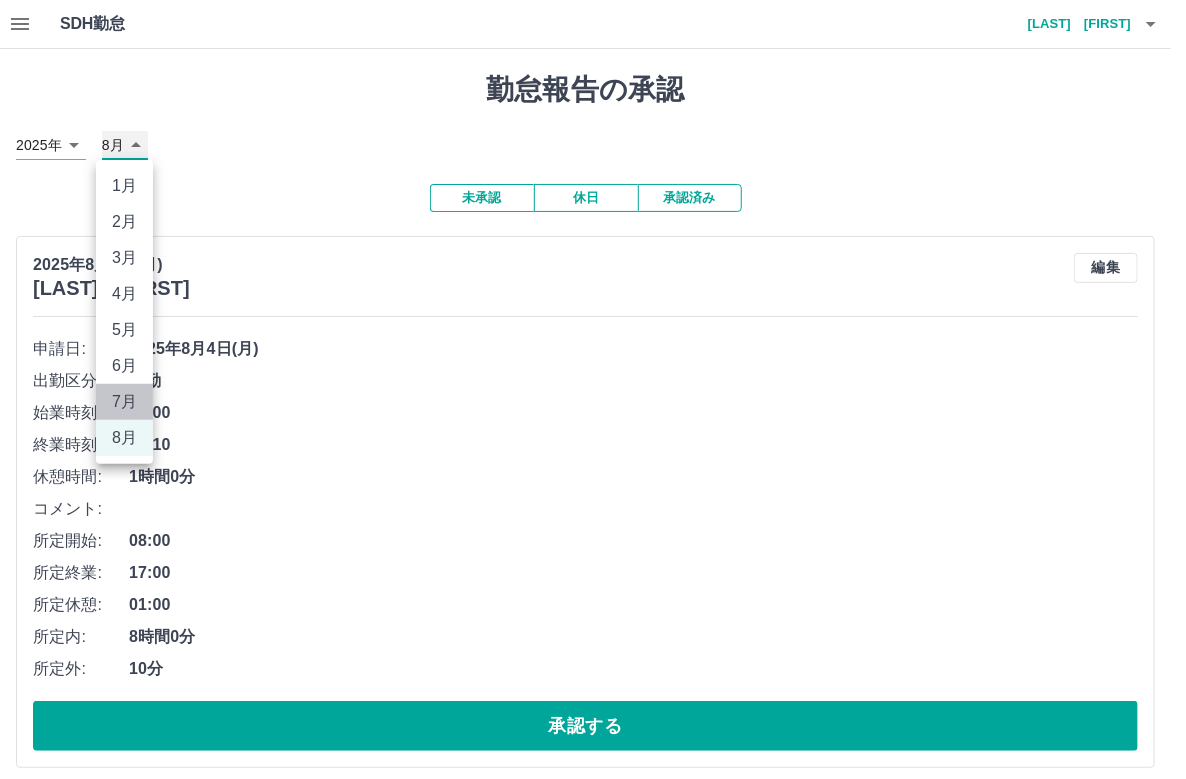 type on "*" 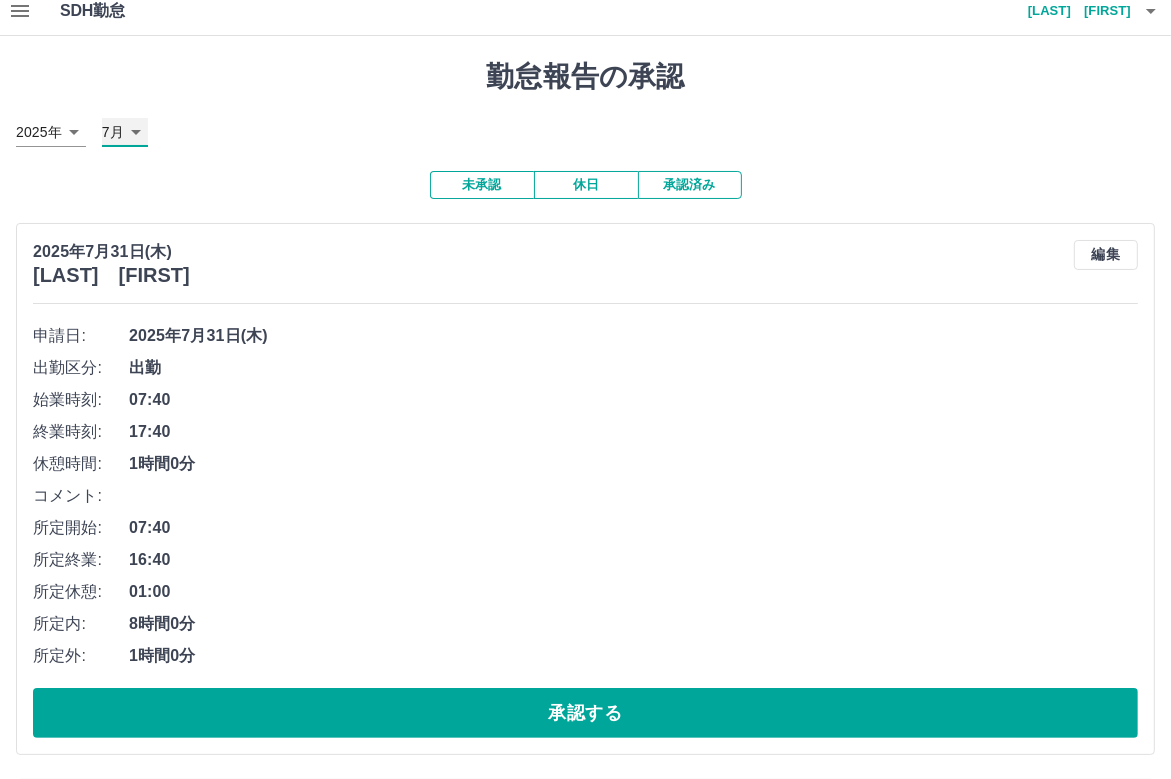 scroll, scrollTop: 0, scrollLeft: 0, axis: both 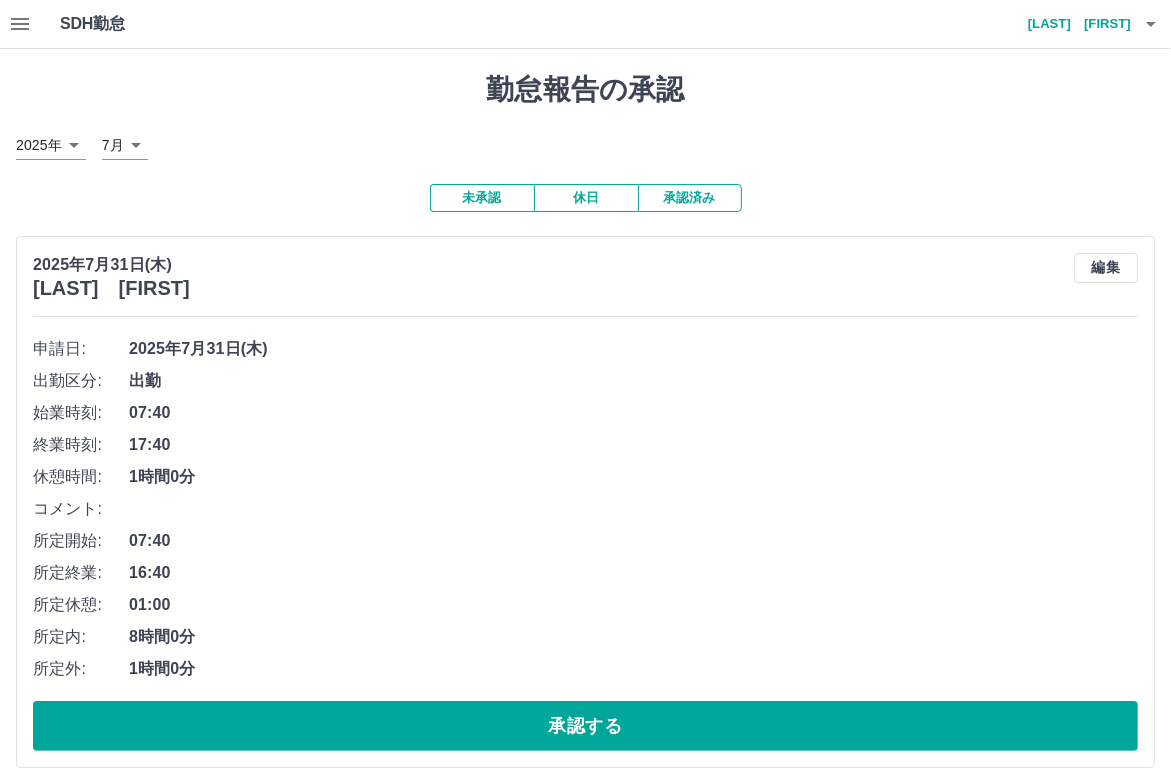 click on "承認済み" at bounding box center (690, 198) 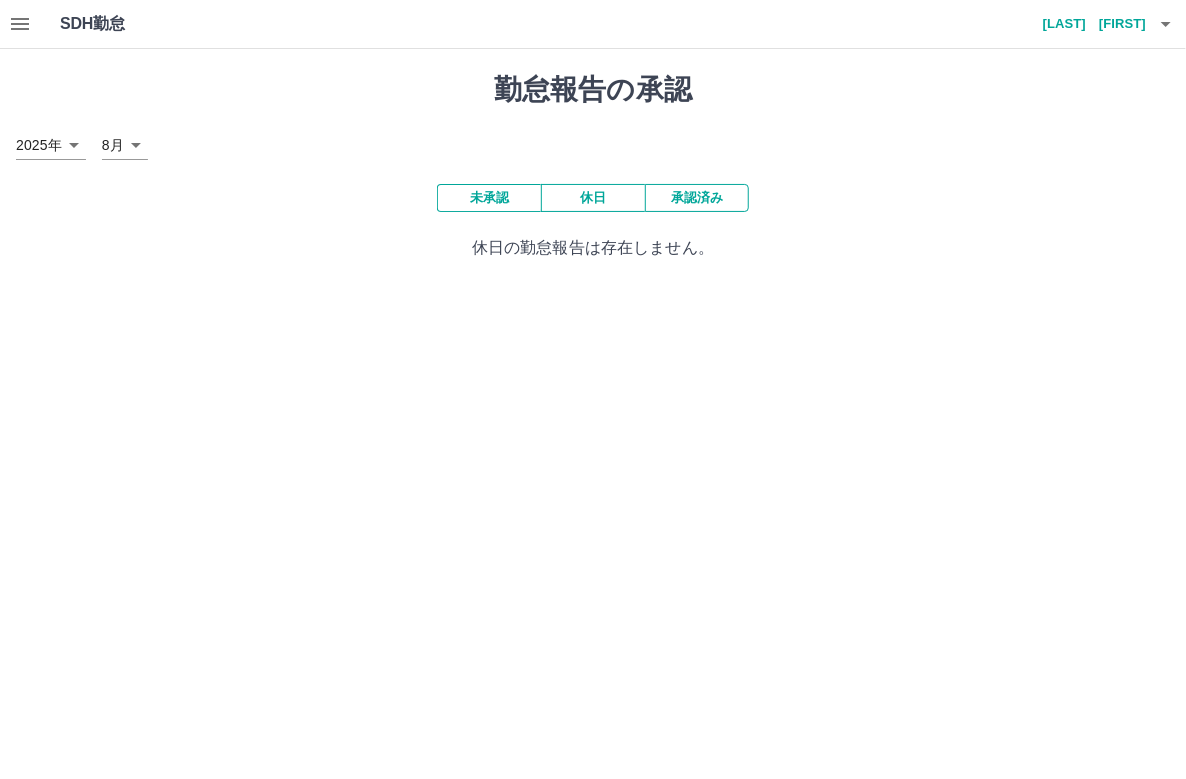 click on "承認済み" at bounding box center (697, 198) 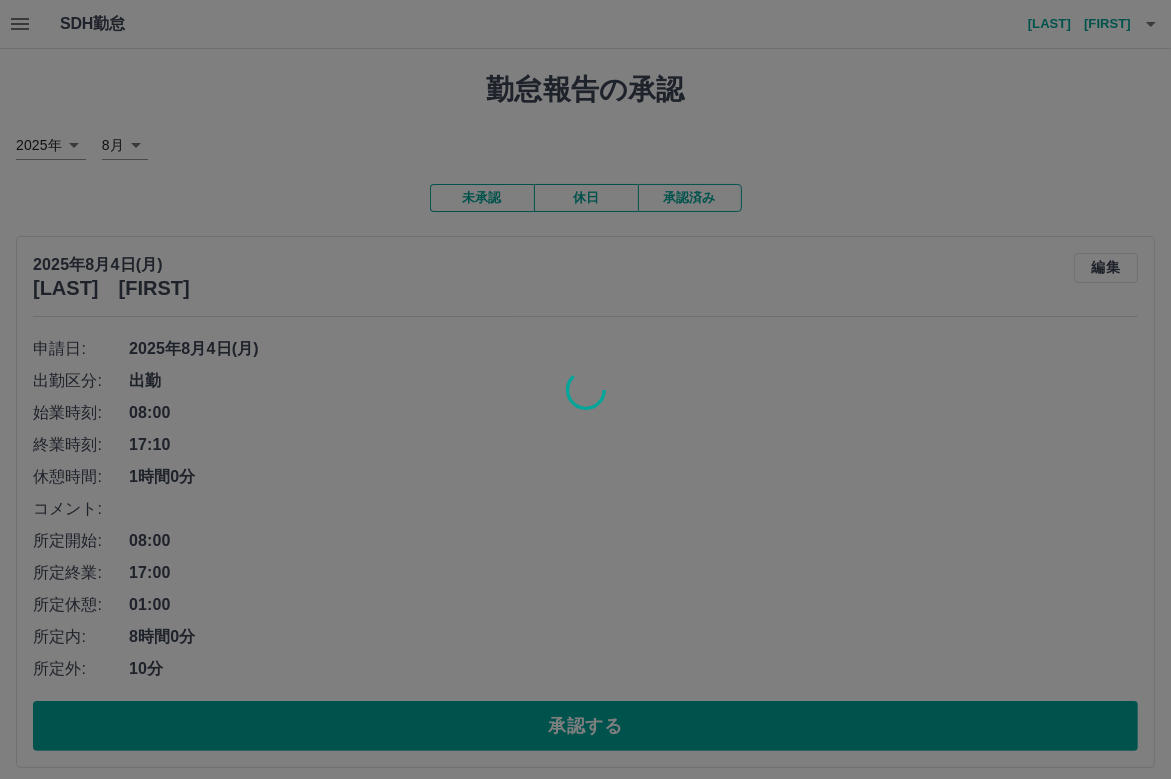click at bounding box center (585, 389) 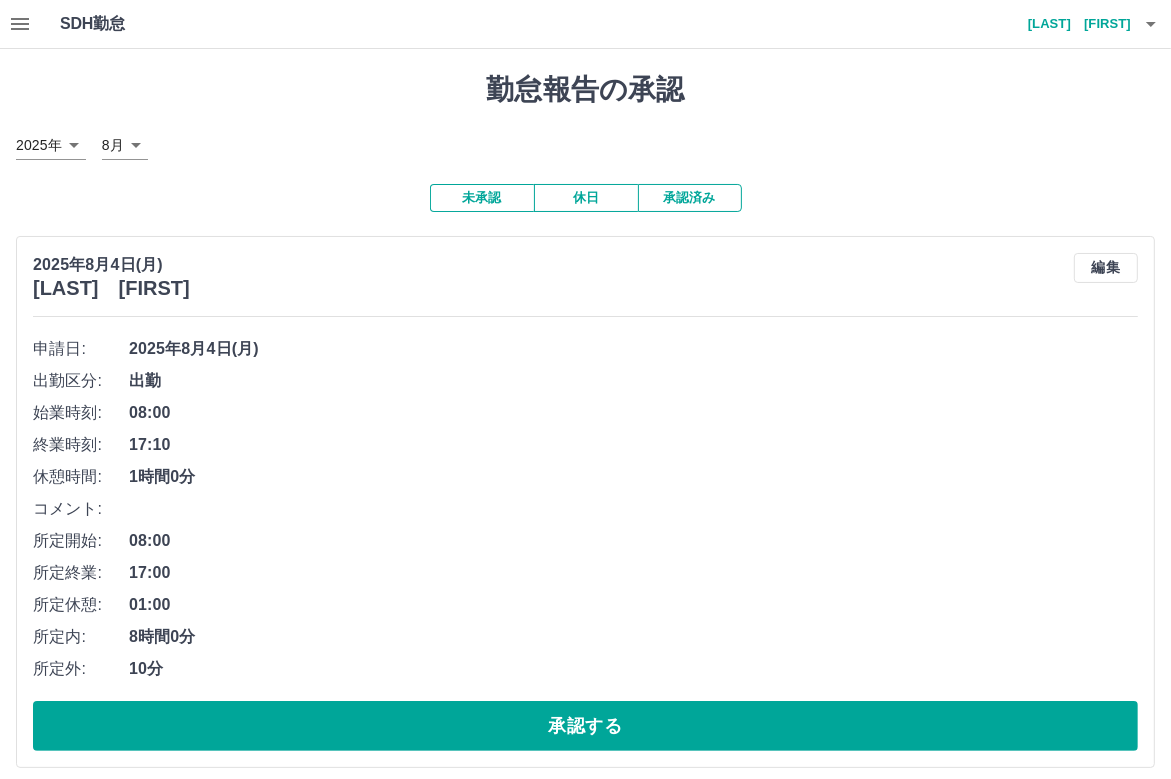 click on "承認済み" at bounding box center (690, 198) 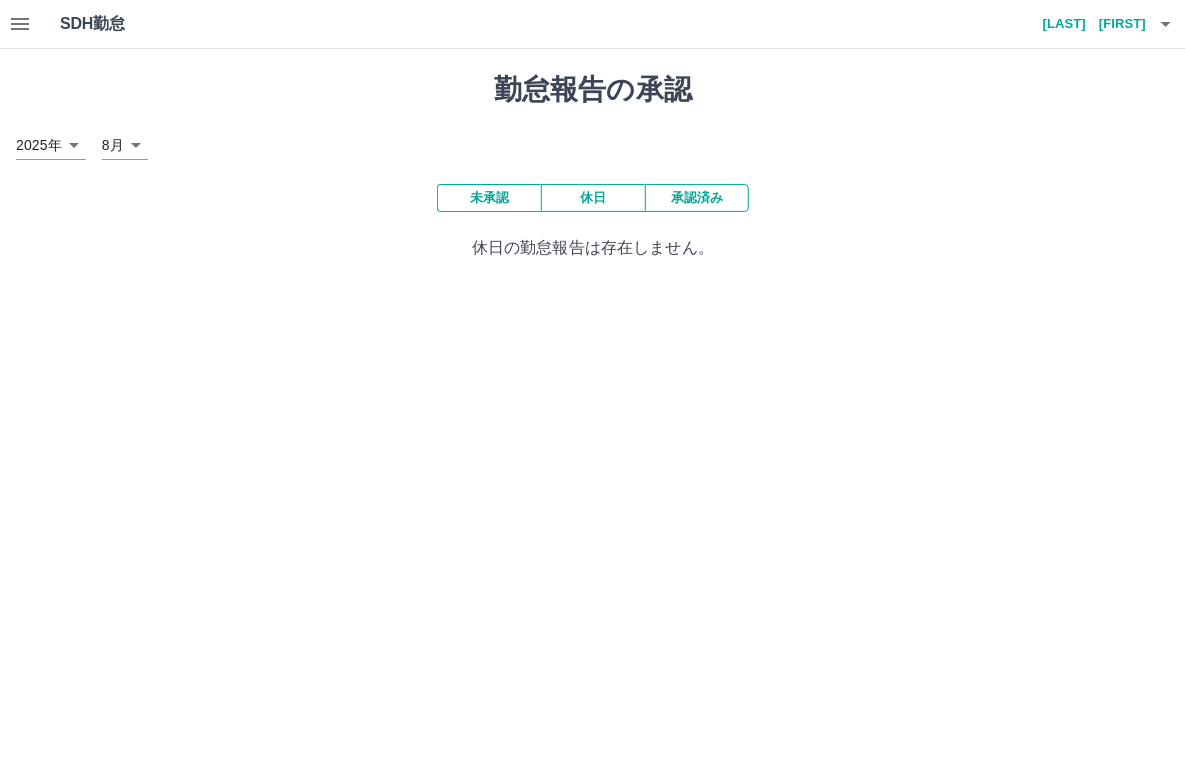 click on "SDH勤怠 [LAST]　[FIRST] 勤怠報告の承認 [YEAR]年 **** [MONTH]月 * 未承認 休日 承認済み 休日の勤怠報告は存在しません。 SDH勤怠" at bounding box center [593, 142] 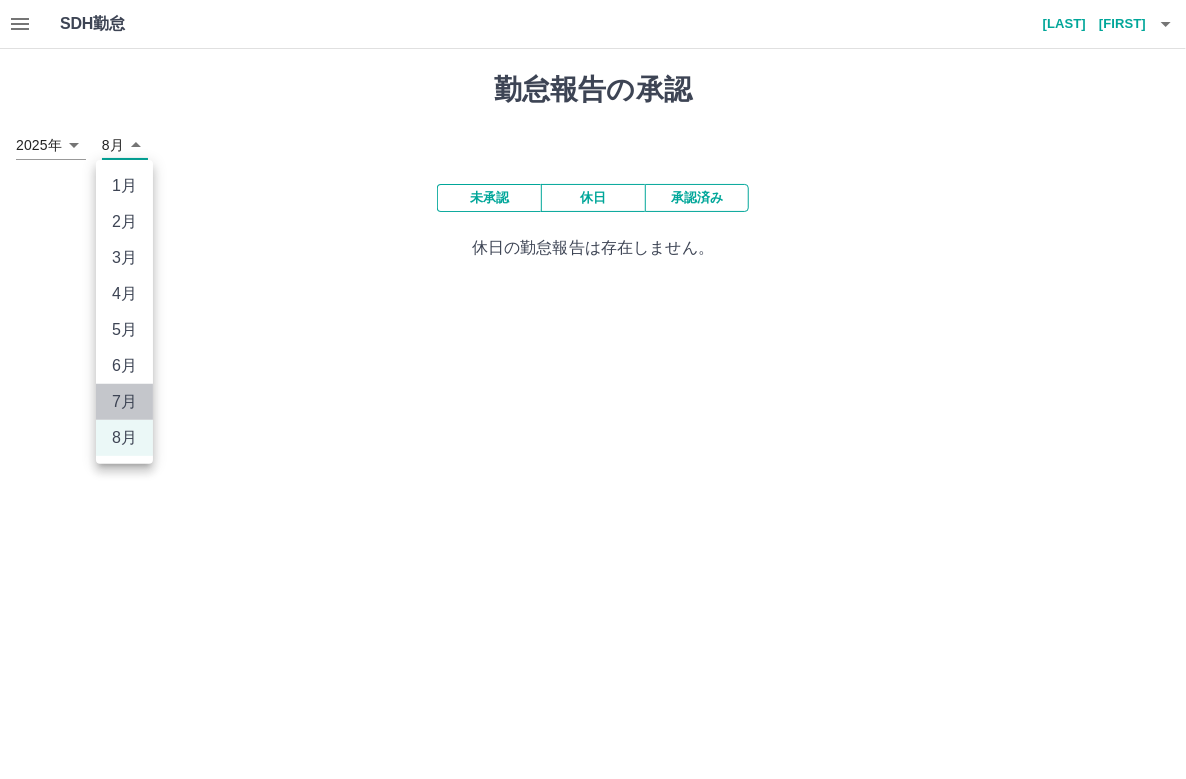drag, startPoint x: 135, startPoint y: 405, endPoint x: 111, endPoint y: 395, distance: 26 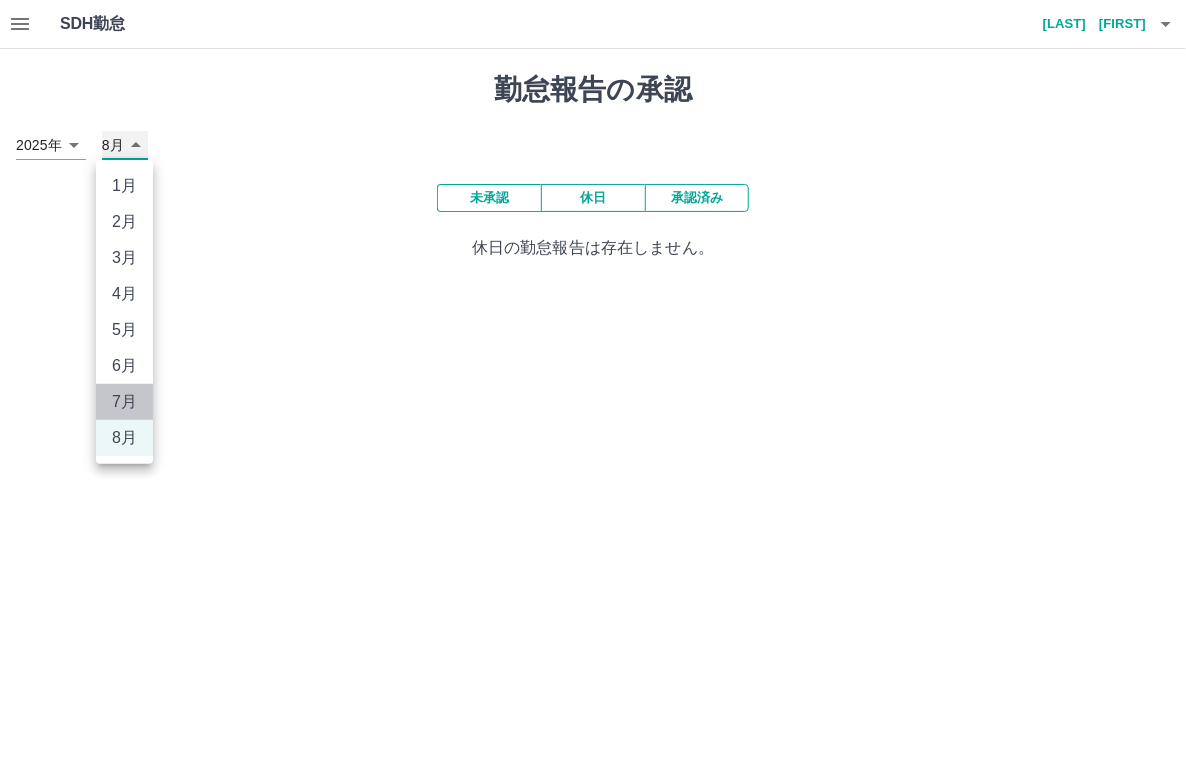 type on "*" 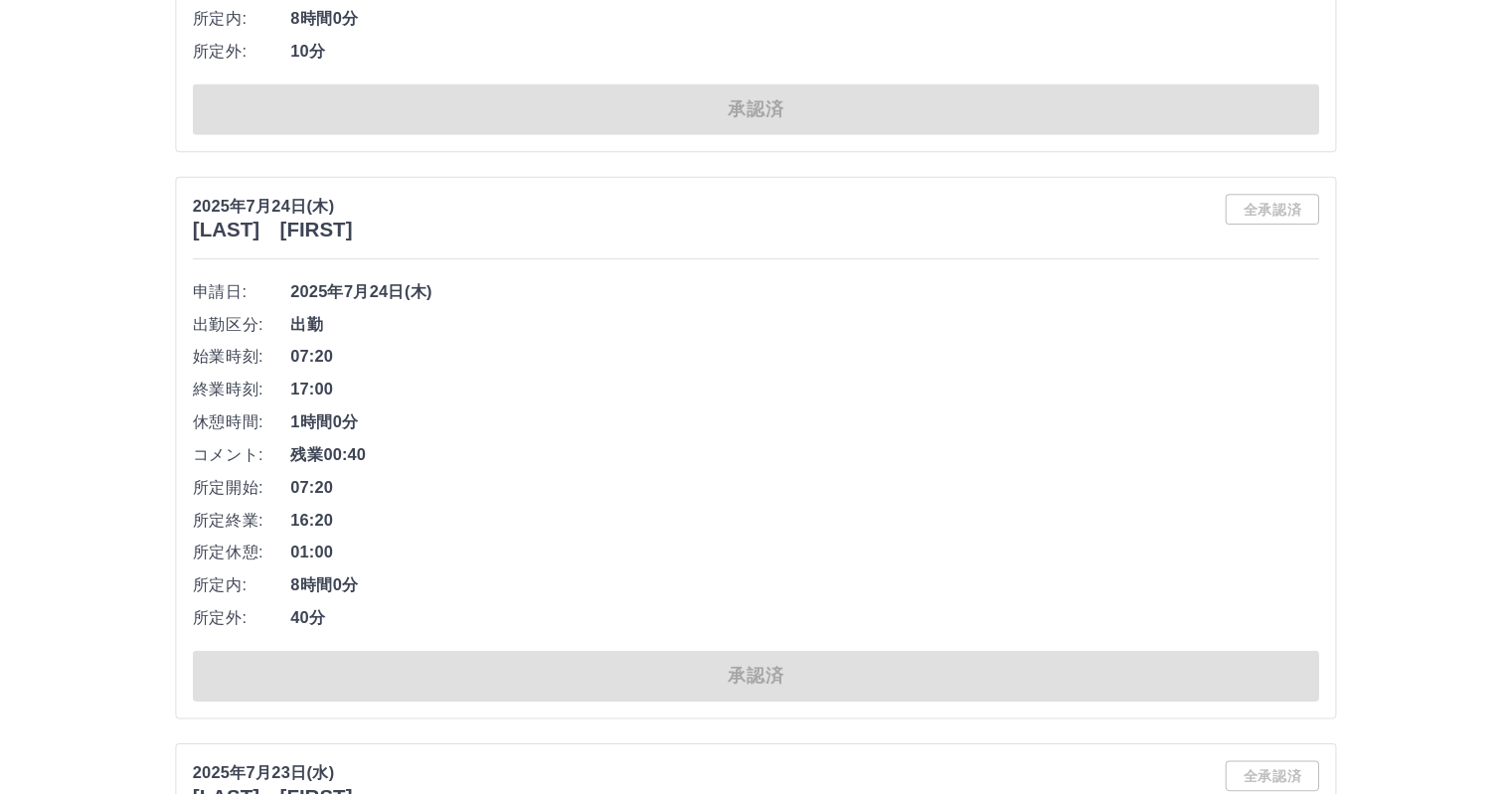 scroll, scrollTop: 8347, scrollLeft: 0, axis: vertical 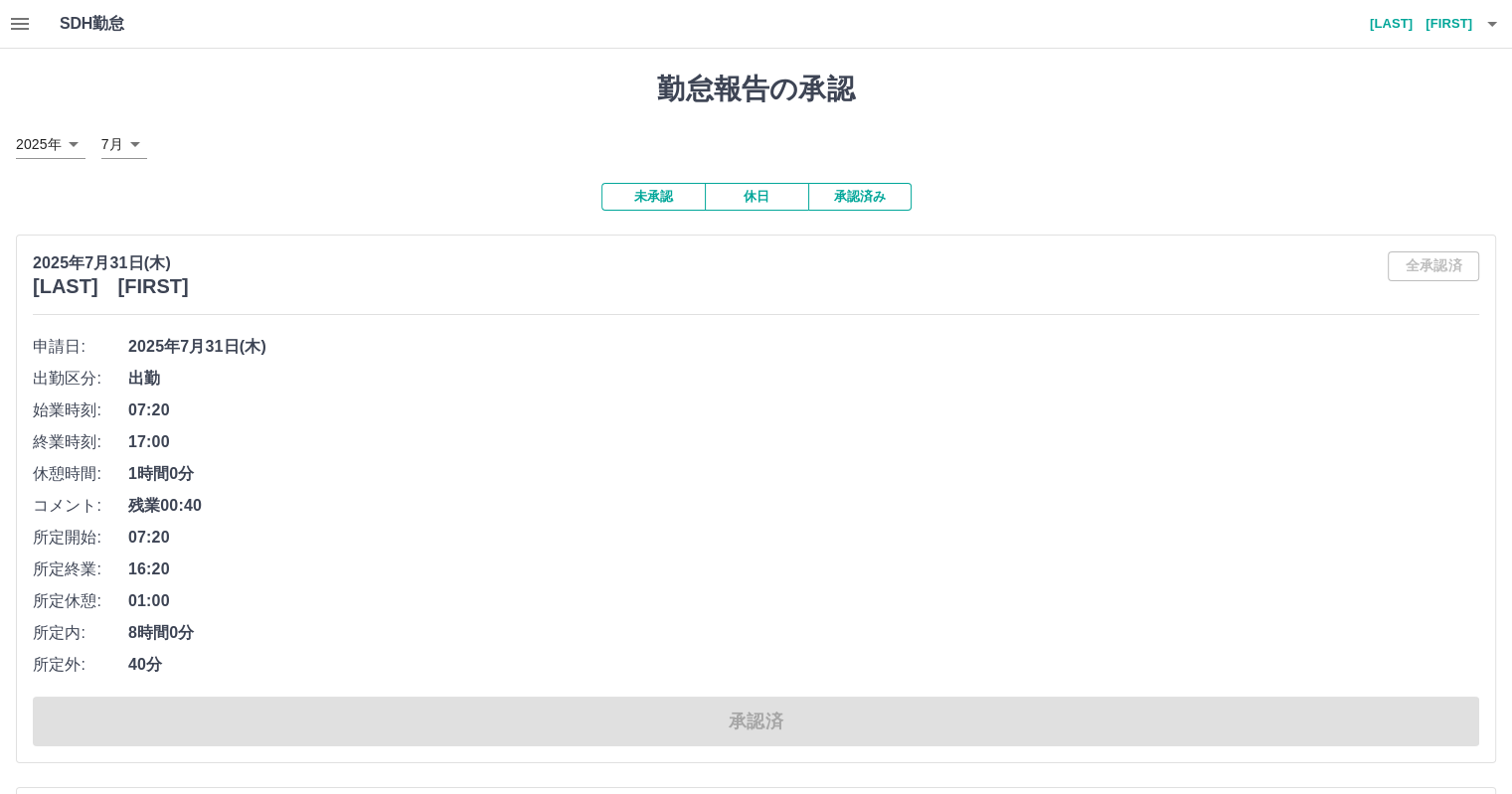 drag, startPoint x: 980, startPoint y: 647, endPoint x: 999, endPoint y: 250, distance: 397.4544 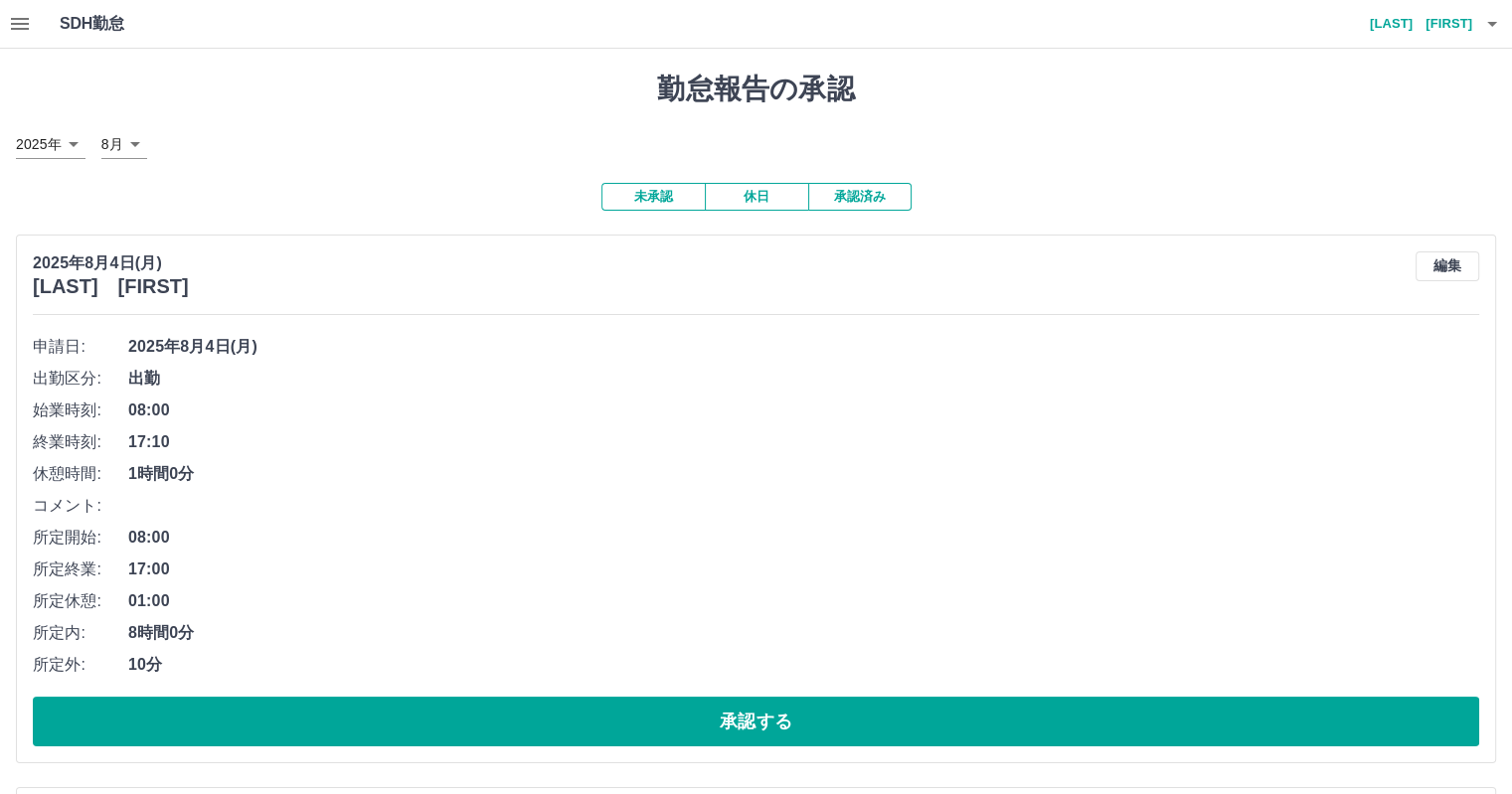 click on "SDH勤怠 [LAST]　[FIRST] 勤怠報告の承認 [YEAR]年 **** [MONTH]月 * 未承認 休日 承認済み [YEAR]年[MONTH]月[DAY]日(月) [LAST]　[FIRST] 編集 申請日: [YEAR]年[MONTH]月[DAY]日(月) 出勤区分: 出勤 始業時刻: 08:00 終業時刻: 17:10 休憩時間: 1時間0分 コメント: 所定開始: 08:00 所定終業: 17:00 所定休憩: 01:00 所定内: 8時間0分 所定外: 10分 承認する [YEAR]年[MONTH]月[DAY]日(日) [LAST]　[FIRST] 編集 申請日: [YEAR]年[MONTH]月[DAY]日(日) 出勤区分: 休日 承認する [YEAR]年[MONTH]月[DAY]日(土) [LAST]　[FIRST] 編集 申請日: [YEAR]年[MONTH]月[DAY]日(土) 出勤区分: 休日 承認する [YEAR]年[MONTH]月[DAY]日(金) [LAST]　[FIRST] 編集 申請日: [YEAR]年[MONTH]月[DAY]日(金) 出勤区分: 出勤 始業時刻: 07:20 終業時刻: 17:00 休憩時間: 1時間0分 コメント: 残業00:40 所定開始: 07:20 所定終業: 16:20 所定休憩: 01:00 所定内: 8時間0分 所定外: 40分 承認する [YEAR]年[MONTH]月[DAY]日(金) [LAST]　[FIRST] 編集 申請日: [YEAR]年[MONTH]月[DAY]日(金) 出勤区分: 出勤 始業時刻:" at bounding box center (756, 1442) 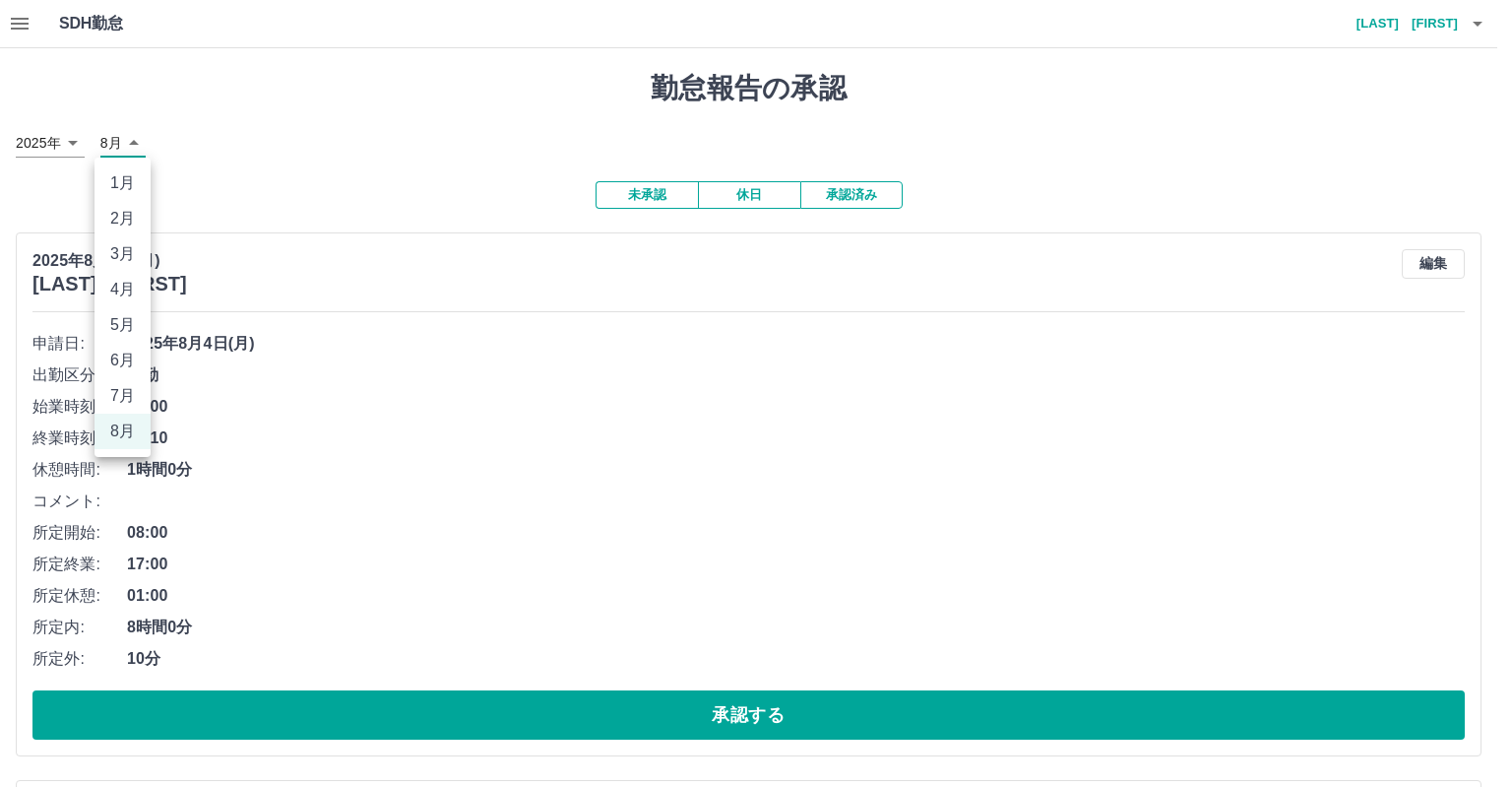 click on "7月" at bounding box center [122, 396] 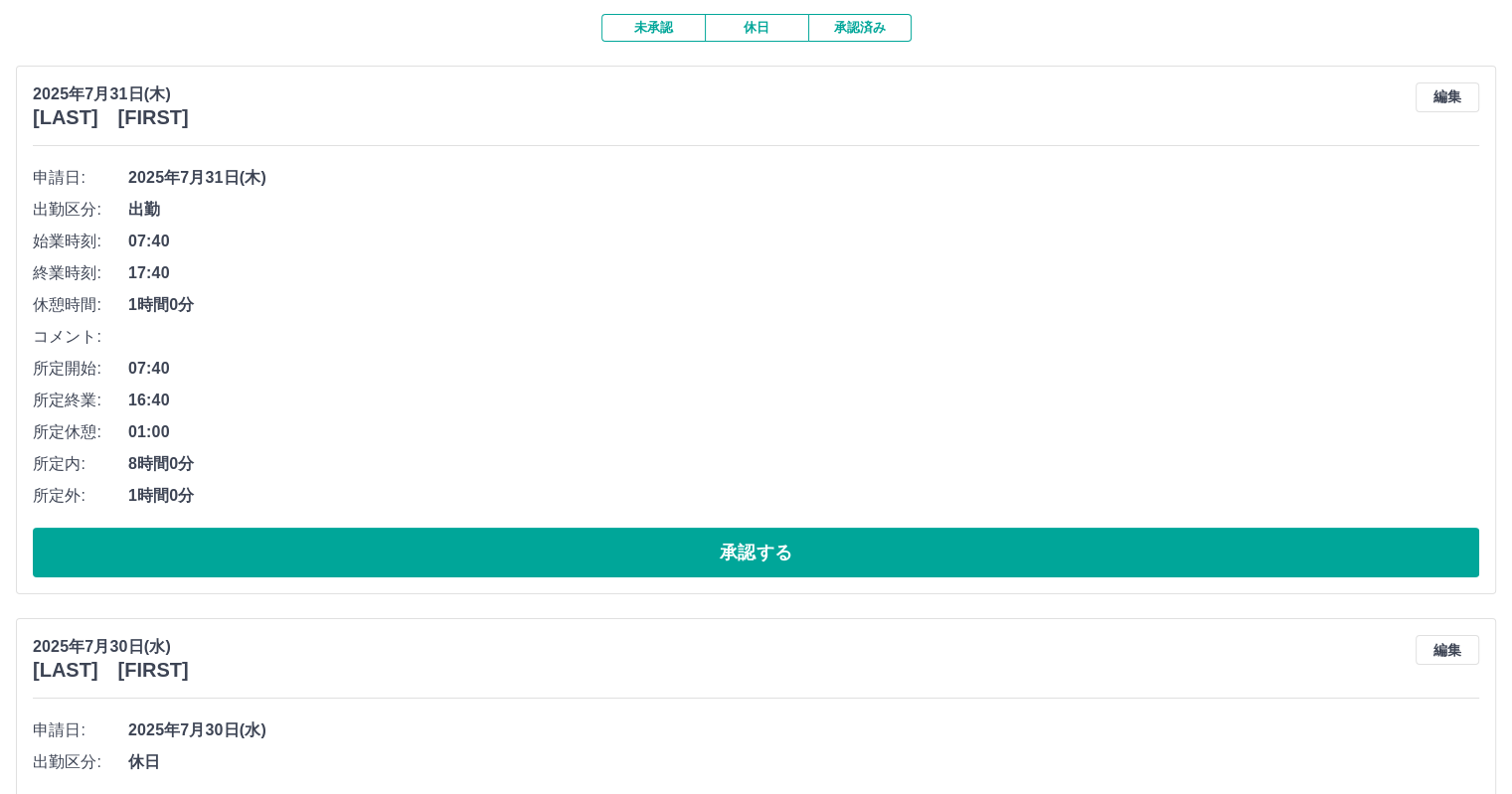 scroll, scrollTop: 199, scrollLeft: 0, axis: vertical 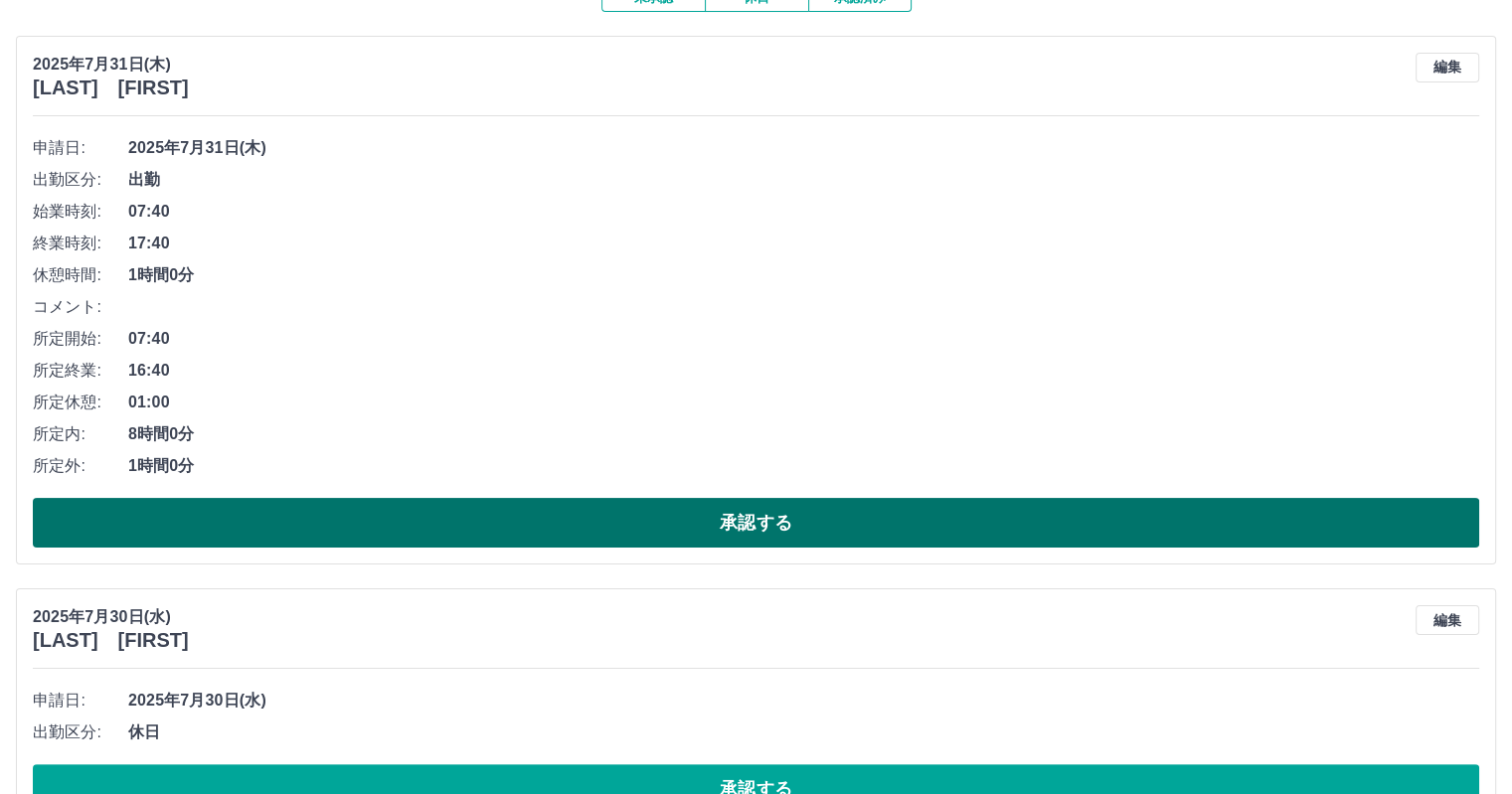 click on "承認する" at bounding box center (756, 523) 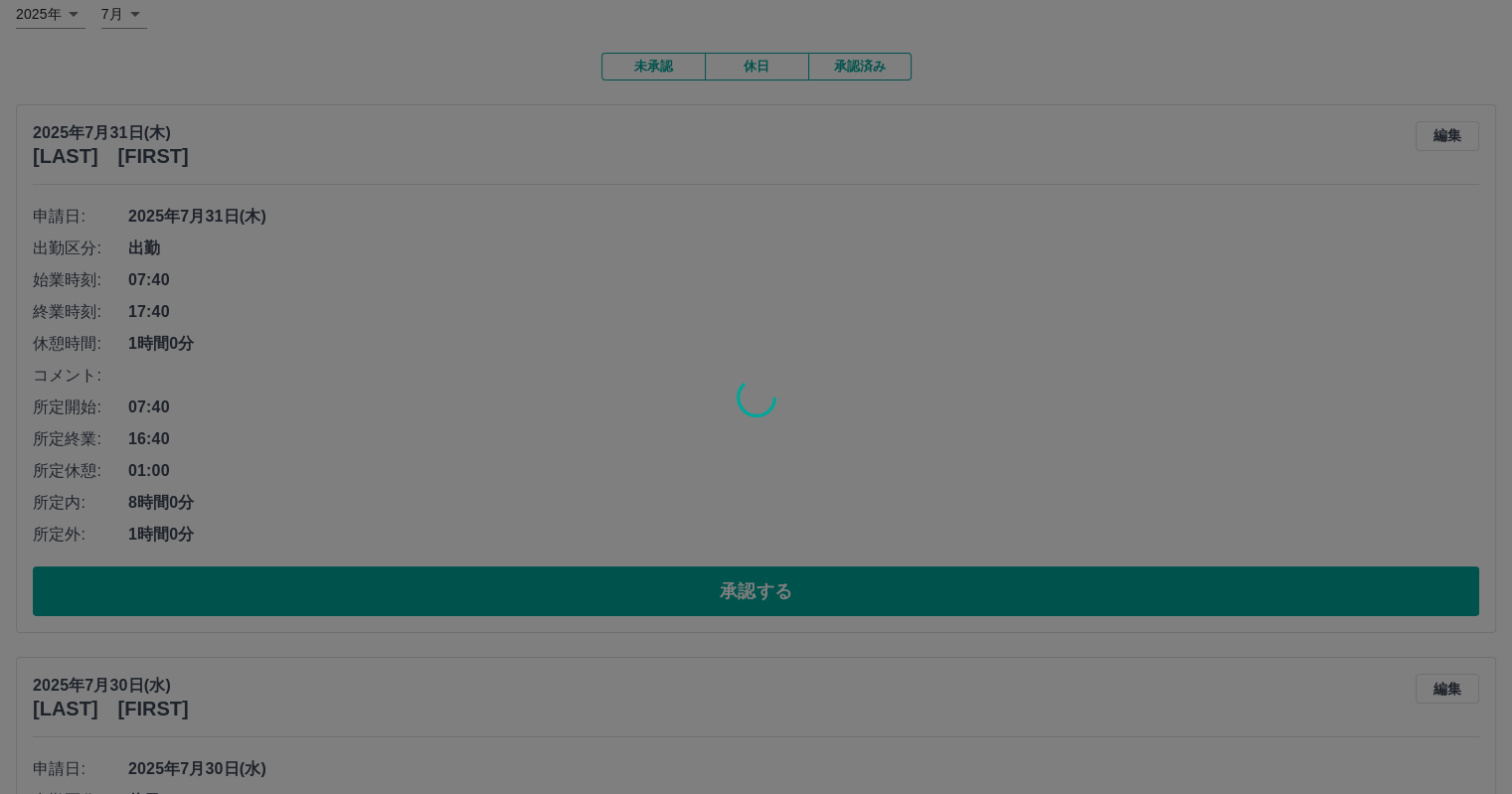 scroll, scrollTop: 0, scrollLeft: 0, axis: both 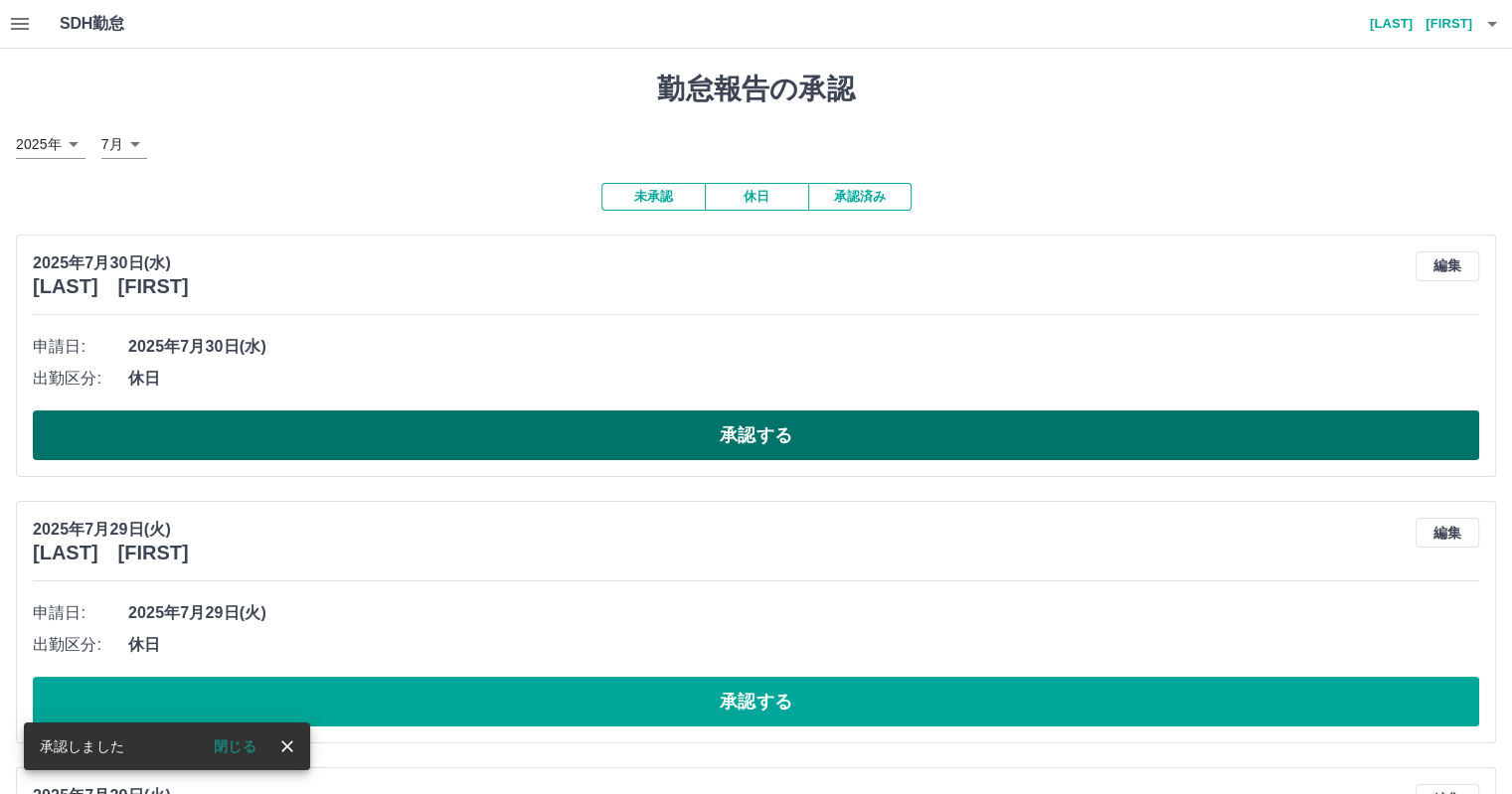 click on "承認する" at bounding box center [756, 435] 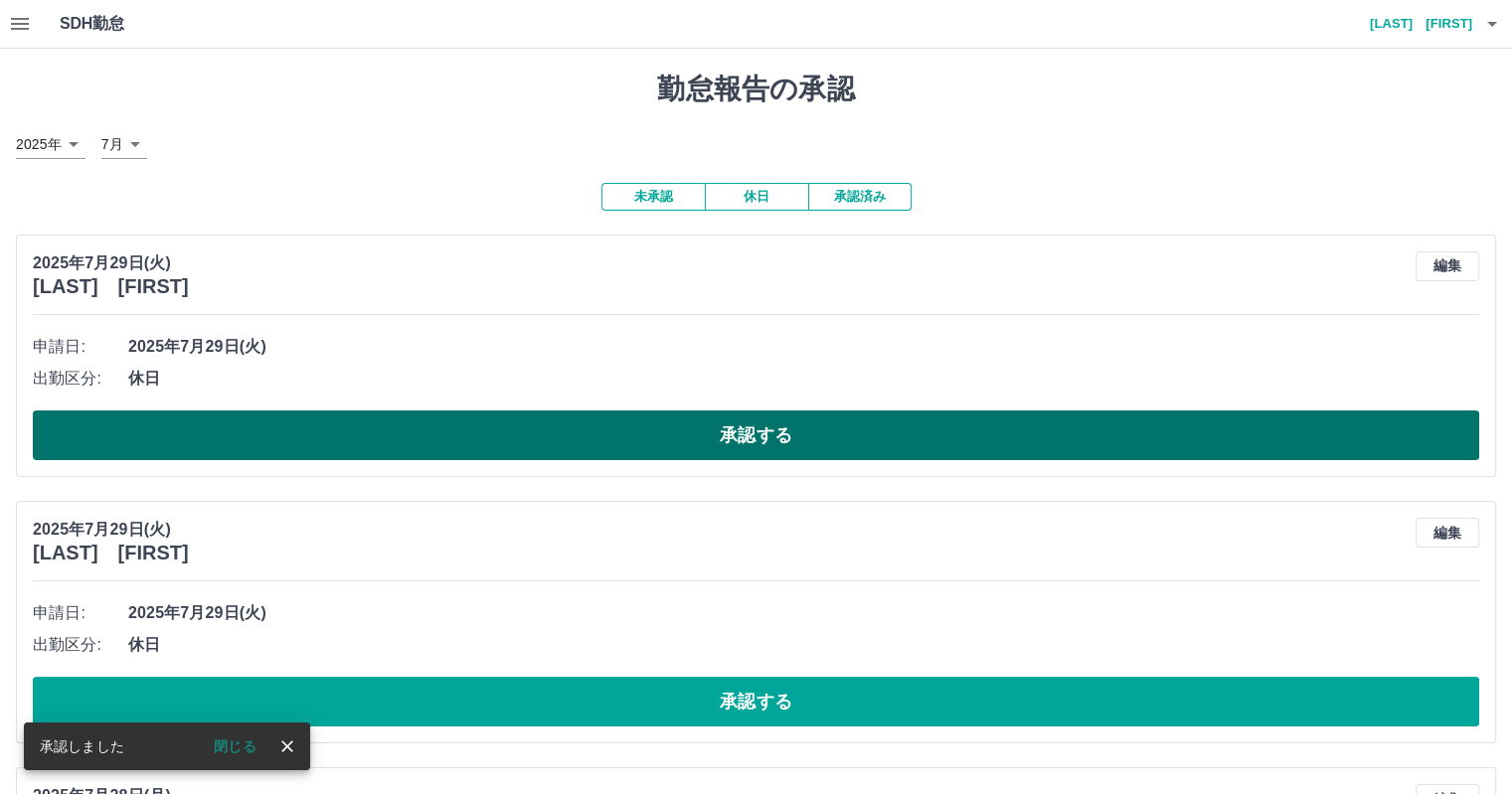 click on "承認する" at bounding box center [756, 435] 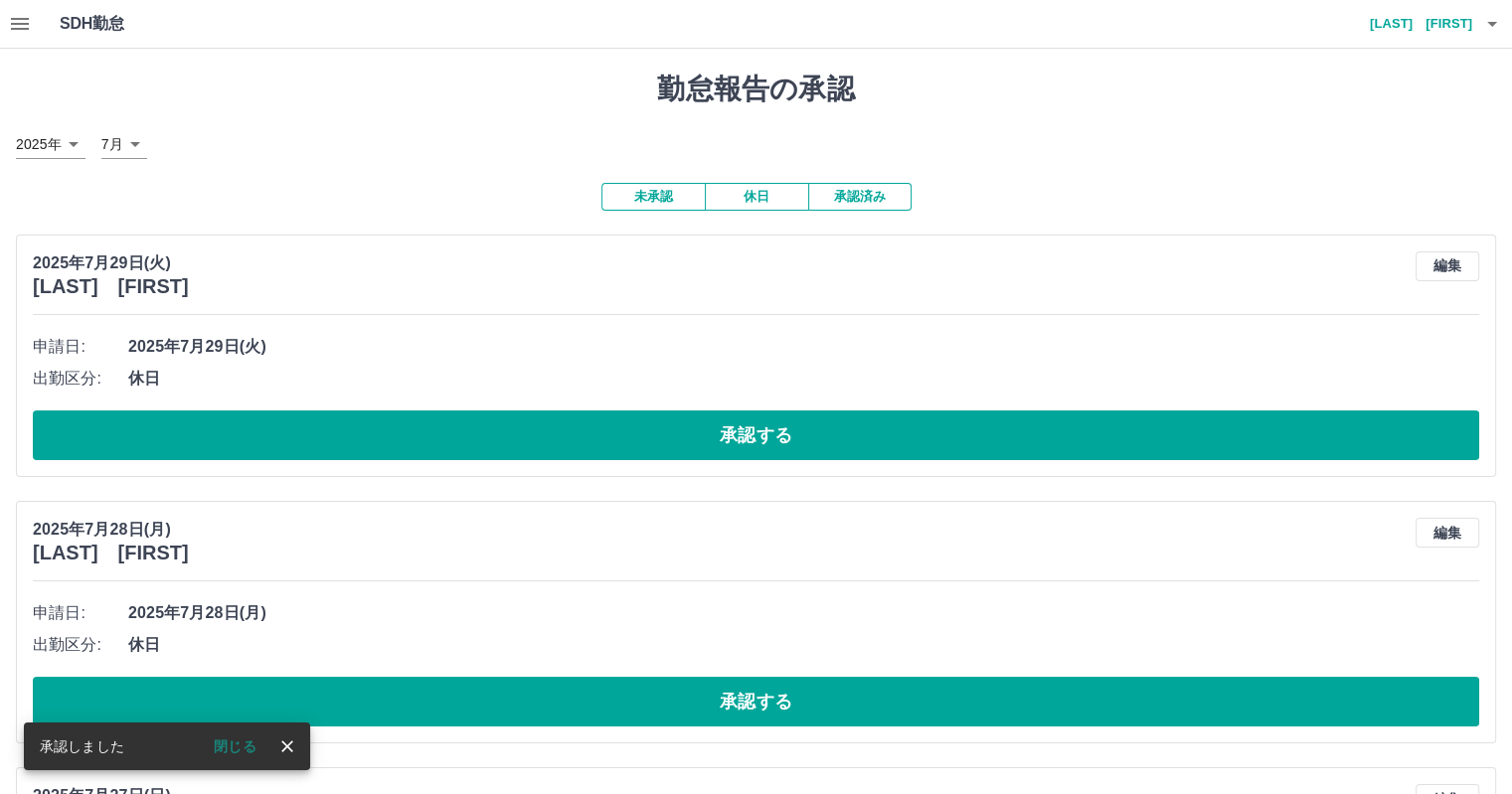 click at bounding box center [756, 397] 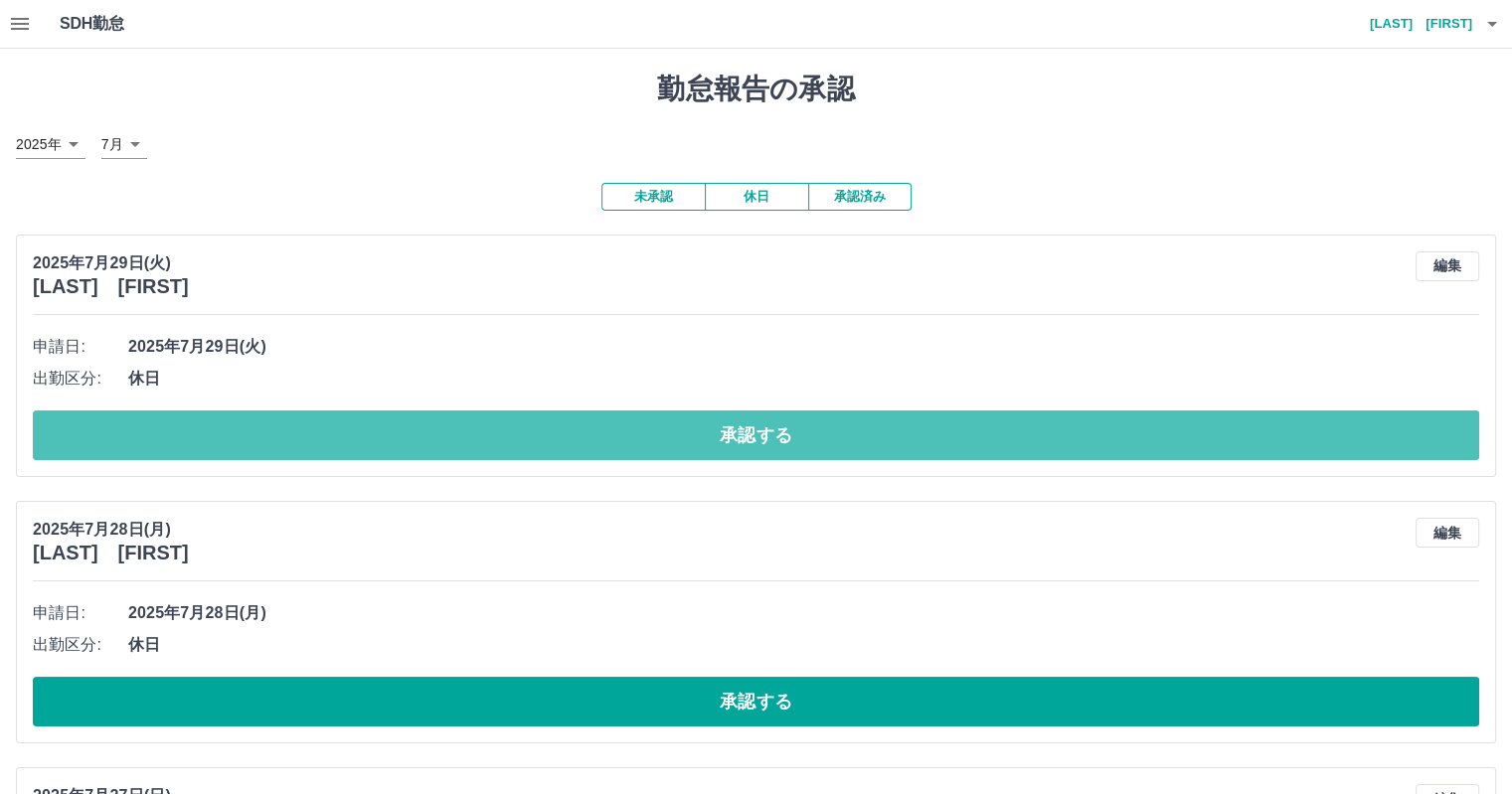 click on "承認する" at bounding box center (756, 435) 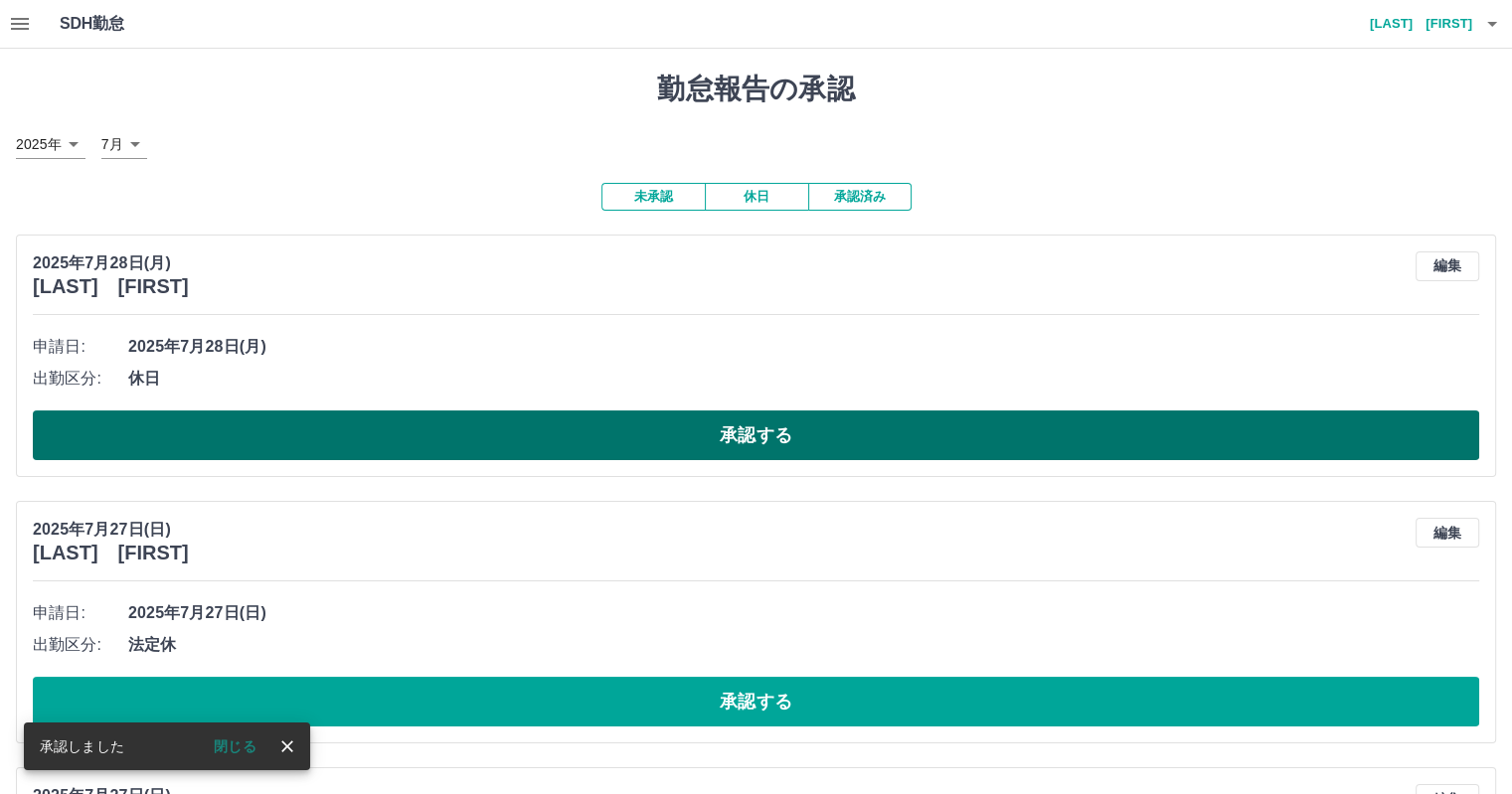 click on "承認する" at bounding box center (756, 435) 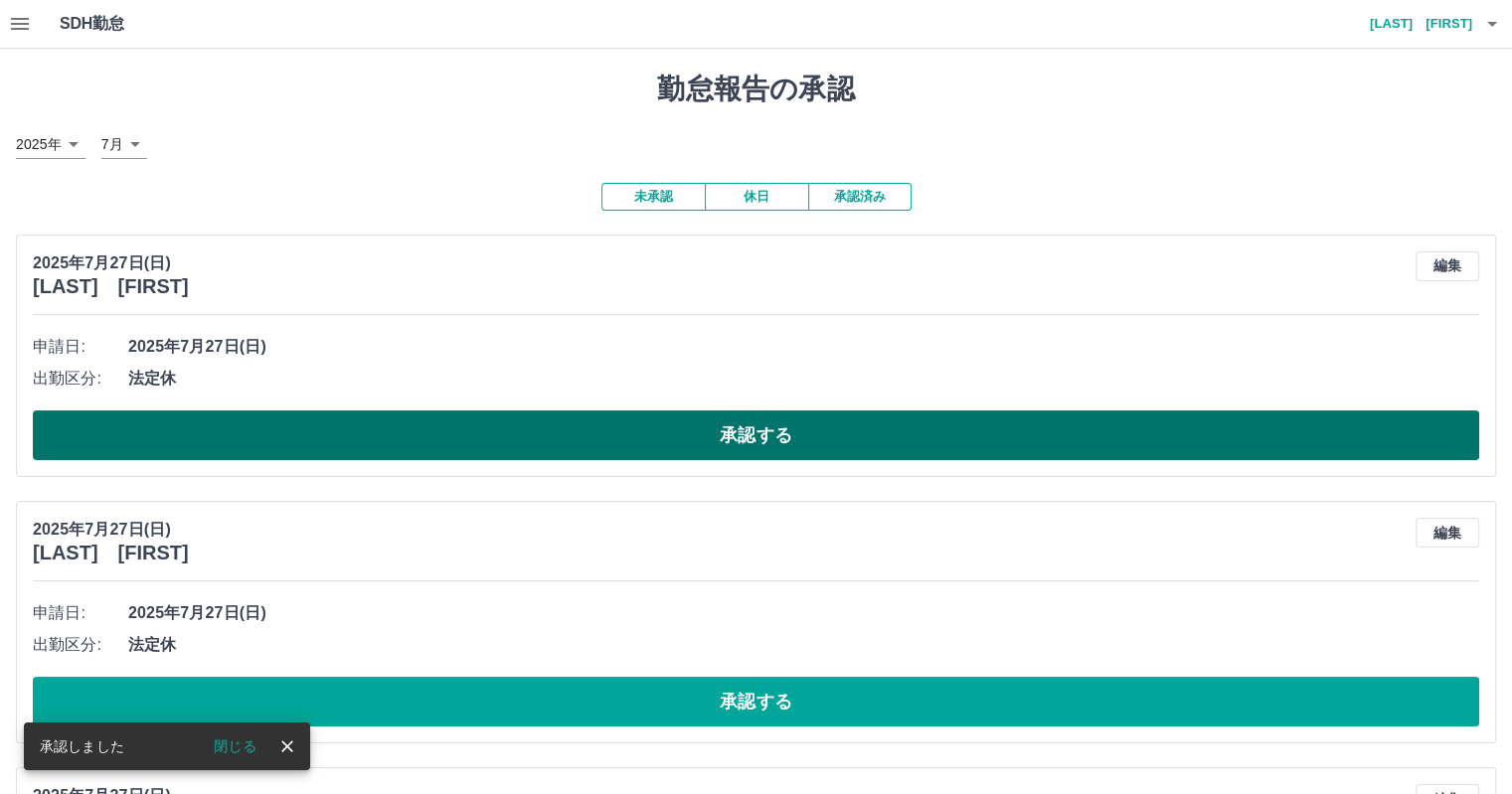 click on "承認する" at bounding box center (756, 435) 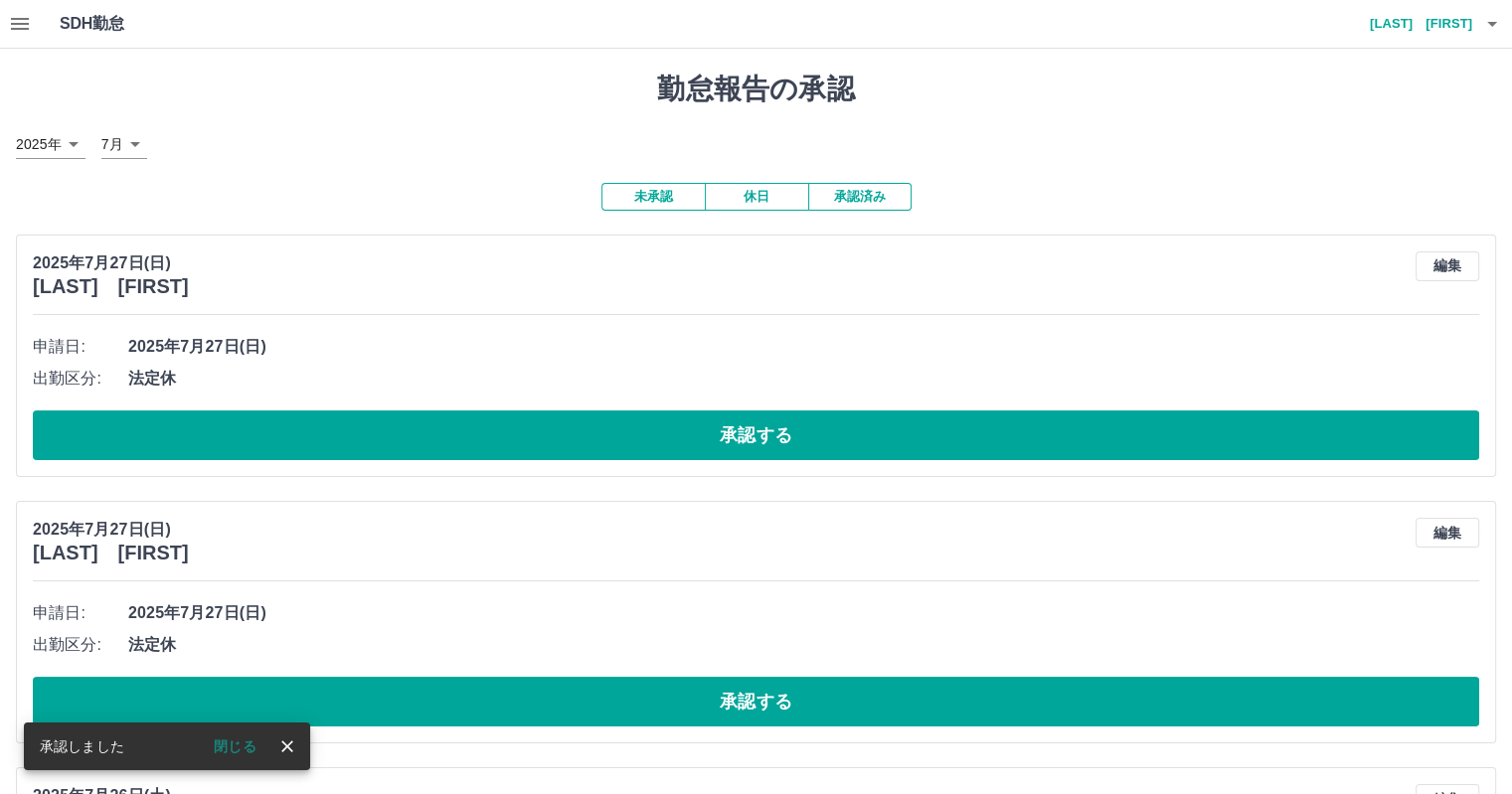 click on "承認する" at bounding box center (756, 435) 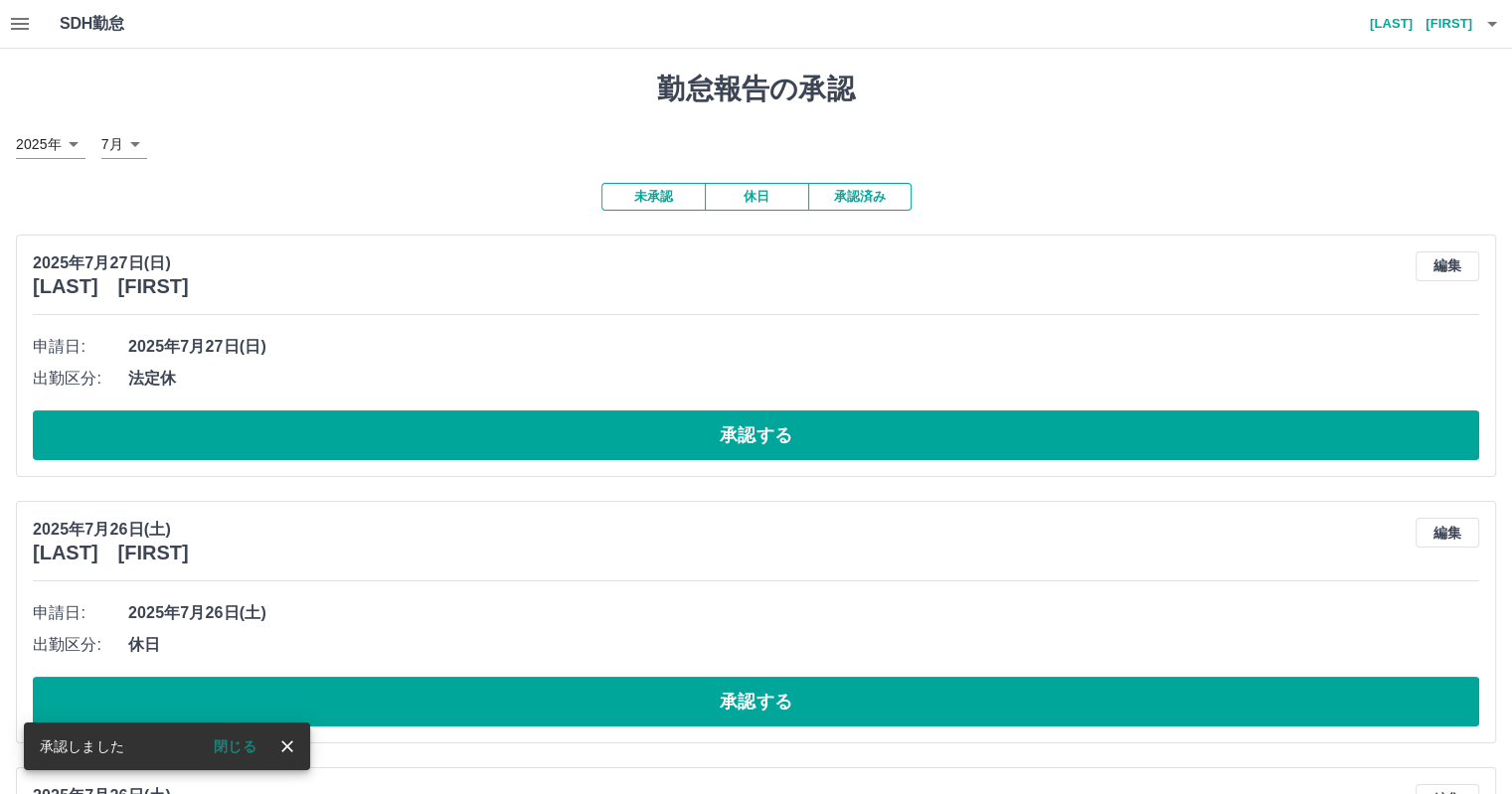 click on "承認する" at bounding box center (756, 435) 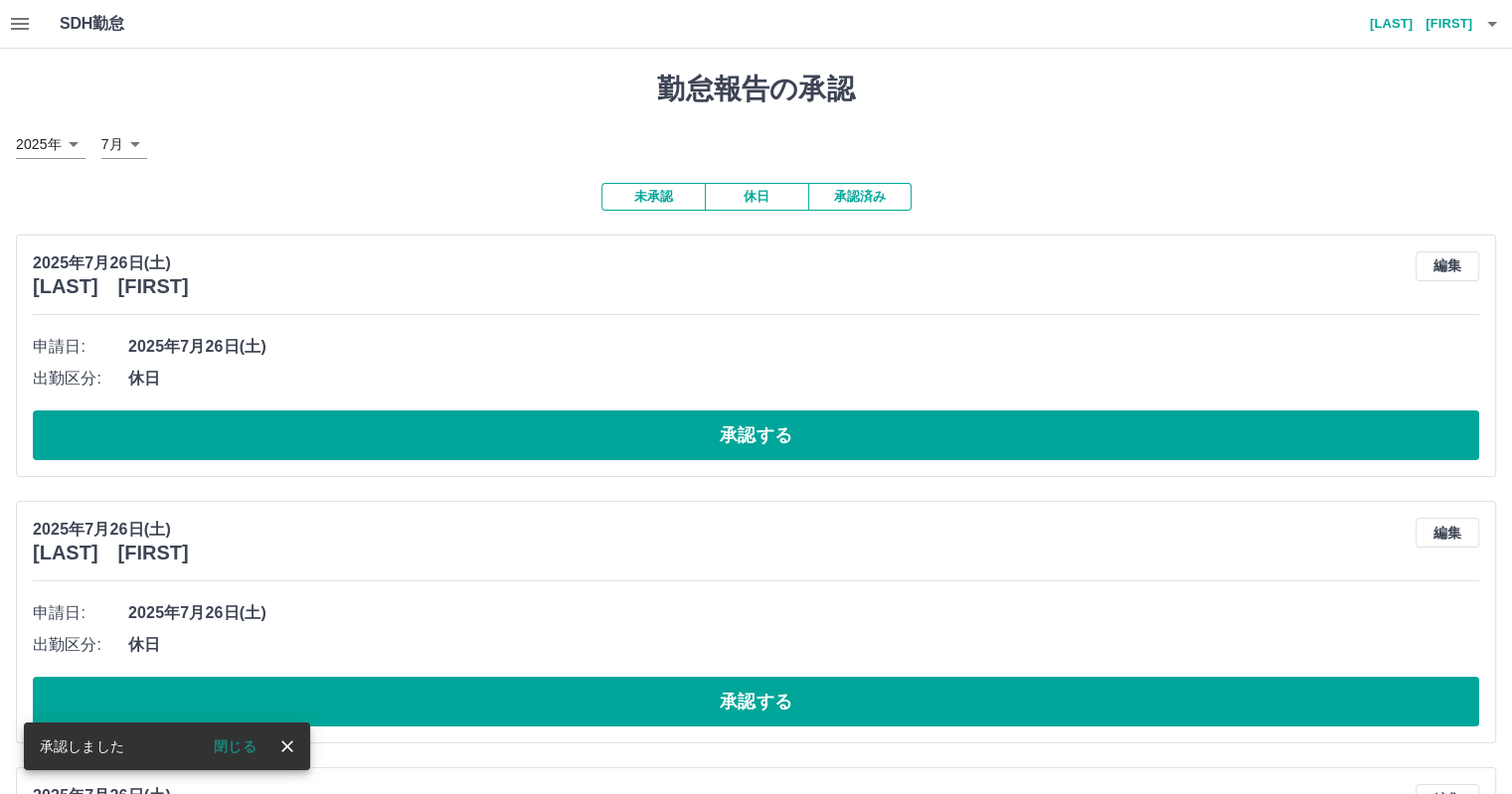 click on "承認する" at bounding box center (756, 435) 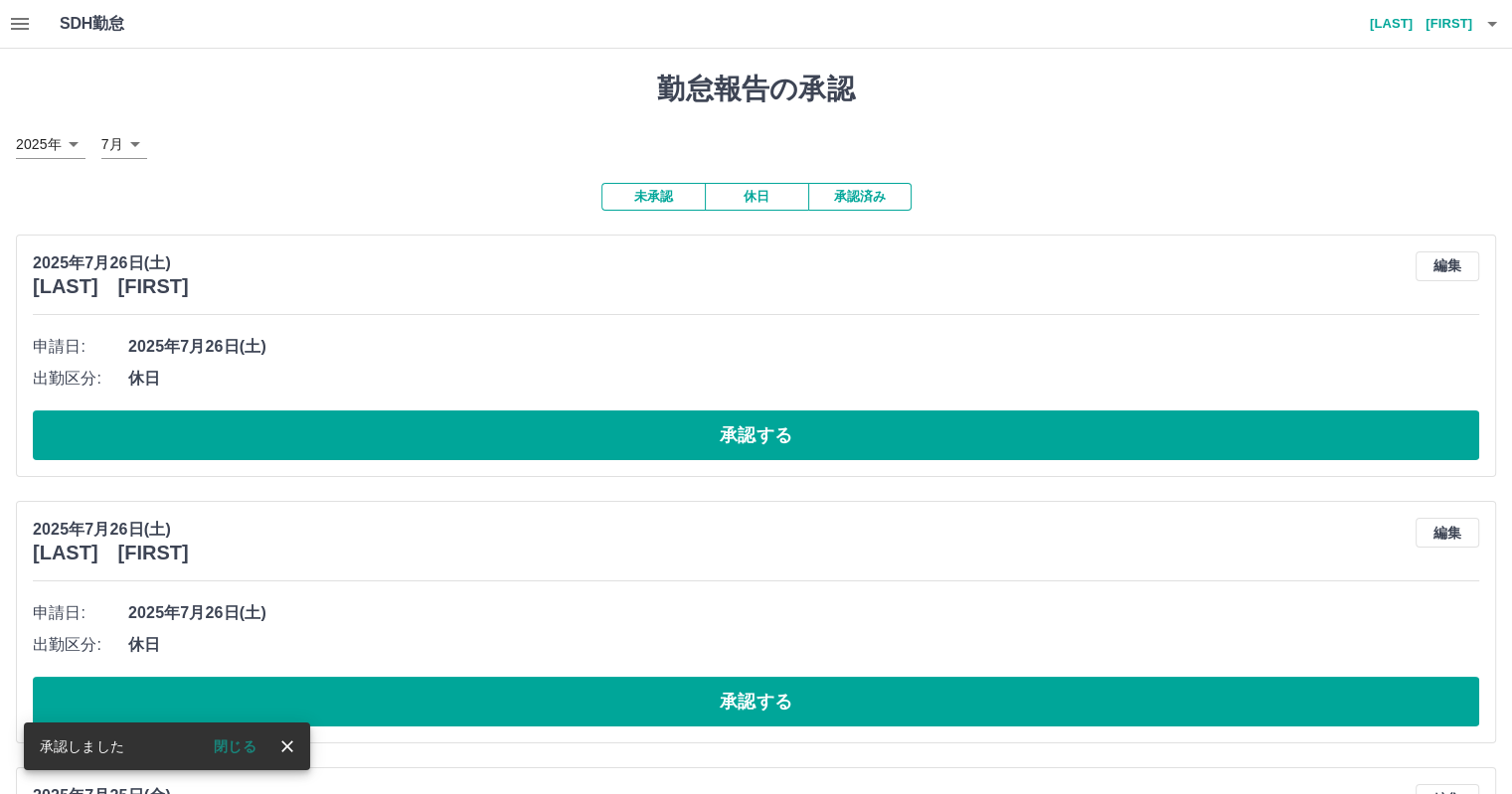 click on "承認する" at bounding box center [756, 435] 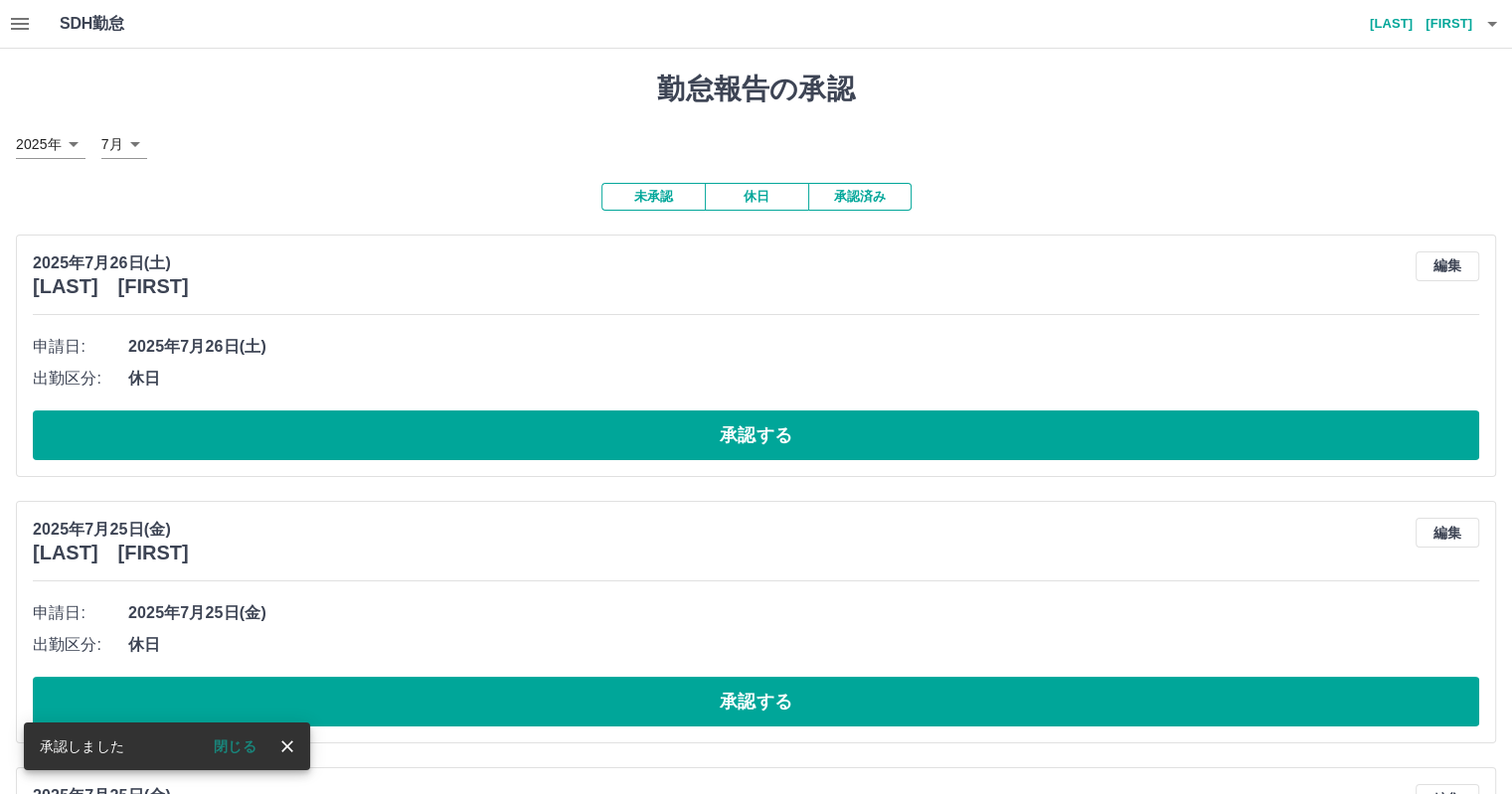 click on "承認する" at bounding box center (756, 435) 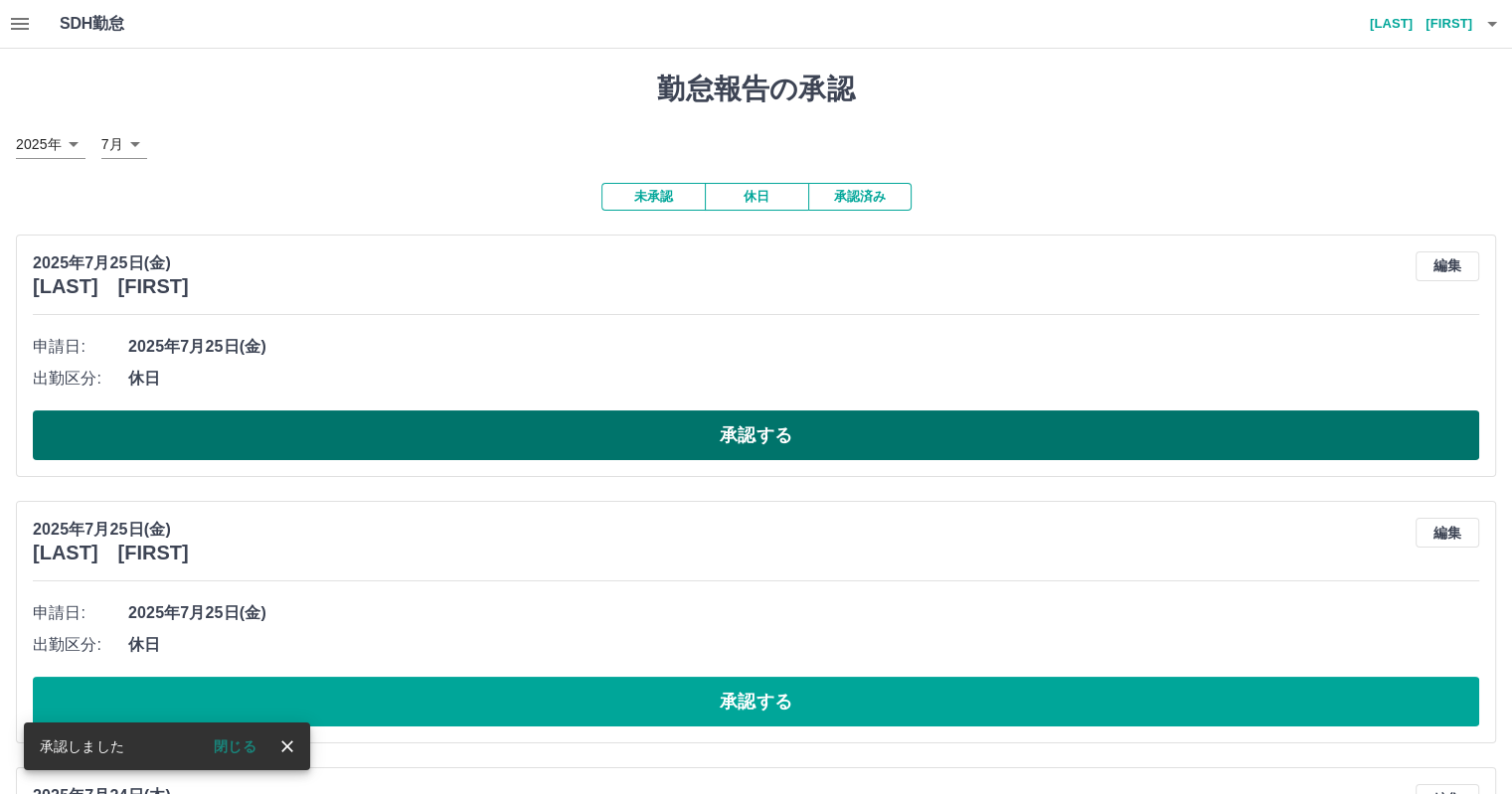 click on "承認する" at bounding box center [756, 435] 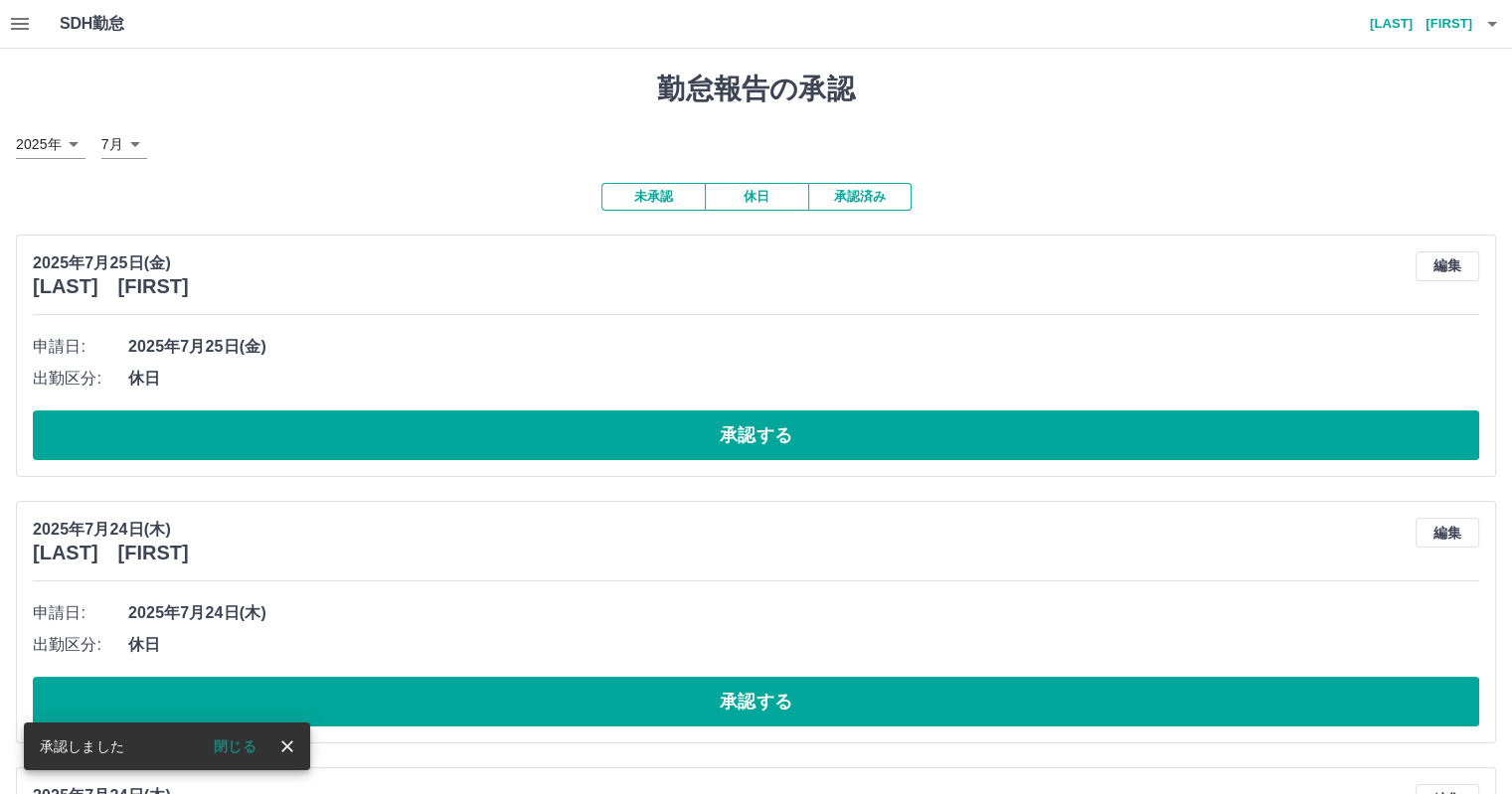 click on "承認する" at bounding box center [756, 435] 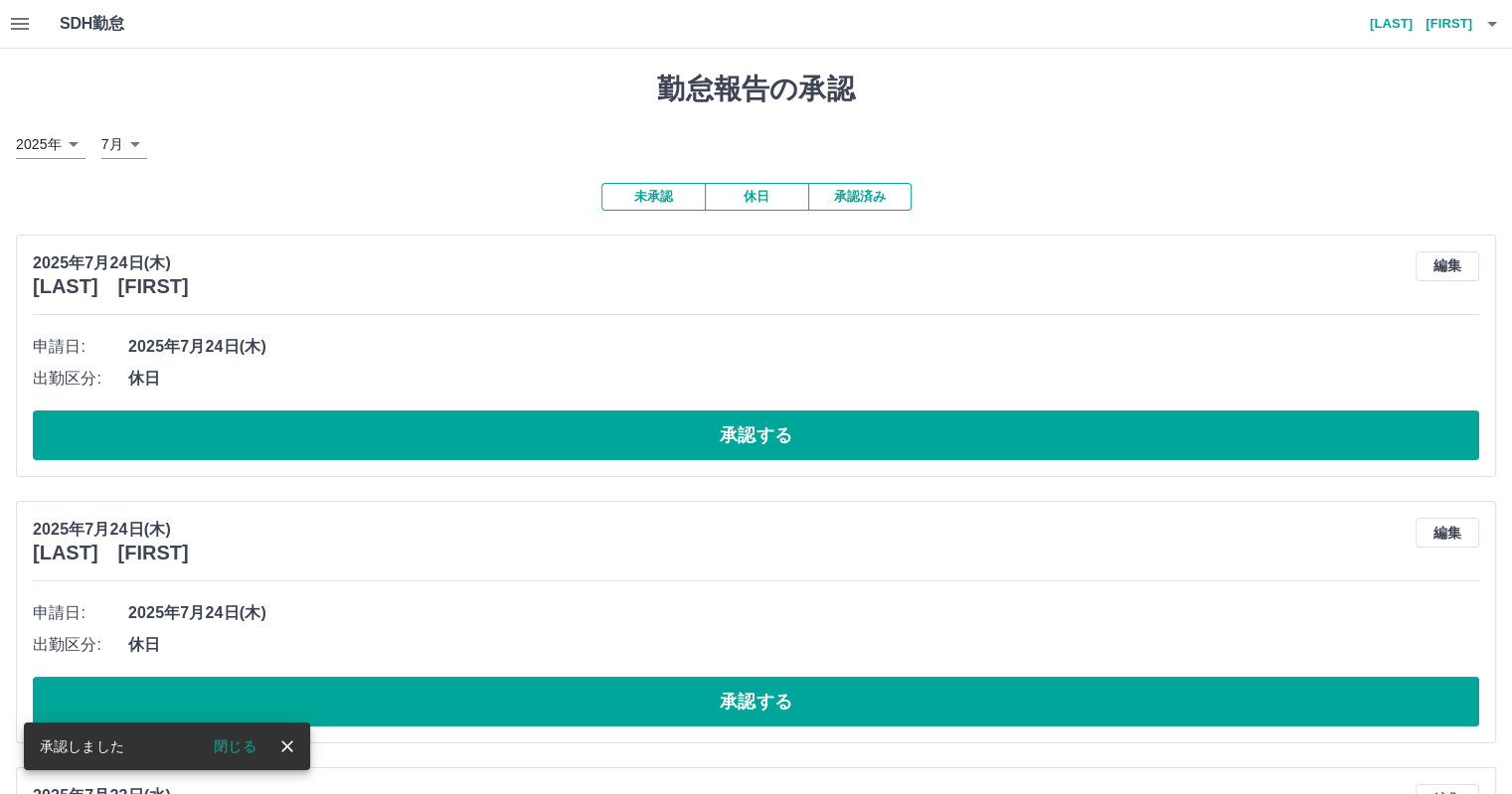 click on "承認する" at bounding box center (756, 435) 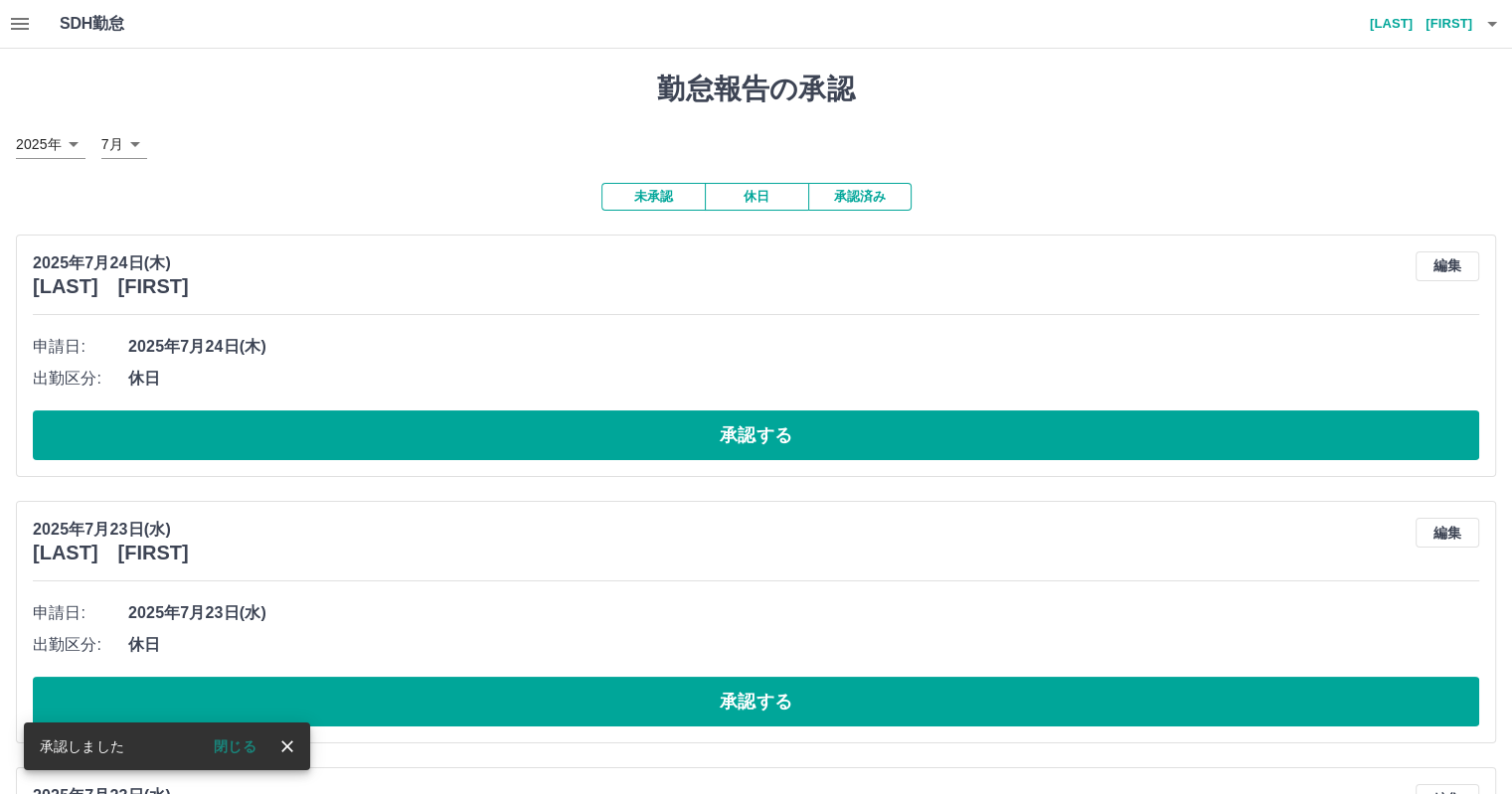 click on "承認する" at bounding box center (756, 435) 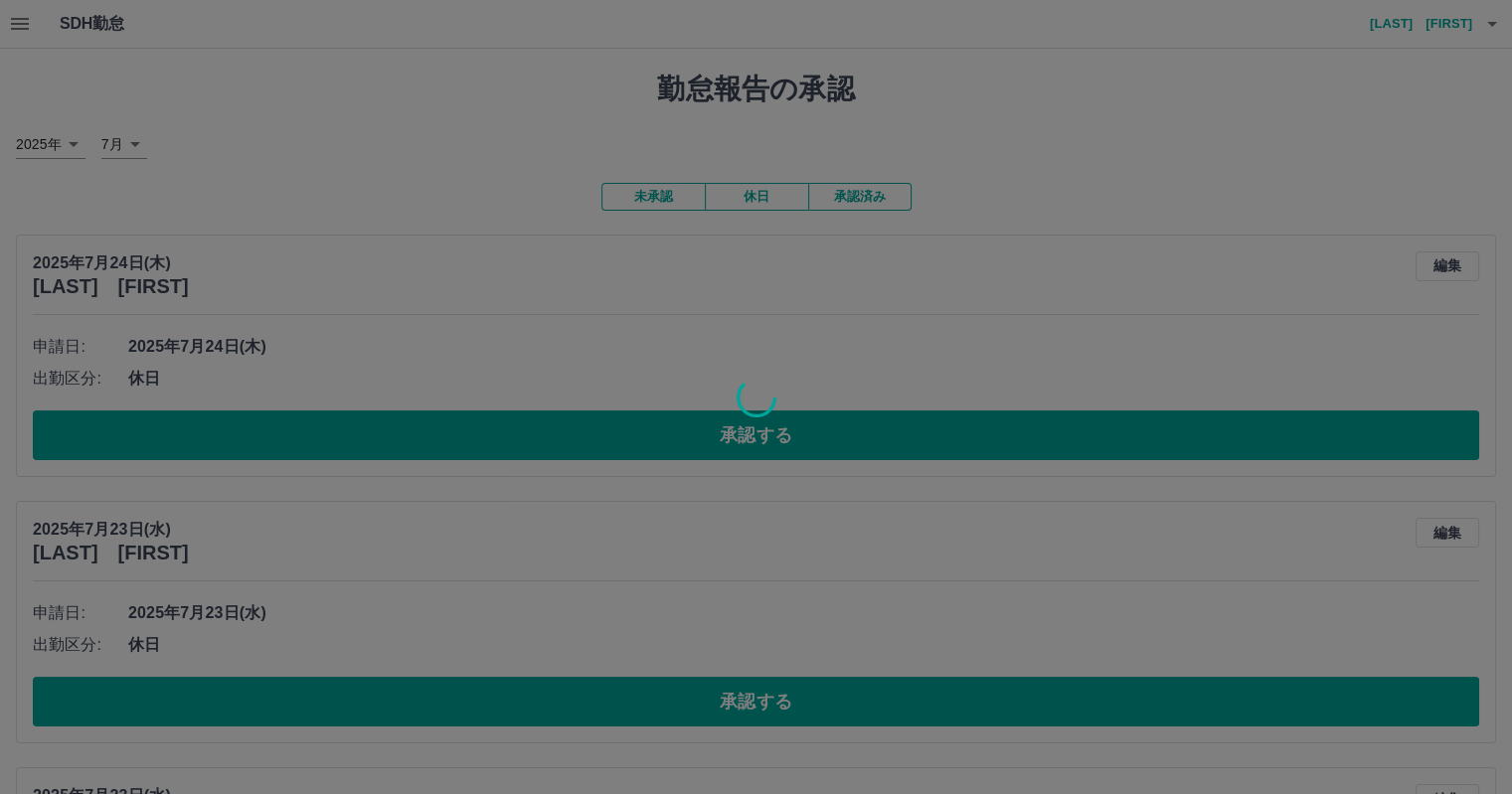 click at bounding box center [756, 397] 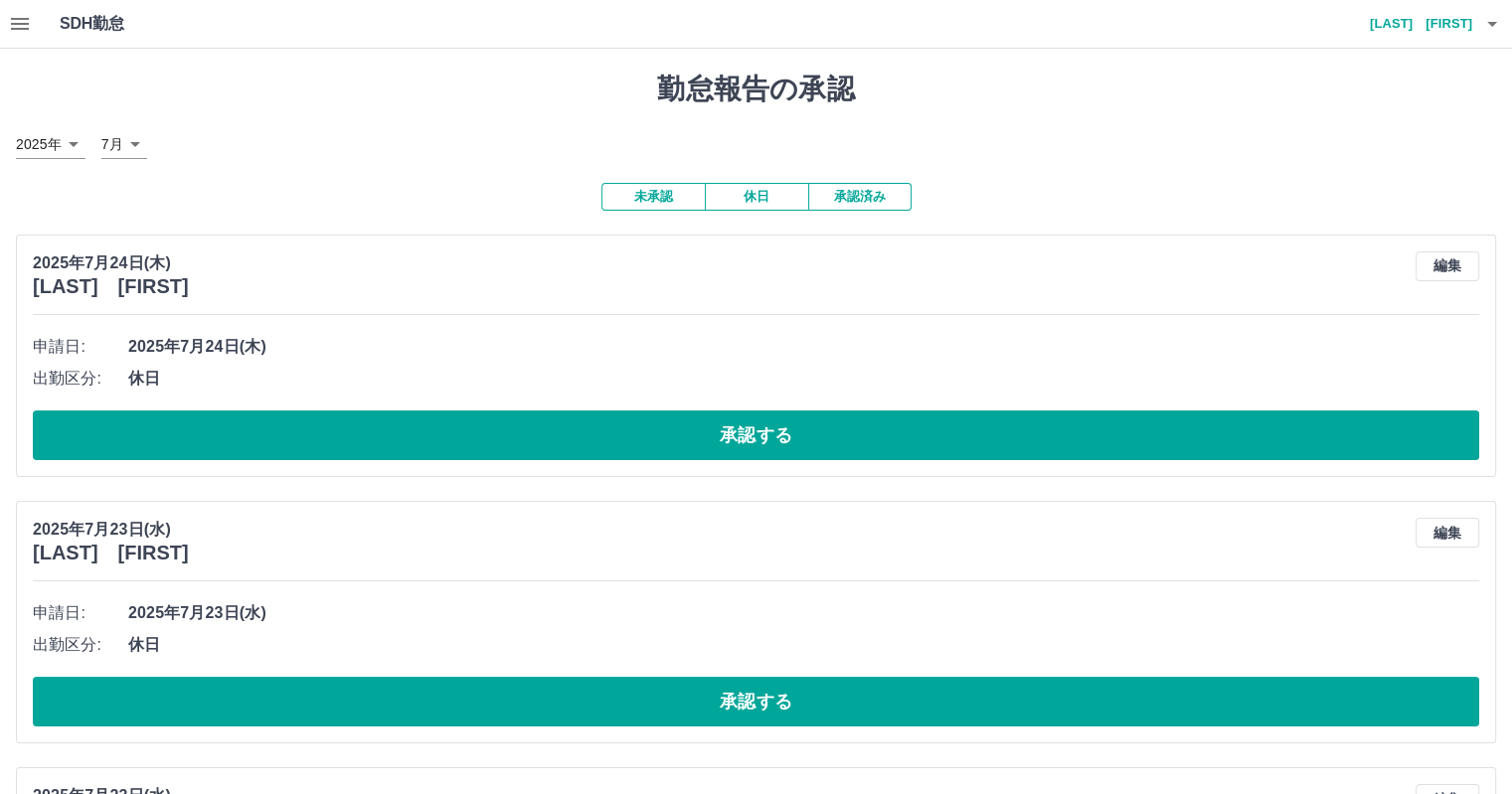 click at bounding box center [756, 397] 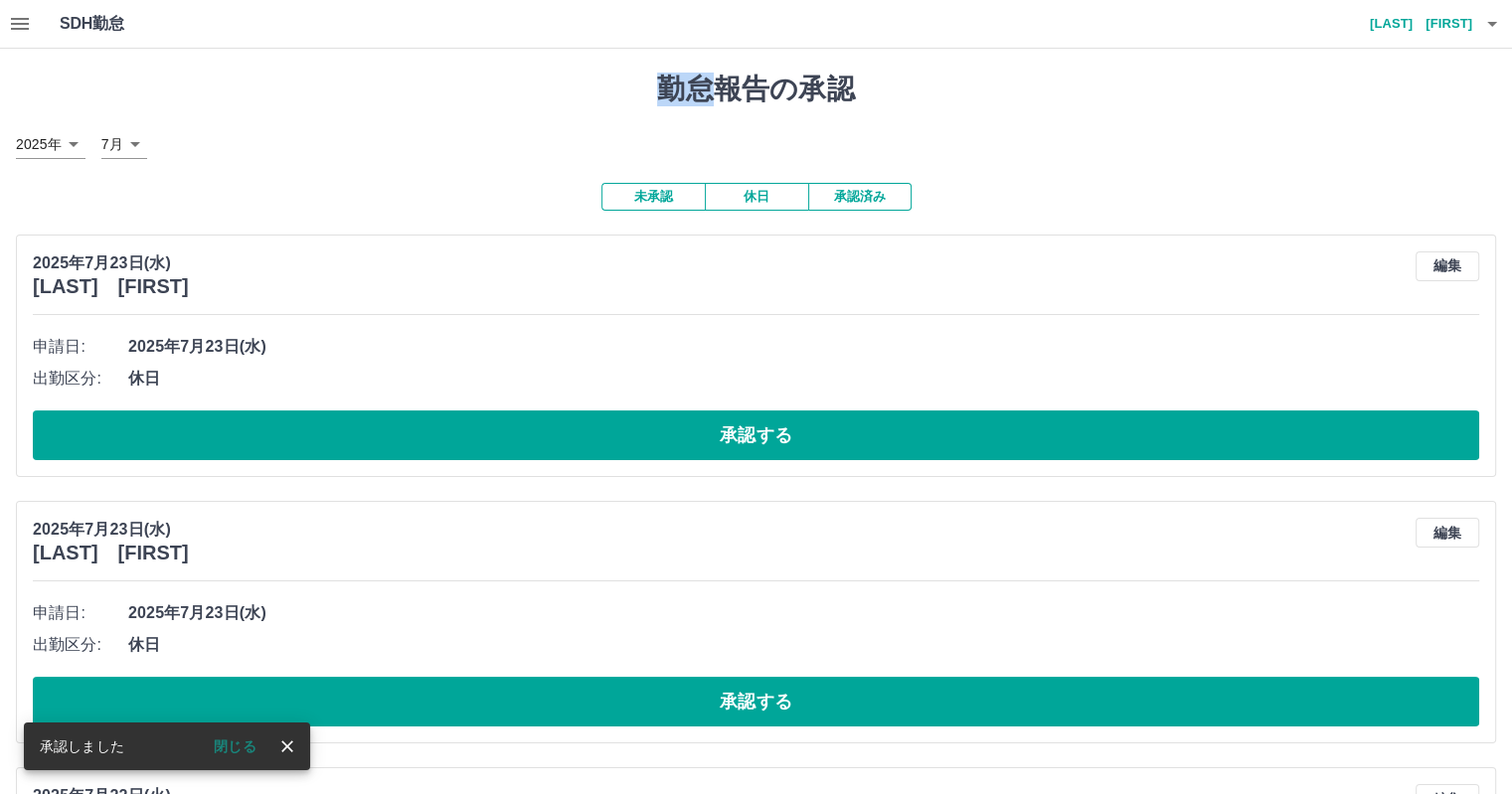 click on "承認する" at bounding box center [756, 435] 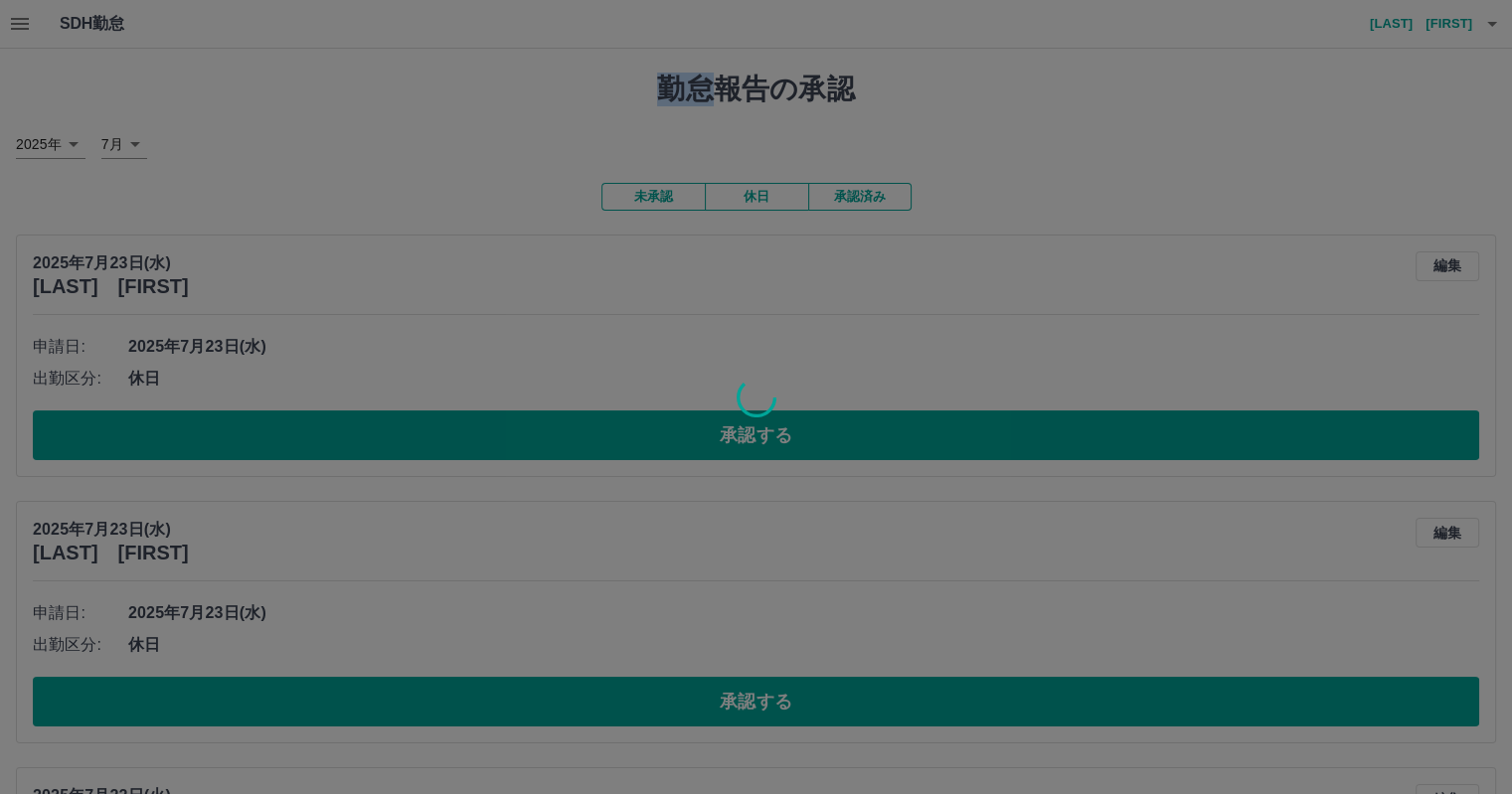 click at bounding box center [756, 397] 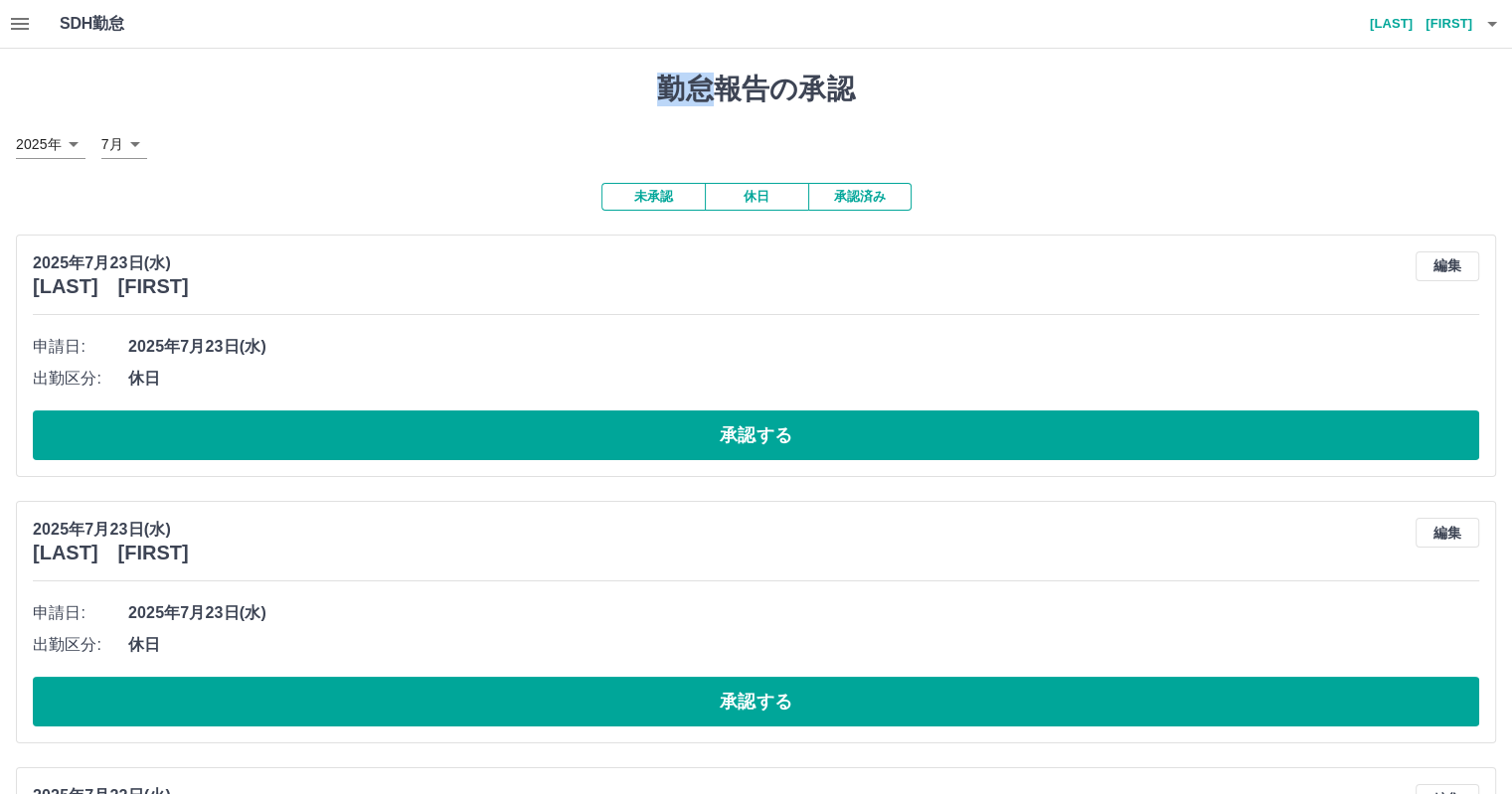 click on "SDH勤怠 [LAST]　[FIRST] 勤怠報告の承認 [YEAR]年 **** [MONTH]月 * 未承認 休日 承認済み [YEAR]年[MONTH]月[DAY]日(水) [LAST]　[FIRST] 編集 申請日: [YEAR]年[MONTH]月[DAY]日(水) 出勤区分: 休日 承認する [YEAR]年[MONTH]月[DAY]日(水) [LAST]　[FIRST] 編集 申請日: [YEAR]年[MONTH]月[DAY]日(水) 出勤区分: 休日 承認する [YEAR]年[MONTH]月[DAY]日(火) [LAST]　[FIRST] 編集 申請日: [YEAR]年[MONTH]月[DAY]日(火) 出勤区分: 休日 承認する [YEAR]年[MONTH]月[DAY]日(火) [LAST]　[FIRST] 編集 申請日: [YEAR]年[MONTH]月[DAY]日(火) 出勤区分: 休日 承認する [YEAR]年[MONTH]月[DAY]日(月) [LAST]　[FIRST] 編集 申請日: [YEAR]年[MONTH]月[DAY]日(月) 出勤区分: 休日 承認する [YEAR]年[MONTH]月[DAY]日(月) [LAST]　[FIRST] 編集 申請日: [YEAR]年[MONTH]月[DAY]日(月) 出勤区分: 休日 承認する [YEAR]年[MONTH]月[DAY]日(日) [LAST]　[FIRST] 編集 申請日: [YEAR]年[MONTH]月[DAY]日(日) 出勤区分: 法定休 承認する [YEAR]年[MONTH]月[DAY]日(日) [LAST]　[FIRST] 編集 申請日: [YEAR]年[MONTH]月[DAY]日(日) 出勤区分: 法定休 承認する [YEAR]年[MONTH]月[DAY]日(土)" at bounding box center [756, 3487] 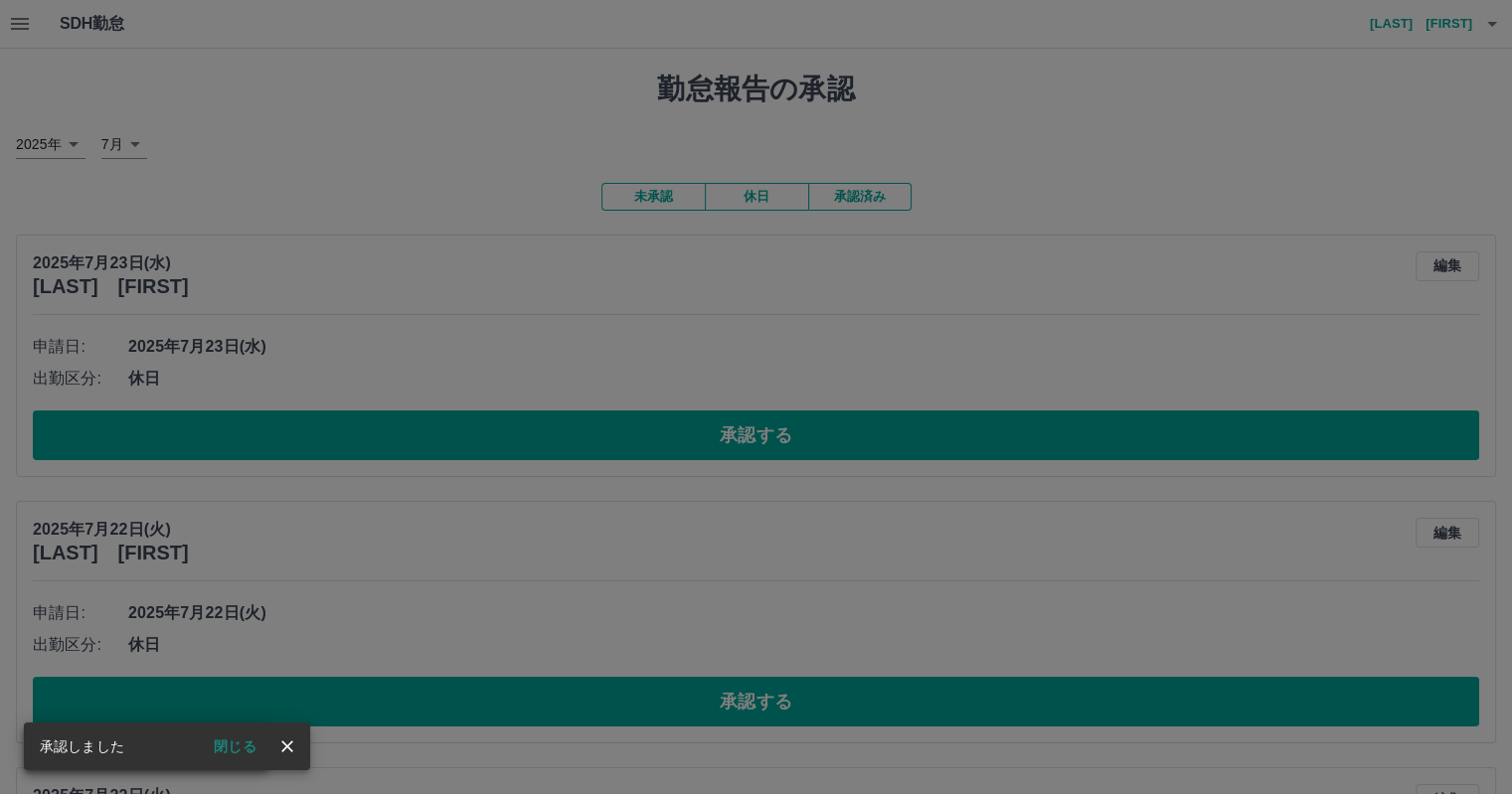 click on "承認権限がありません" at bounding box center (756, 397) 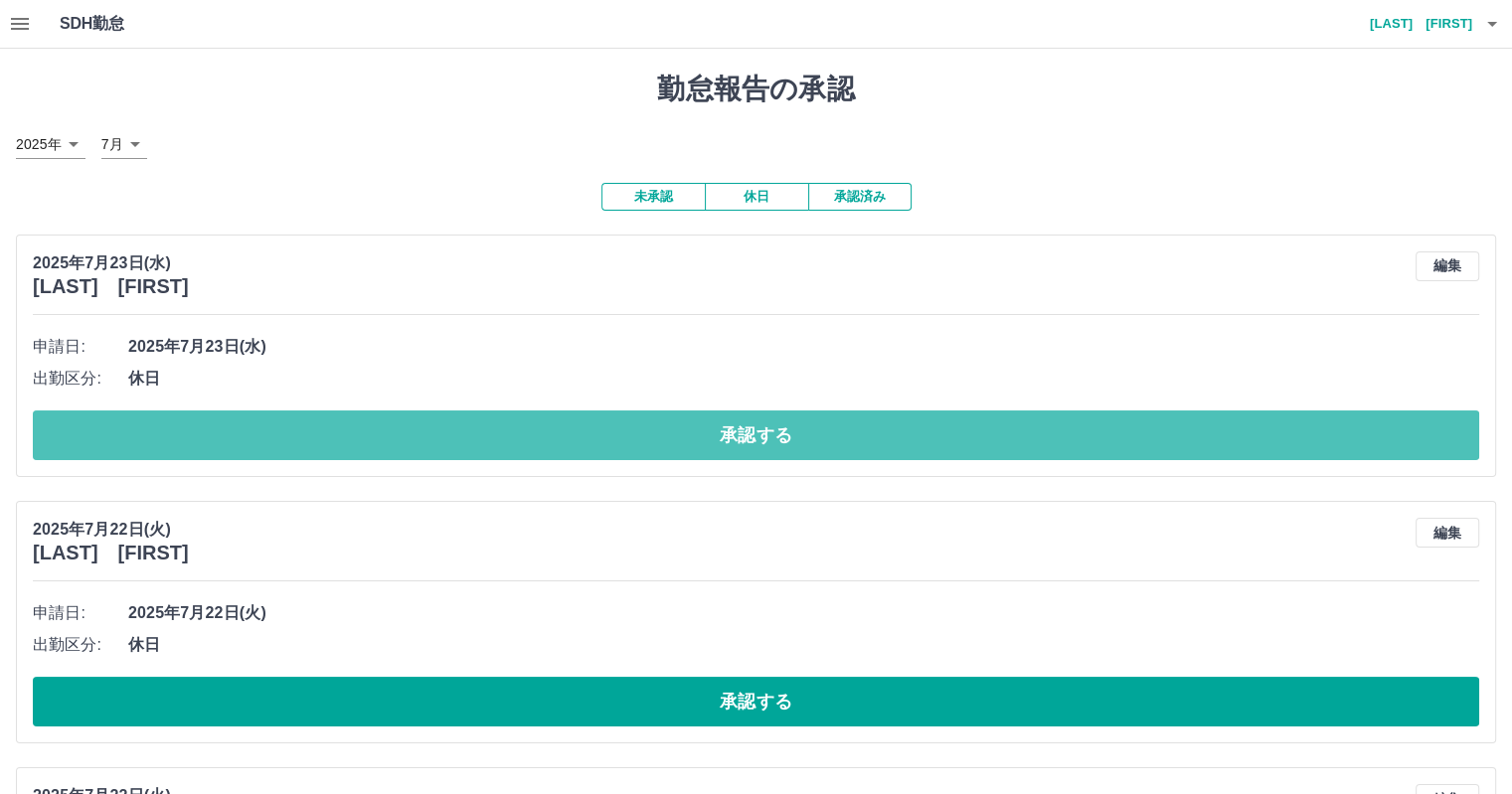 click on "承認する" at bounding box center [756, 435] 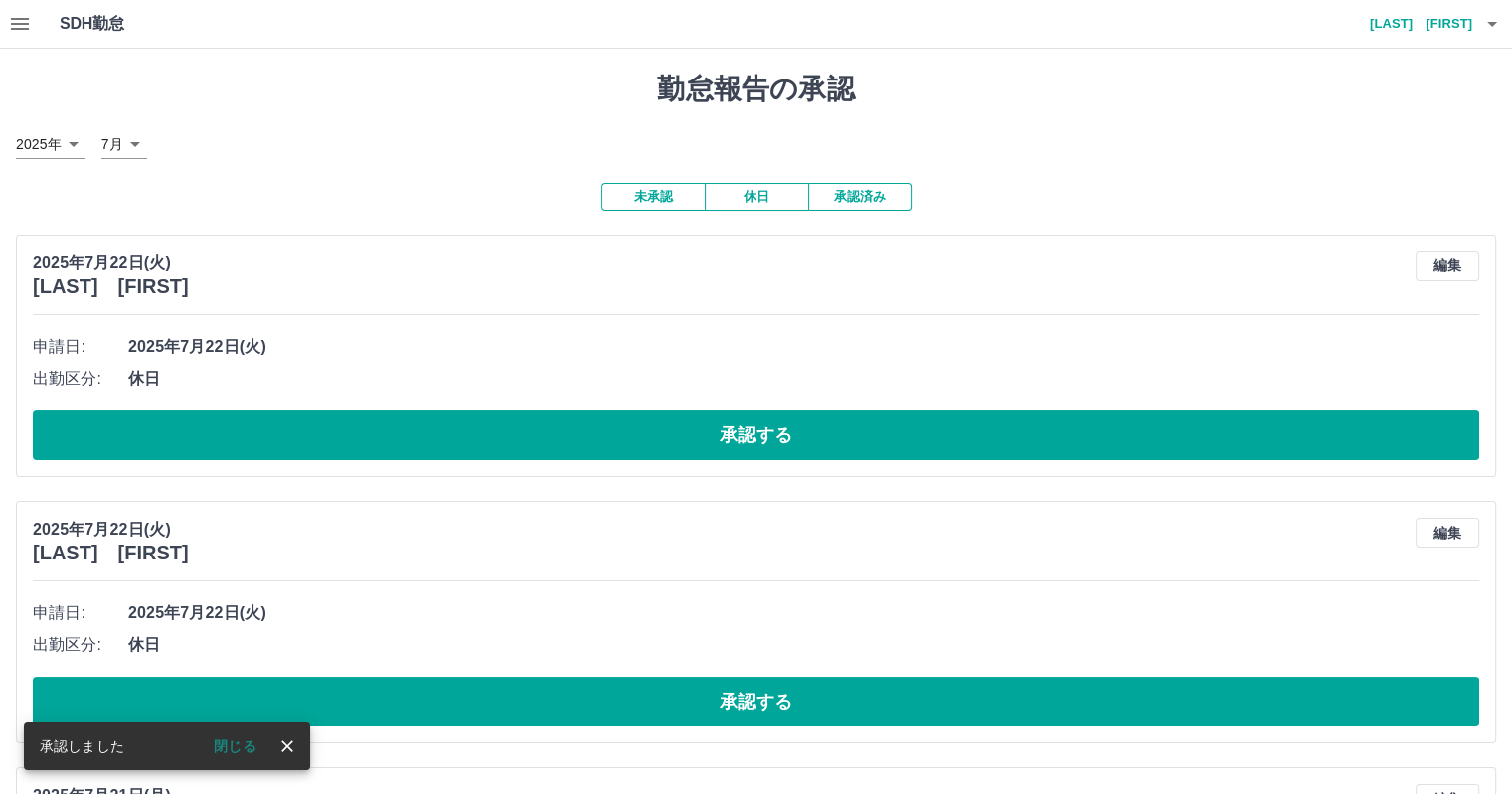 click on "承認する" at bounding box center (756, 435) 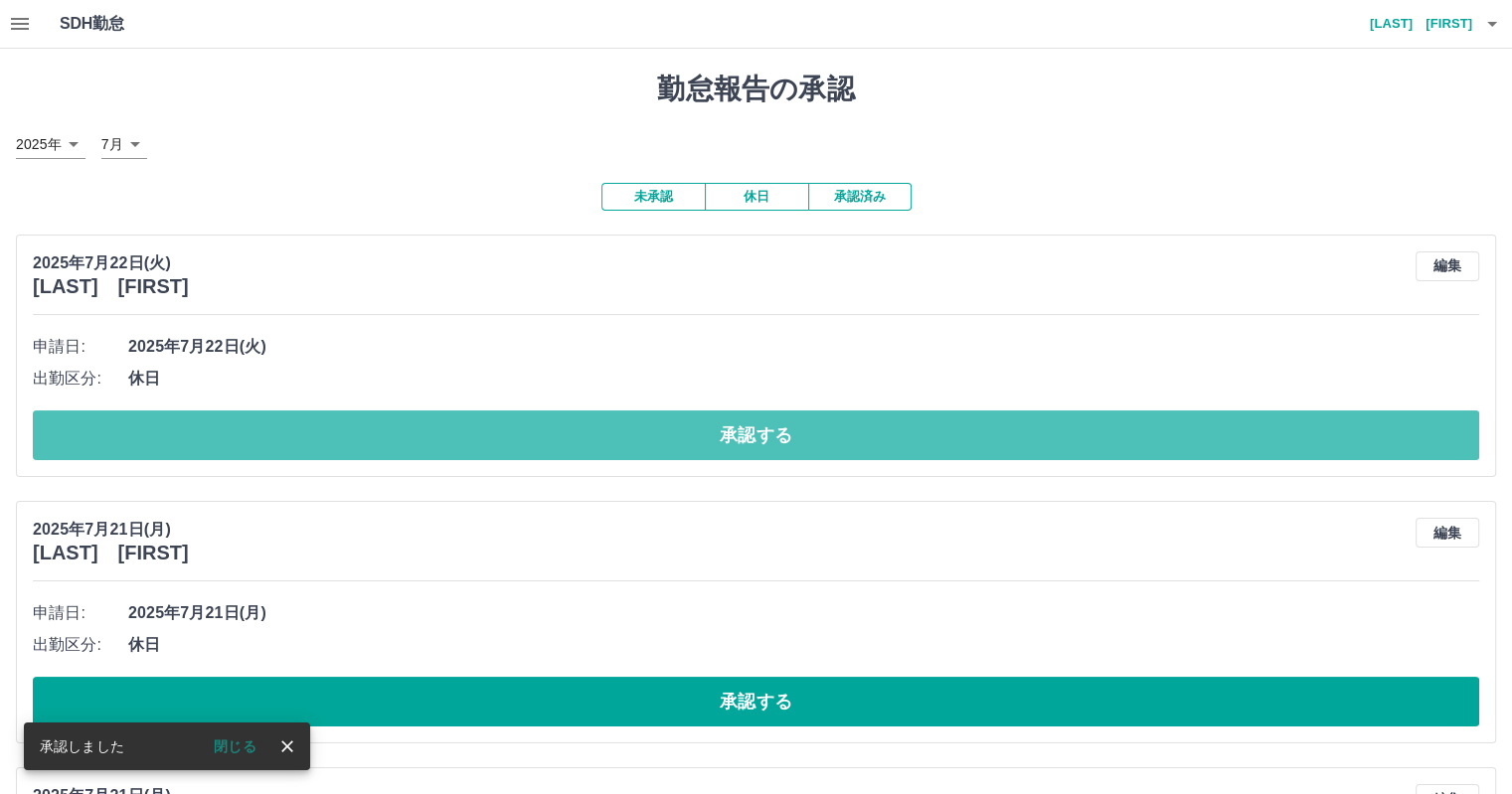 click on "承認する" at bounding box center [756, 435] 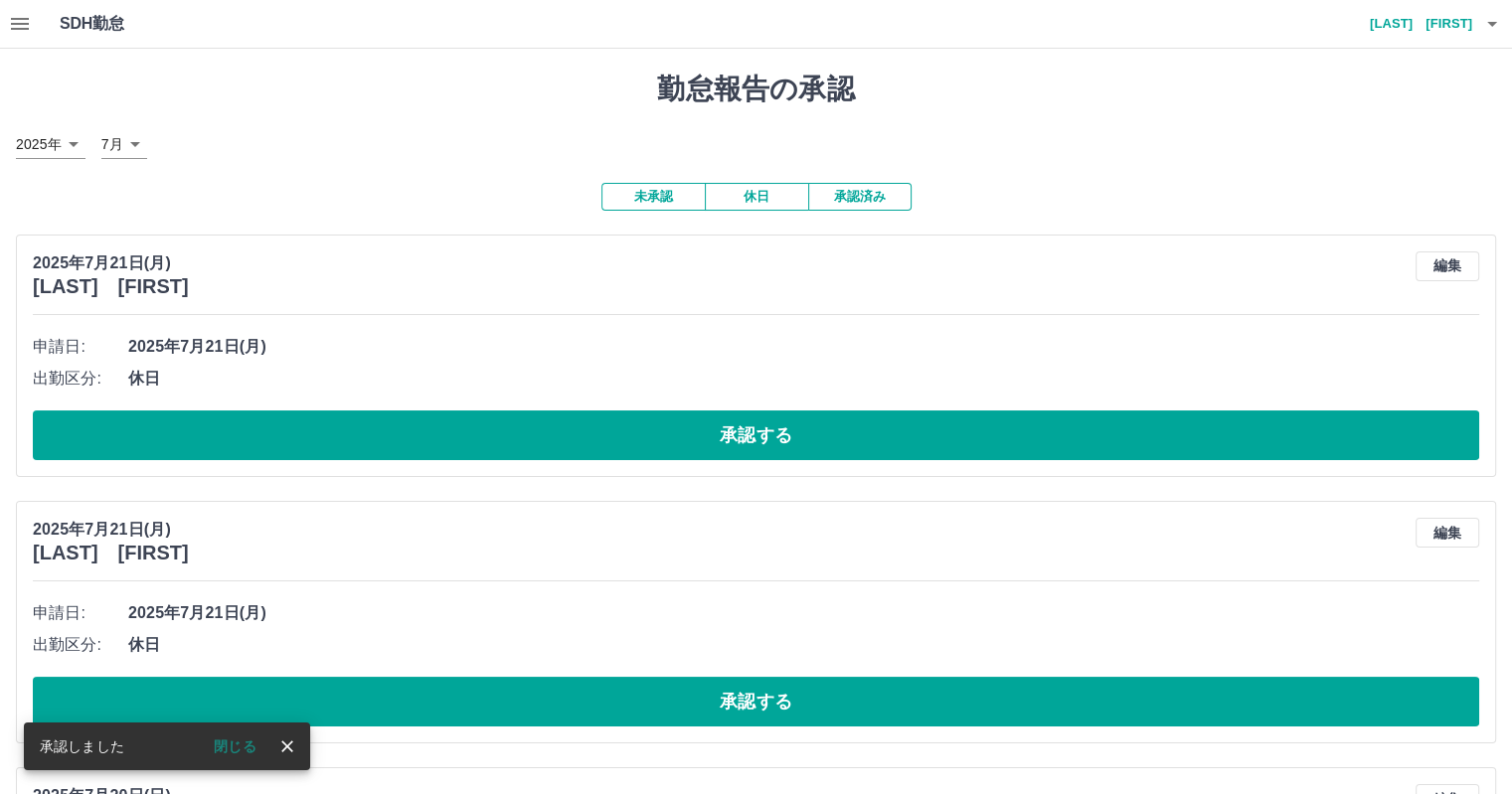 click on "承認する" at bounding box center [756, 435] 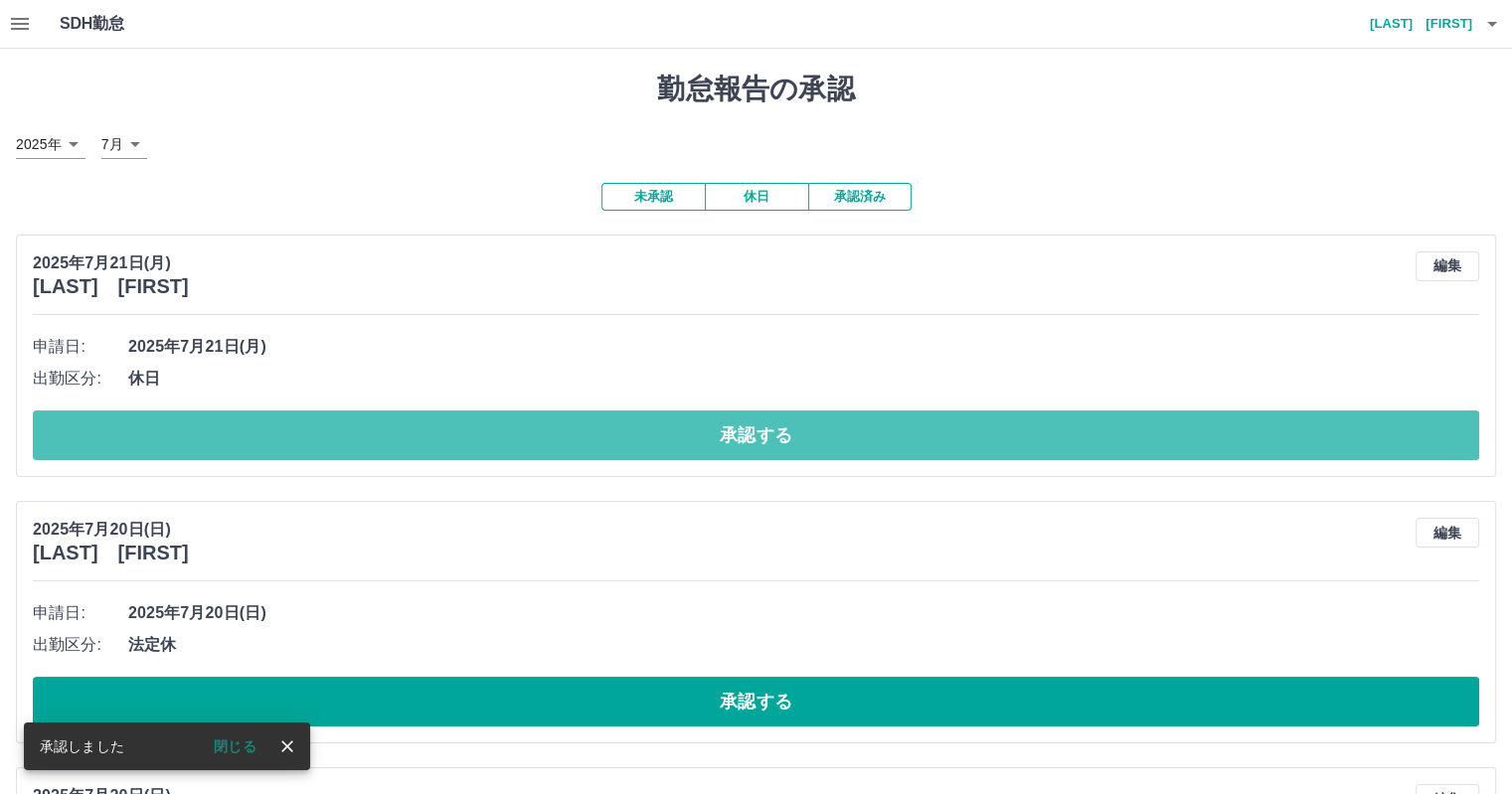 click on "承認する" at bounding box center (756, 435) 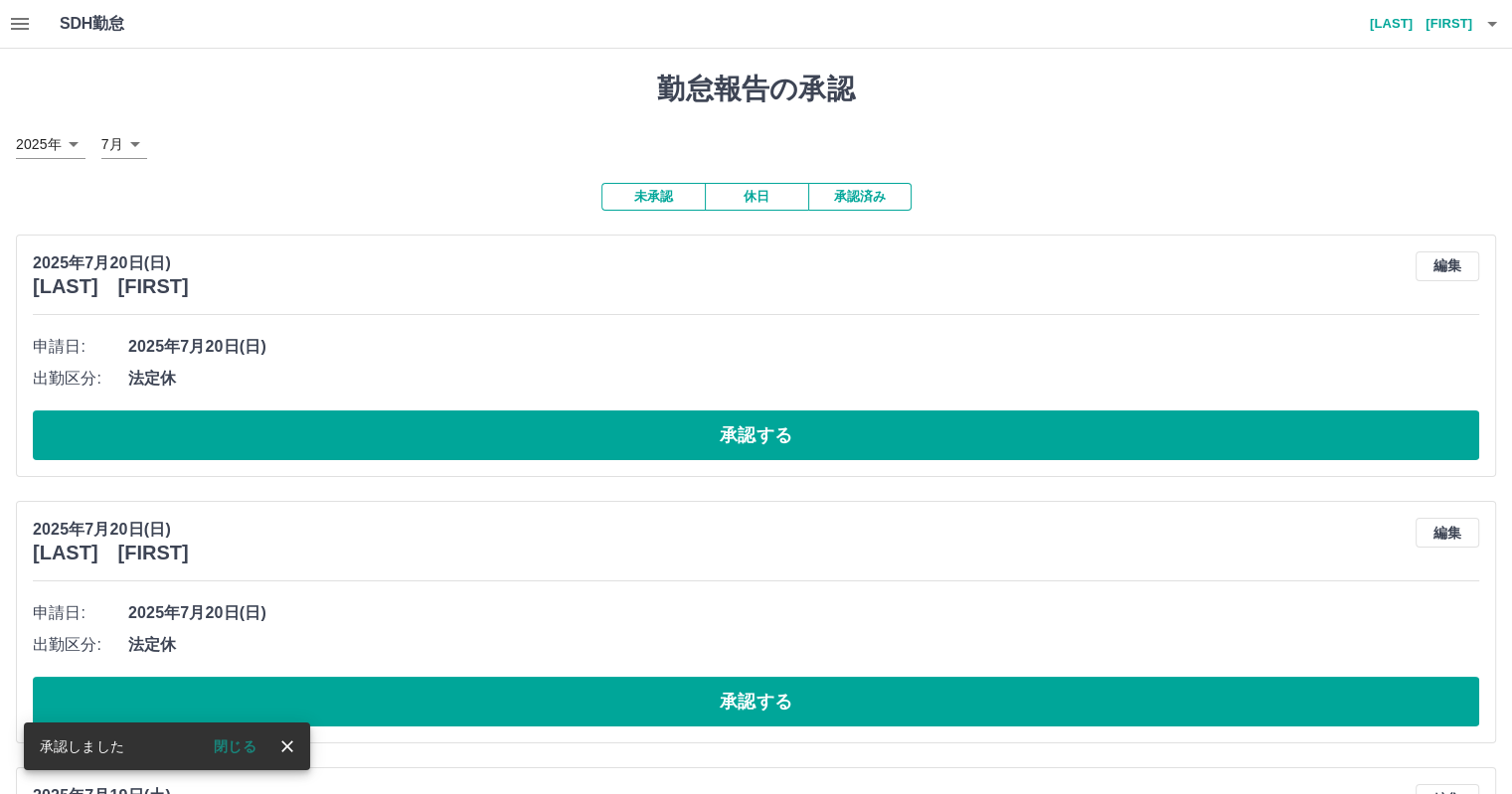 click on "承認する" at bounding box center (756, 435) 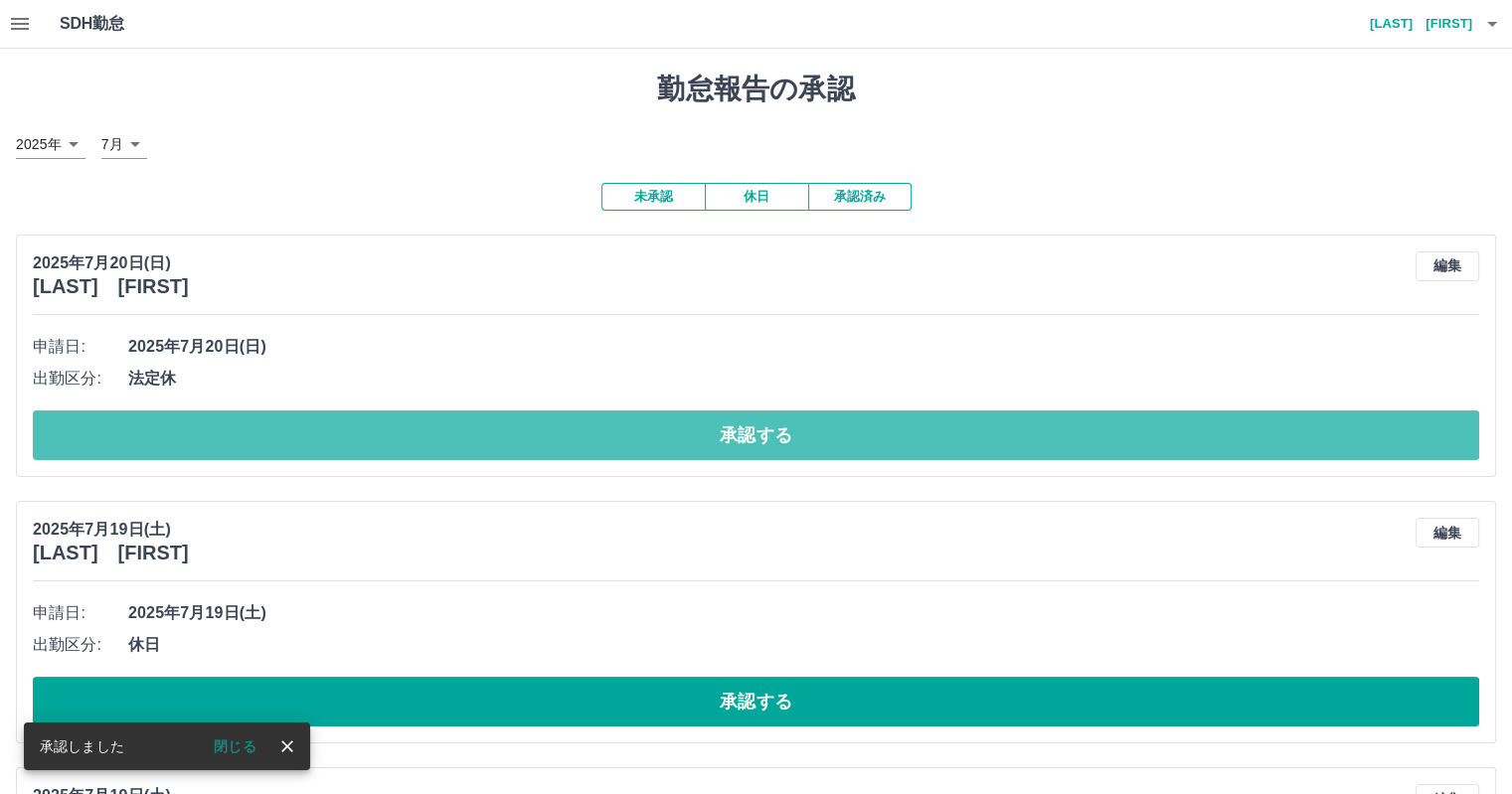 click on "承認する" at bounding box center (756, 435) 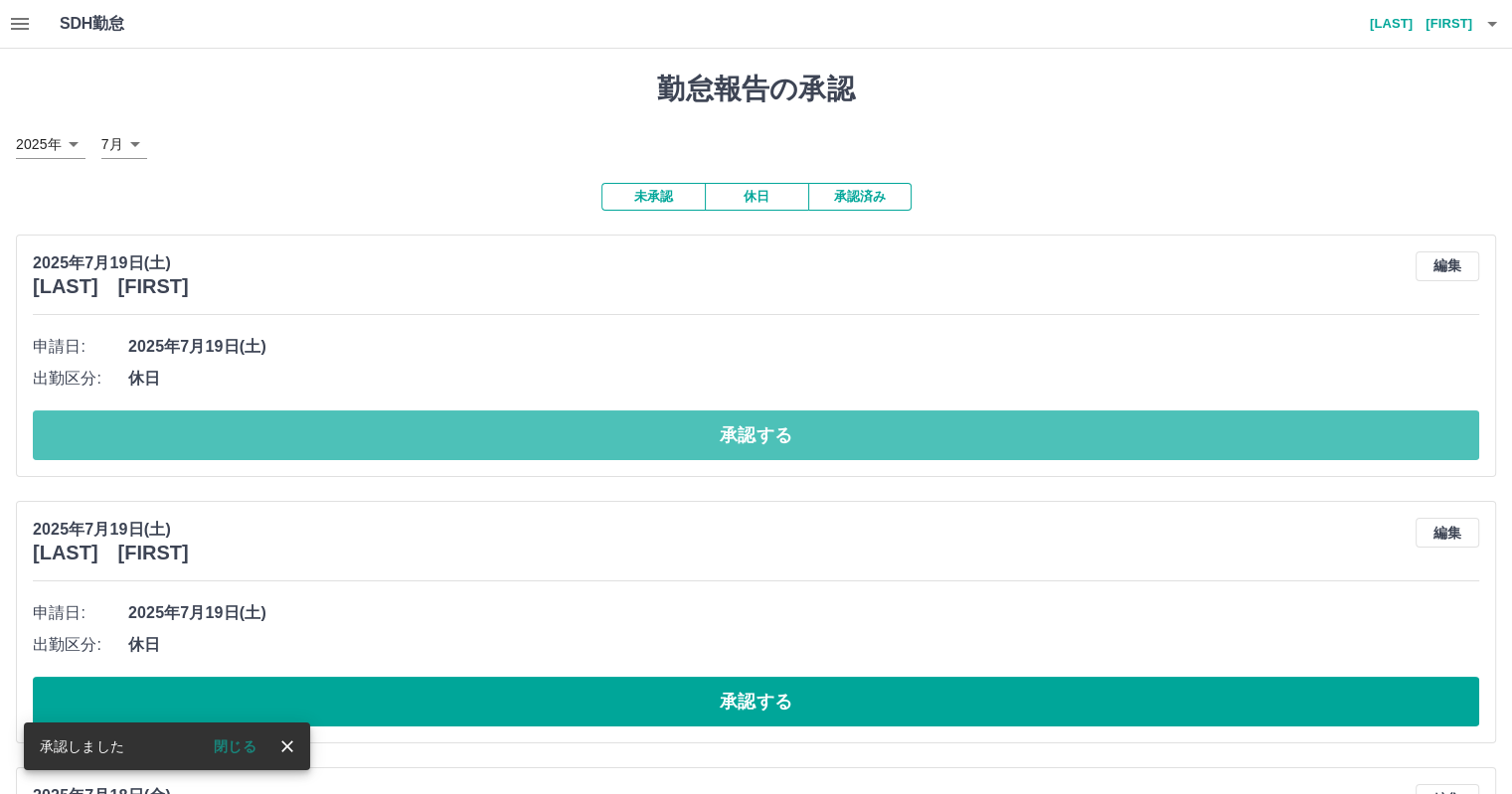 click on "承認する" at bounding box center [756, 435] 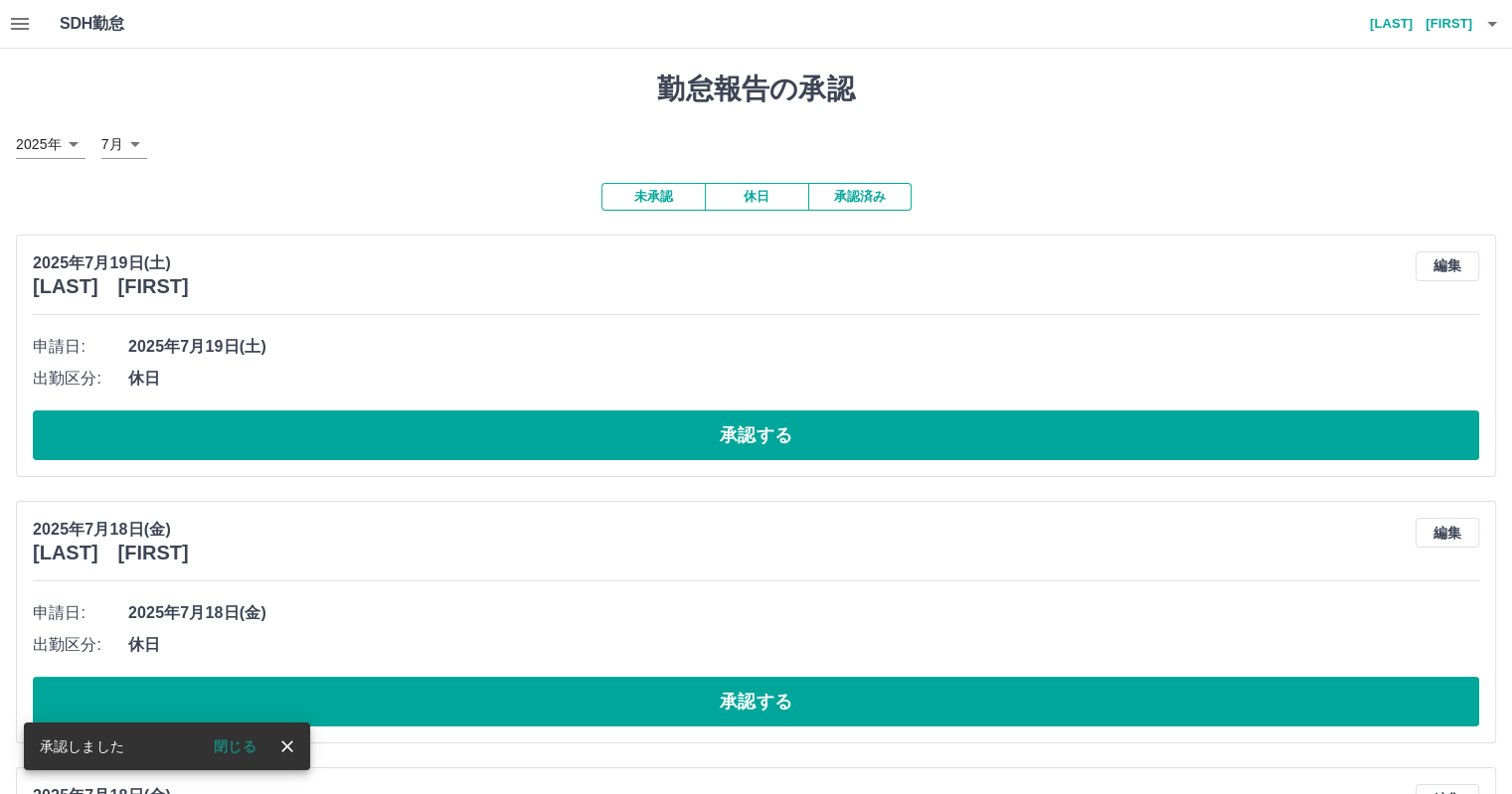 click on "承認する" at bounding box center (756, 435) 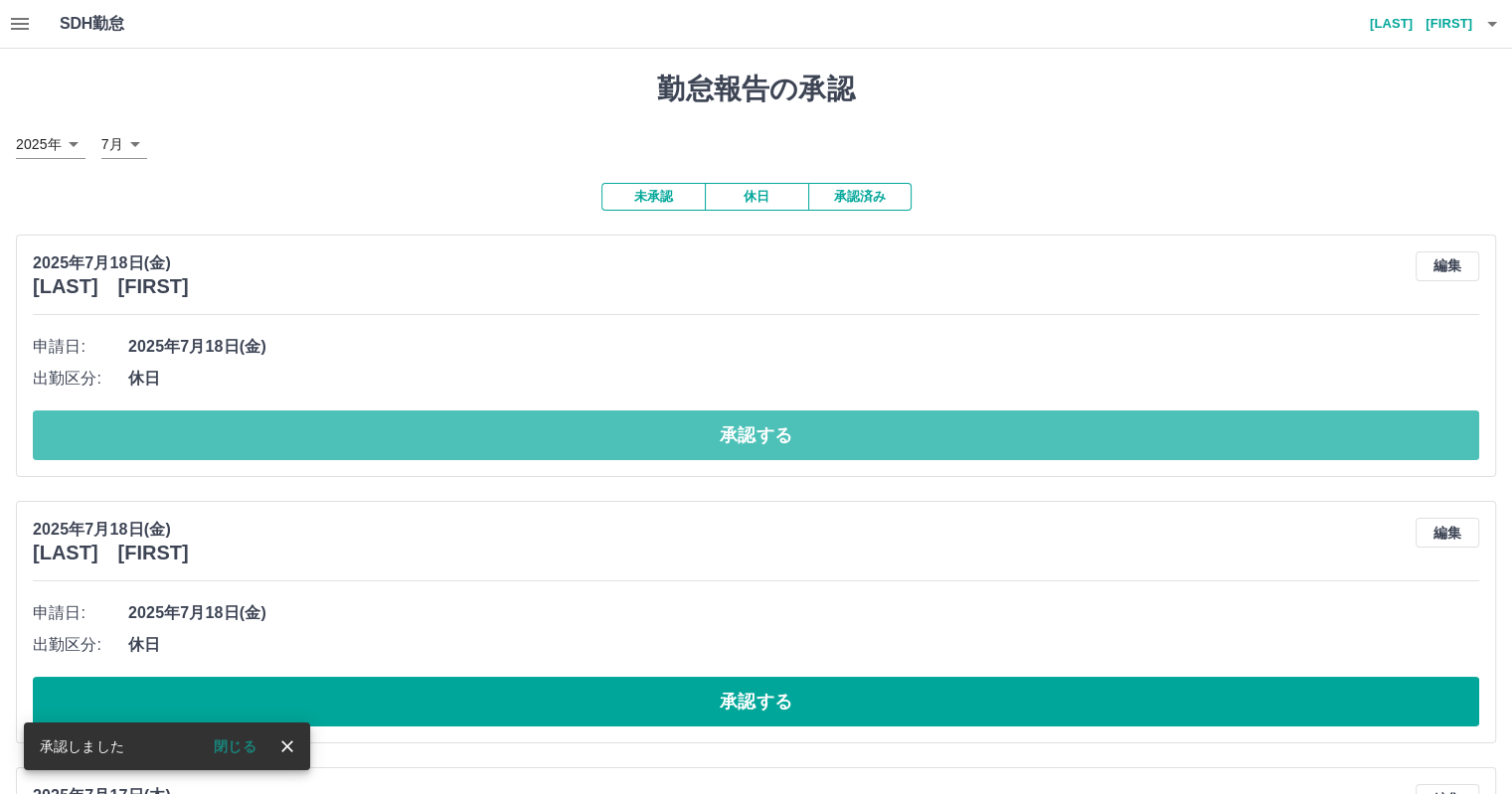 click on "承認する" at bounding box center (756, 435) 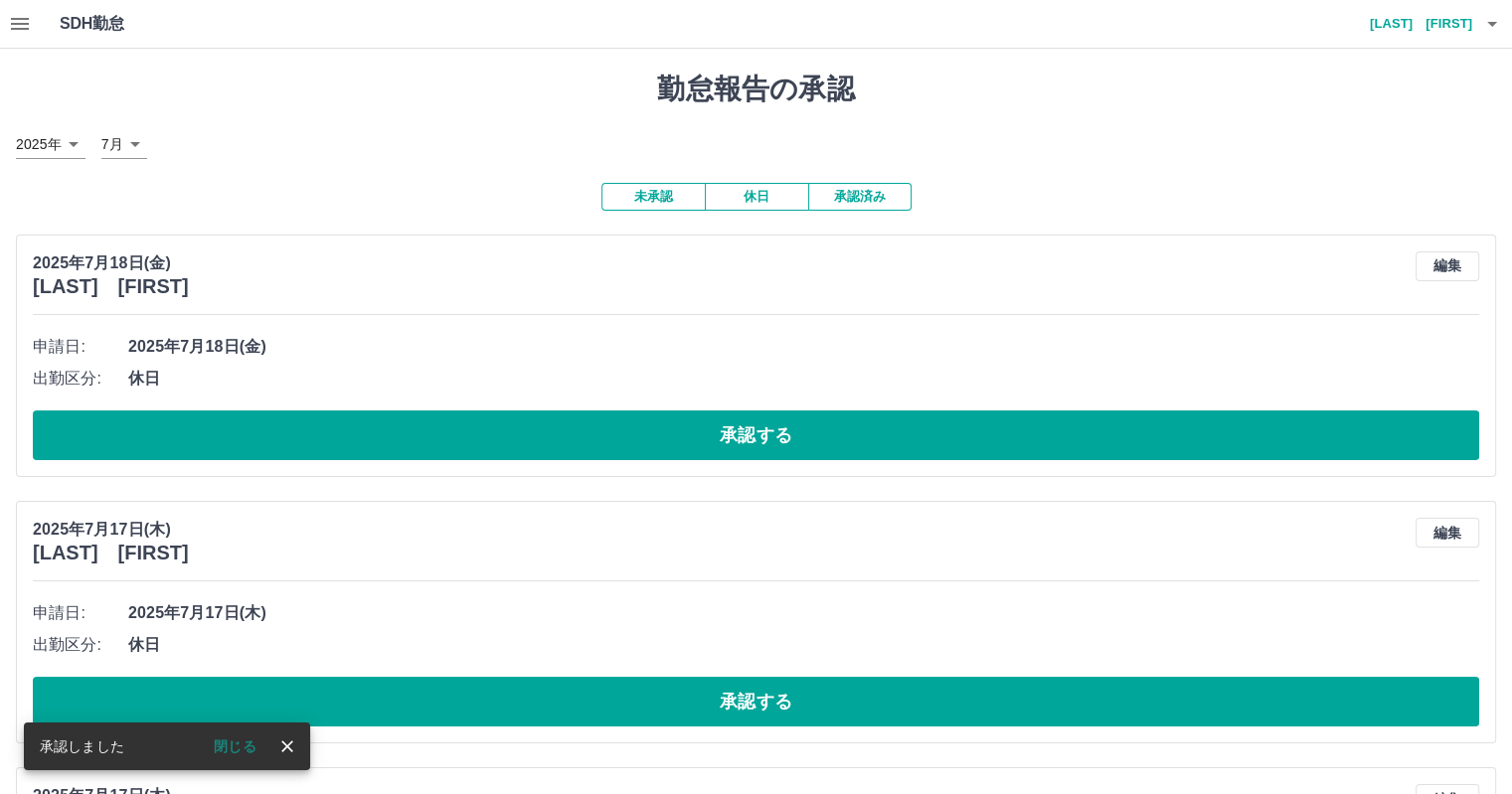 click on "承認する" at bounding box center (756, 435) 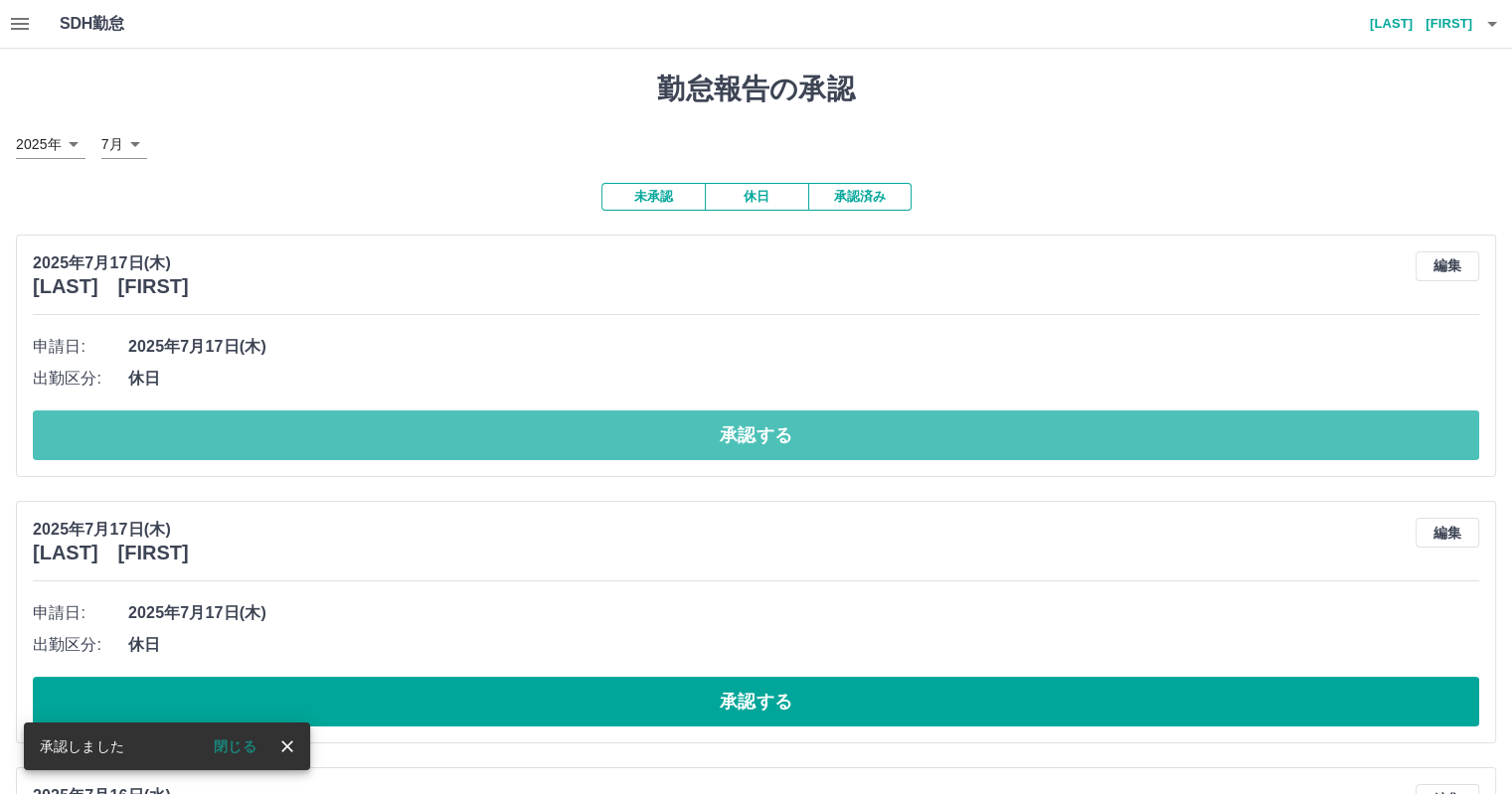 click on "承認する" at bounding box center [756, 435] 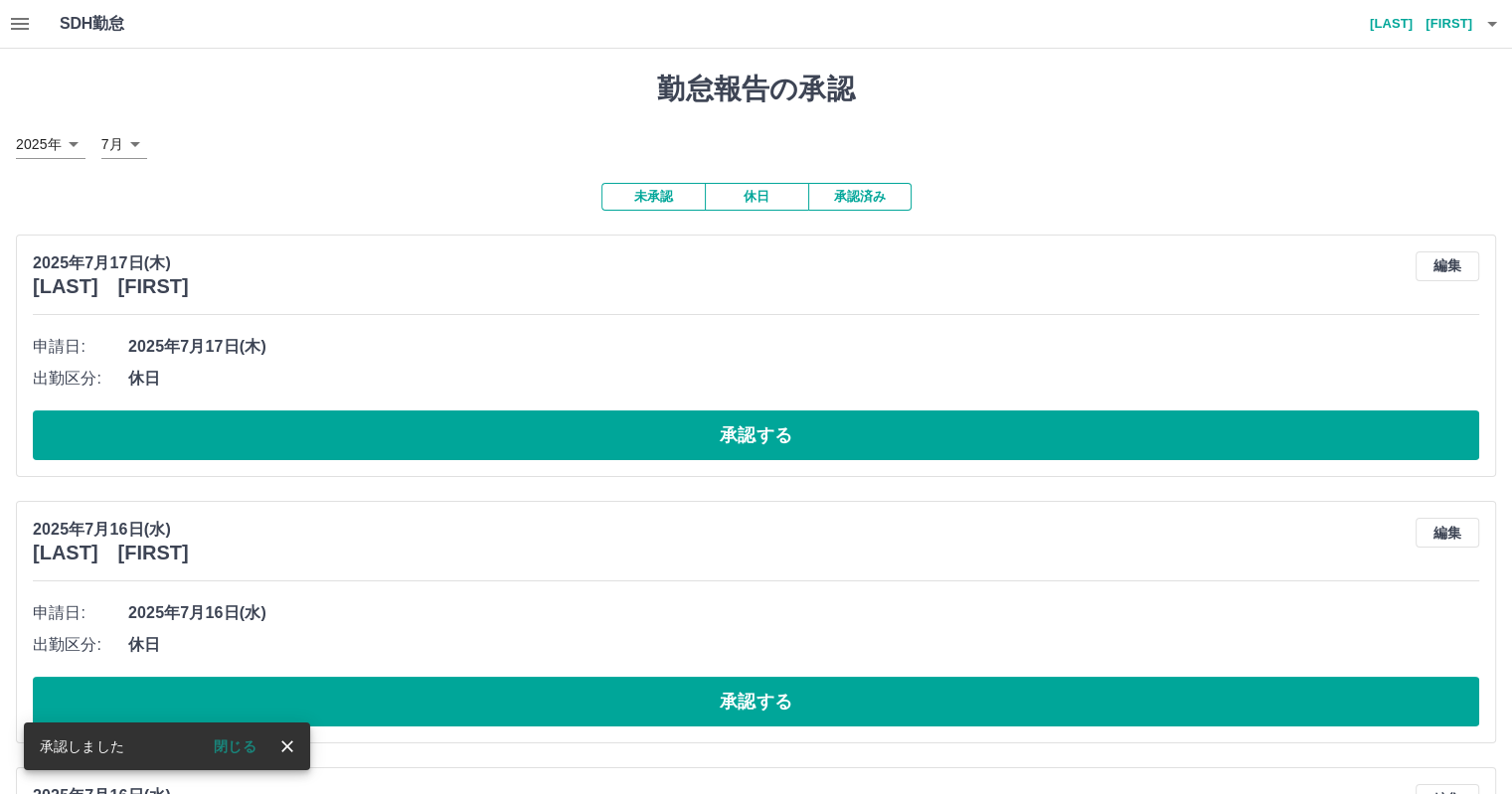 click on "承認する" at bounding box center (756, 435) 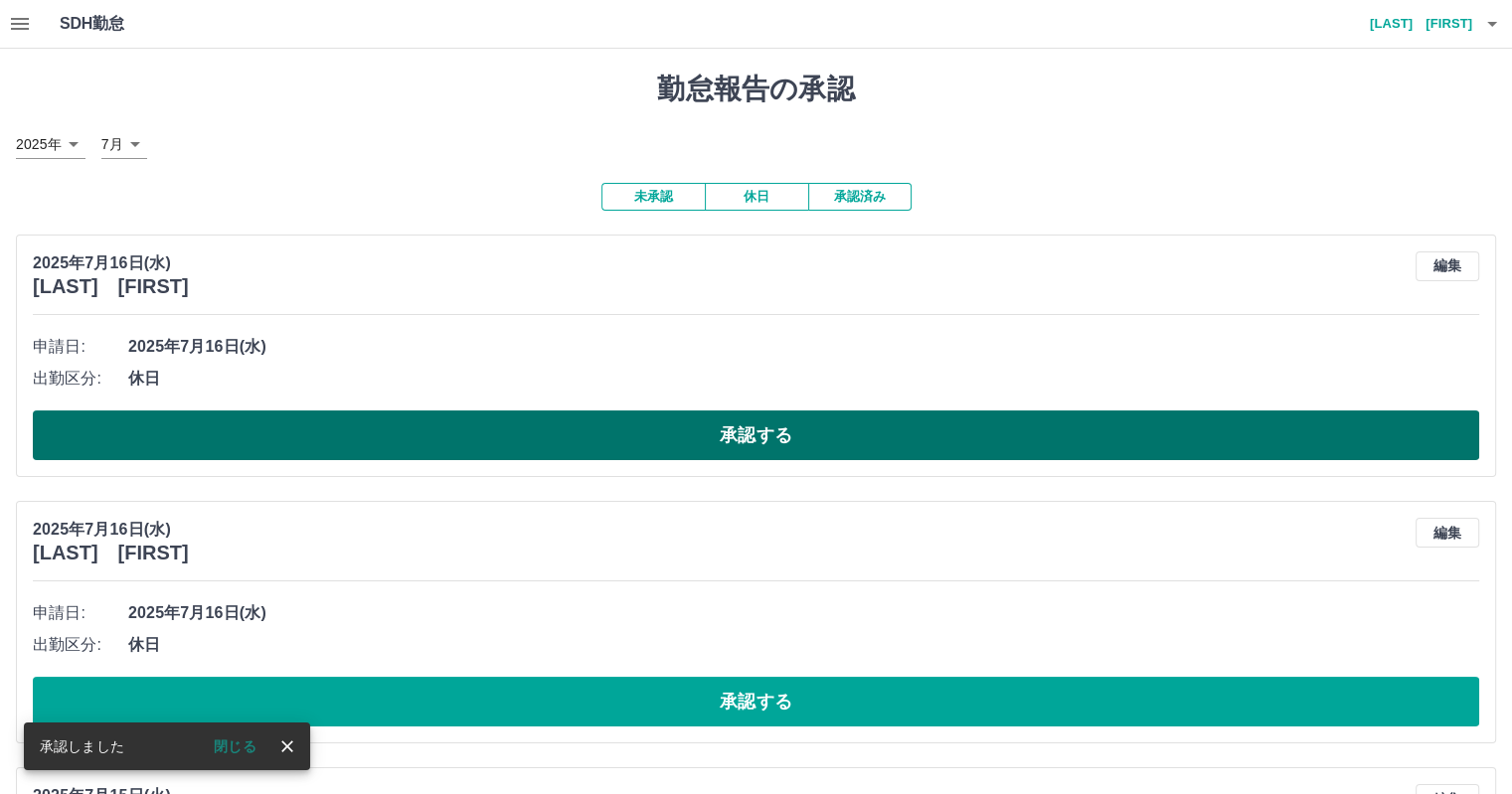 click on "承認する" at bounding box center [756, 435] 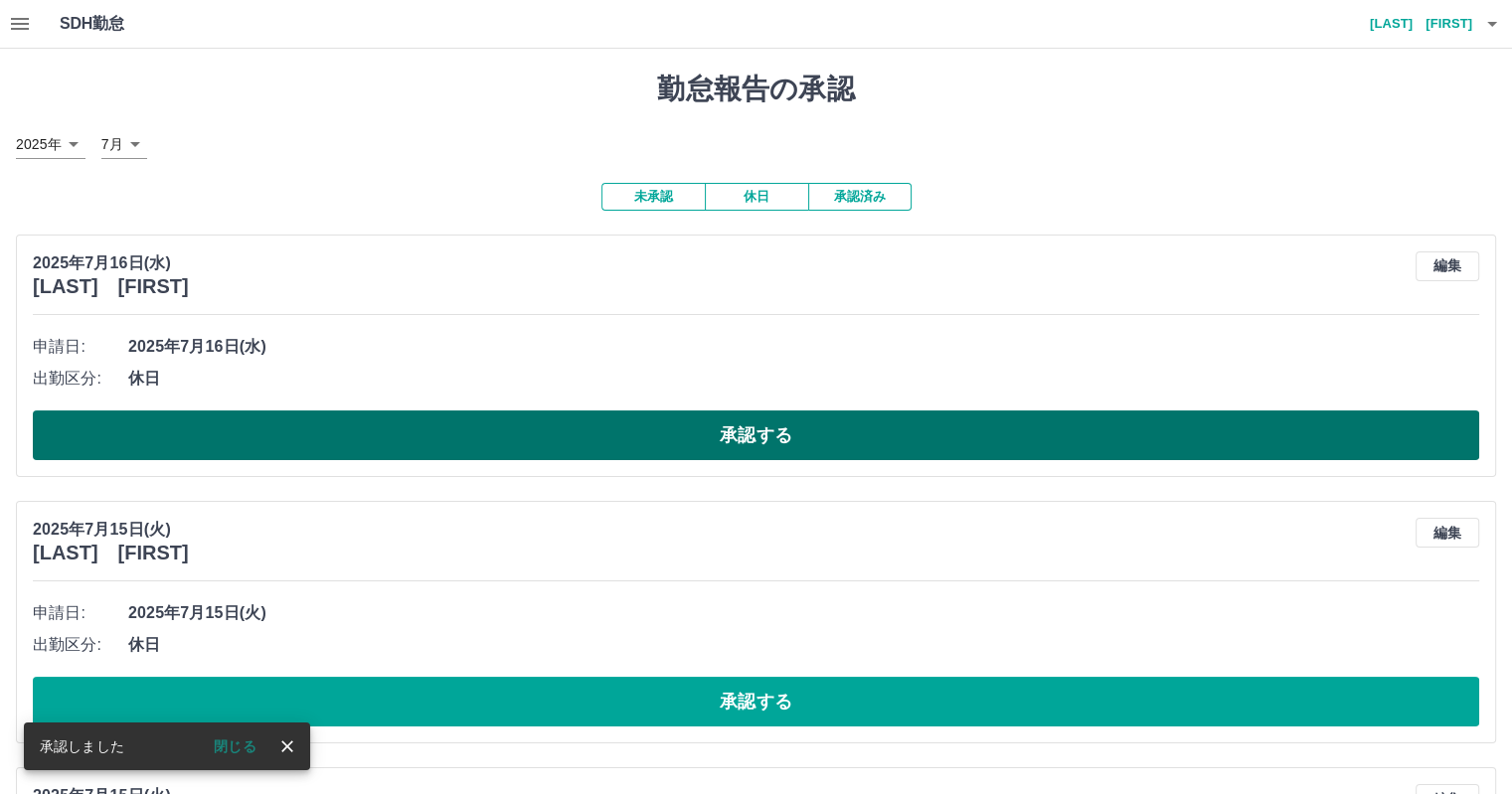 click on "承認する" at bounding box center [756, 435] 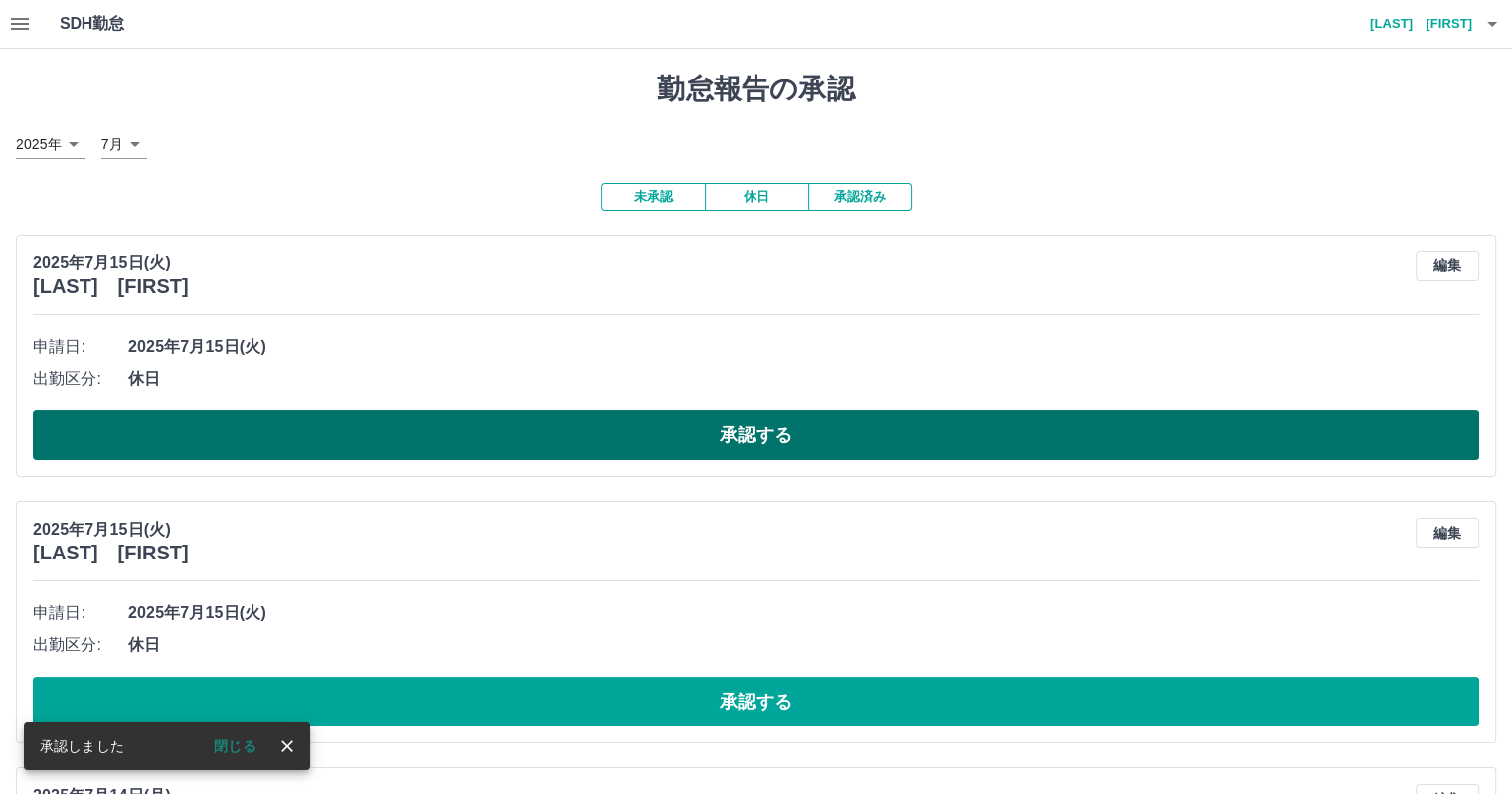 click on "承認する" at bounding box center (756, 435) 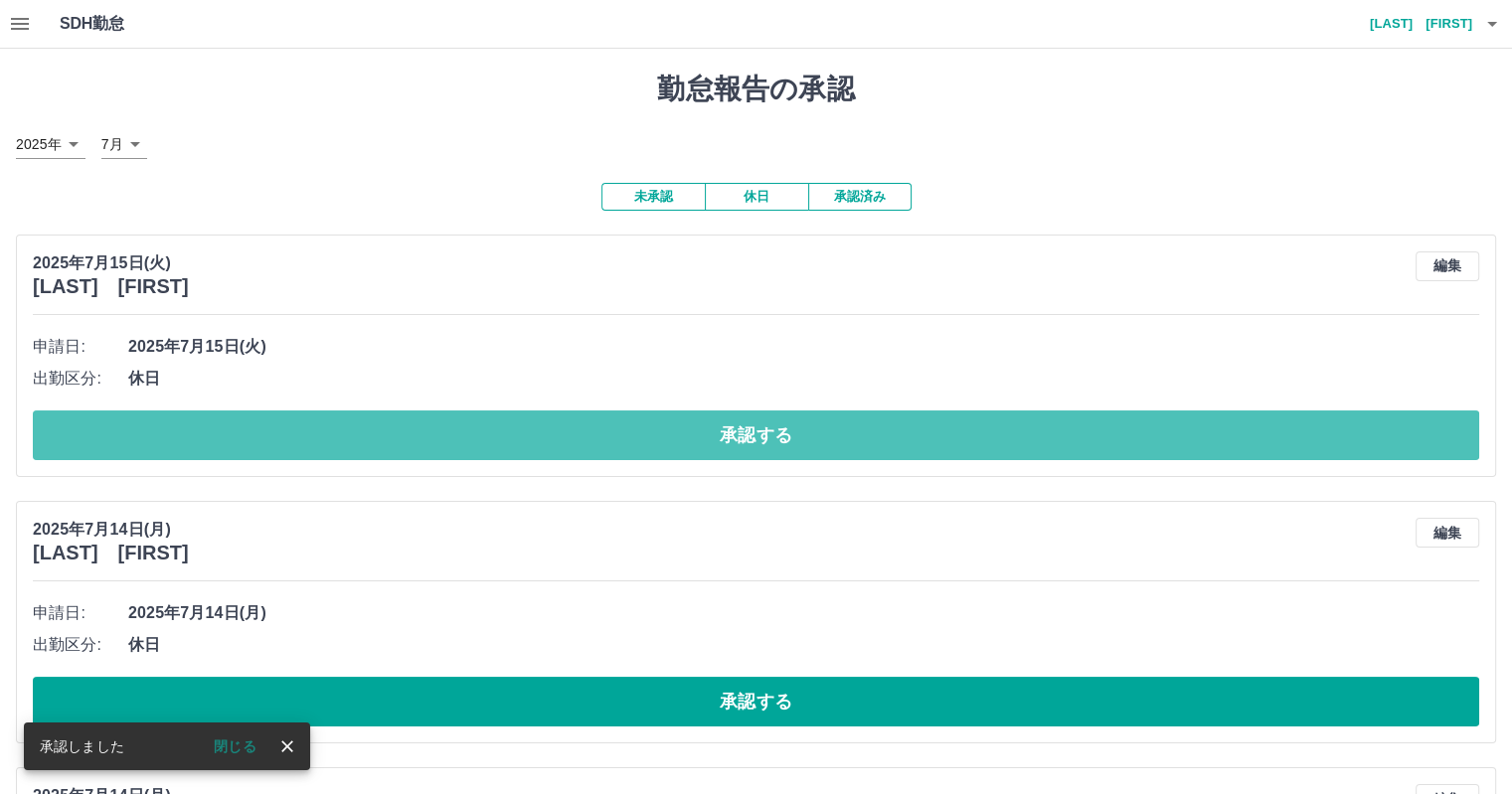 click on "承認する" at bounding box center [756, 435] 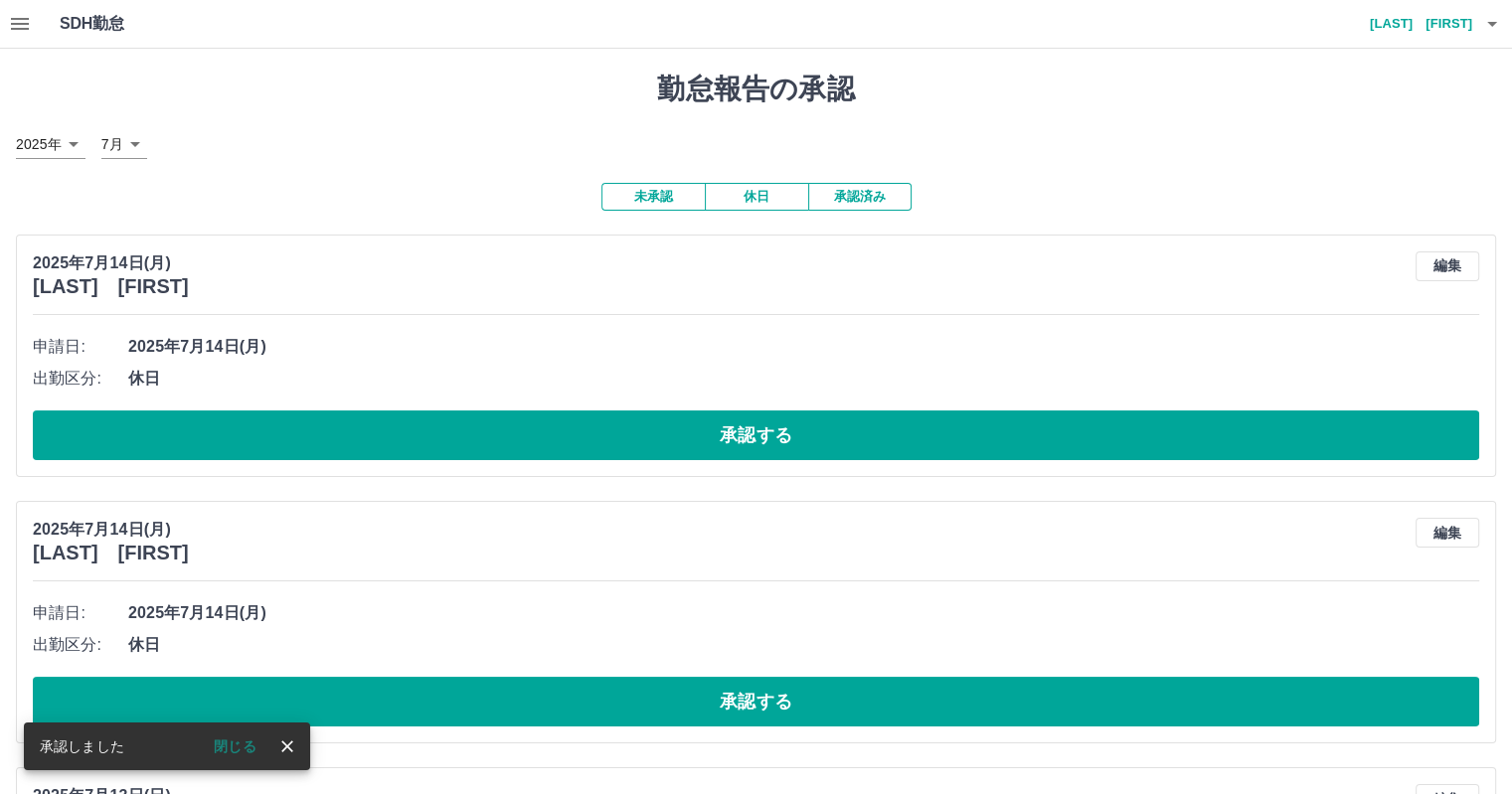 click on "承認する" at bounding box center [756, 435] 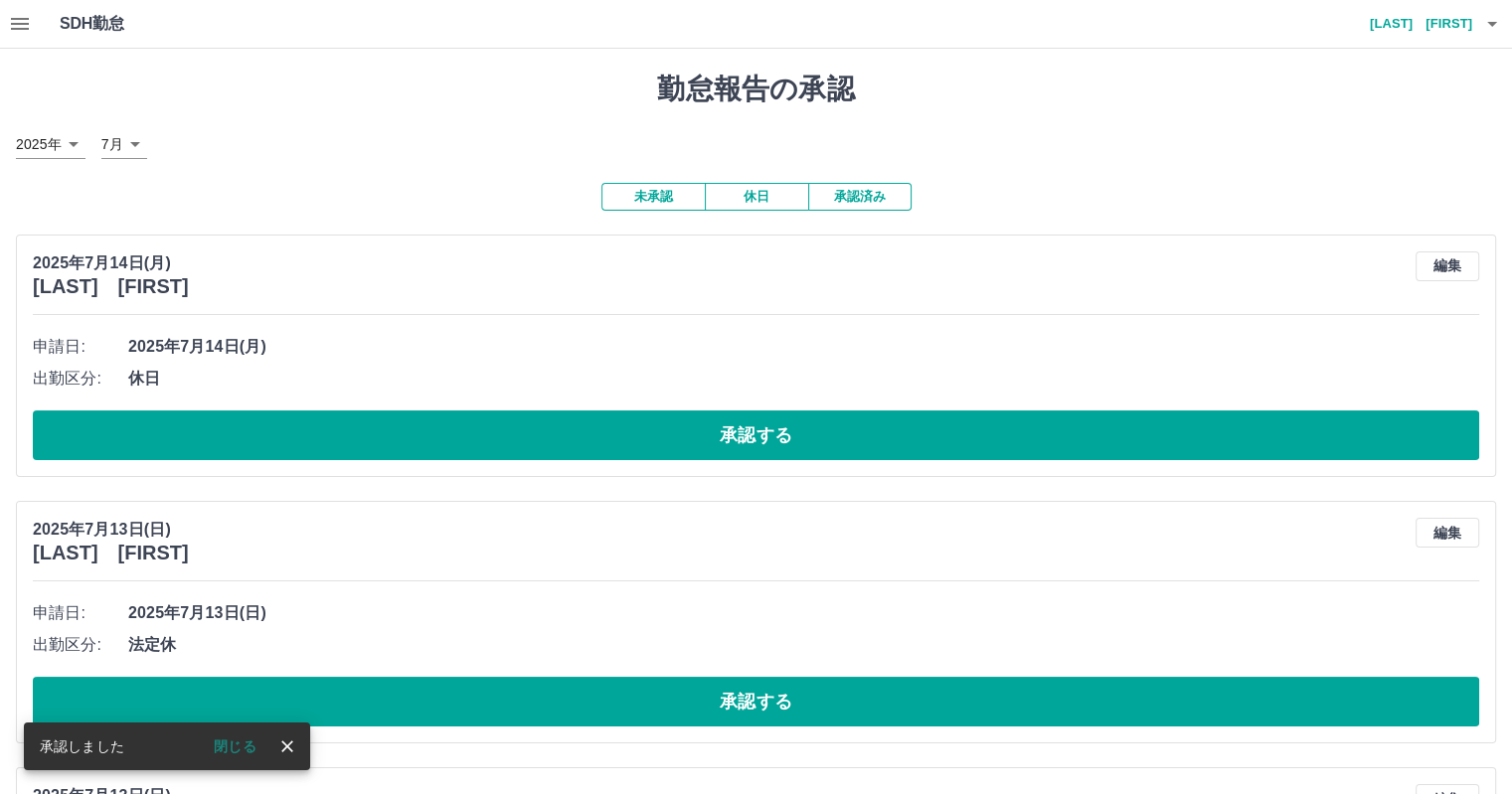 click on "承認する" at bounding box center [756, 435] 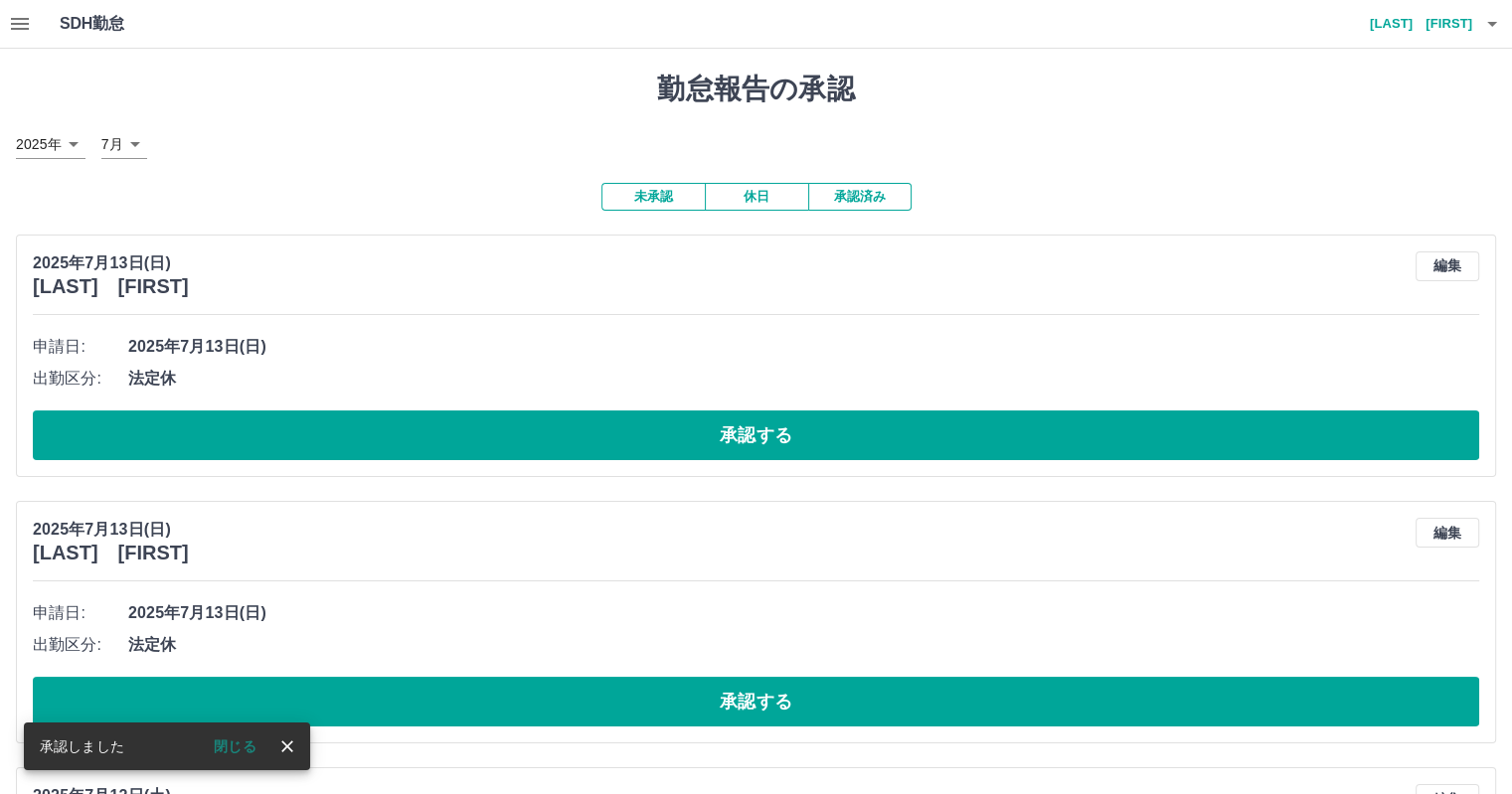 click on "承認する" at bounding box center (756, 435) 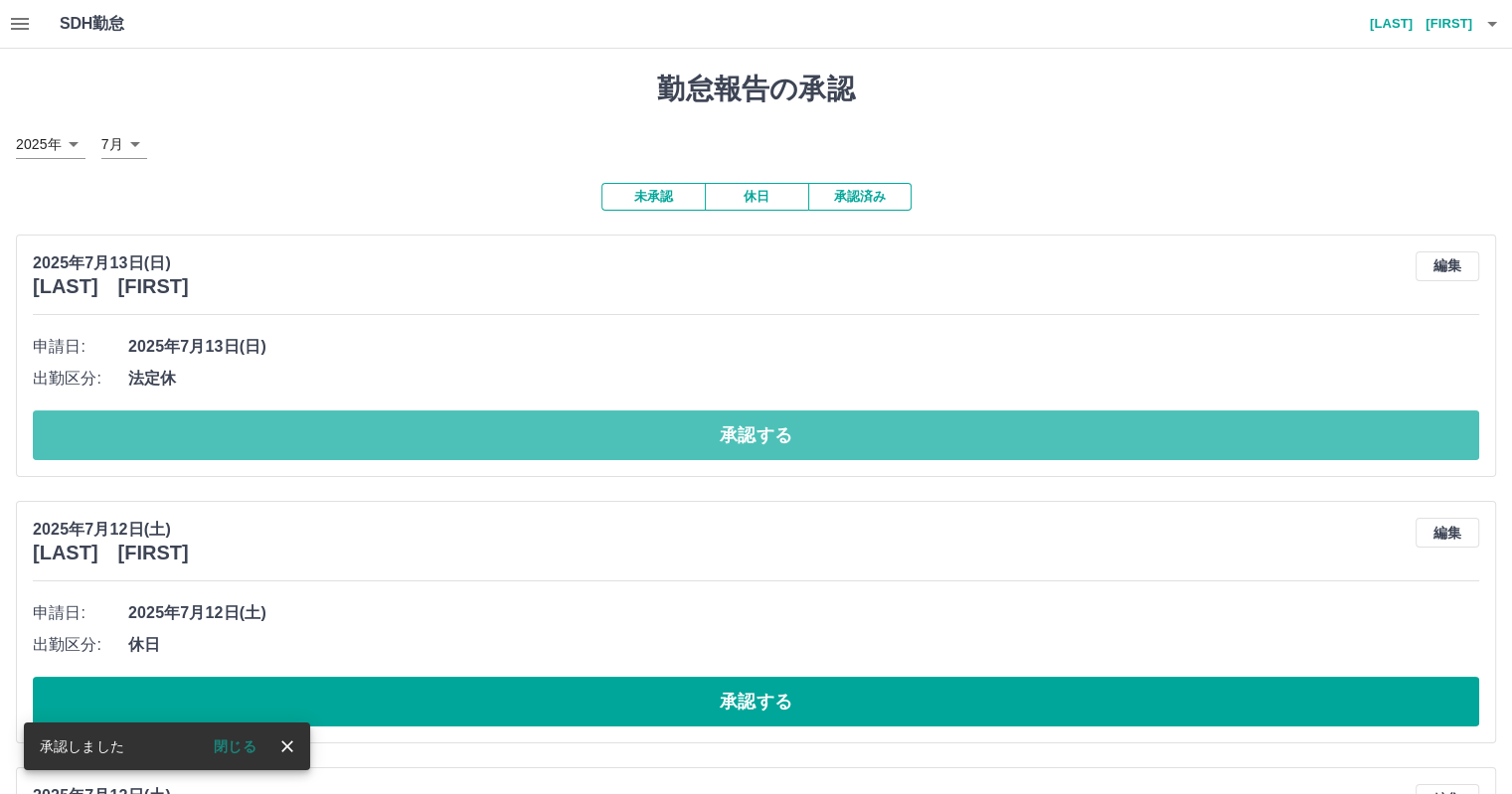 click on "承認する" at bounding box center [756, 435] 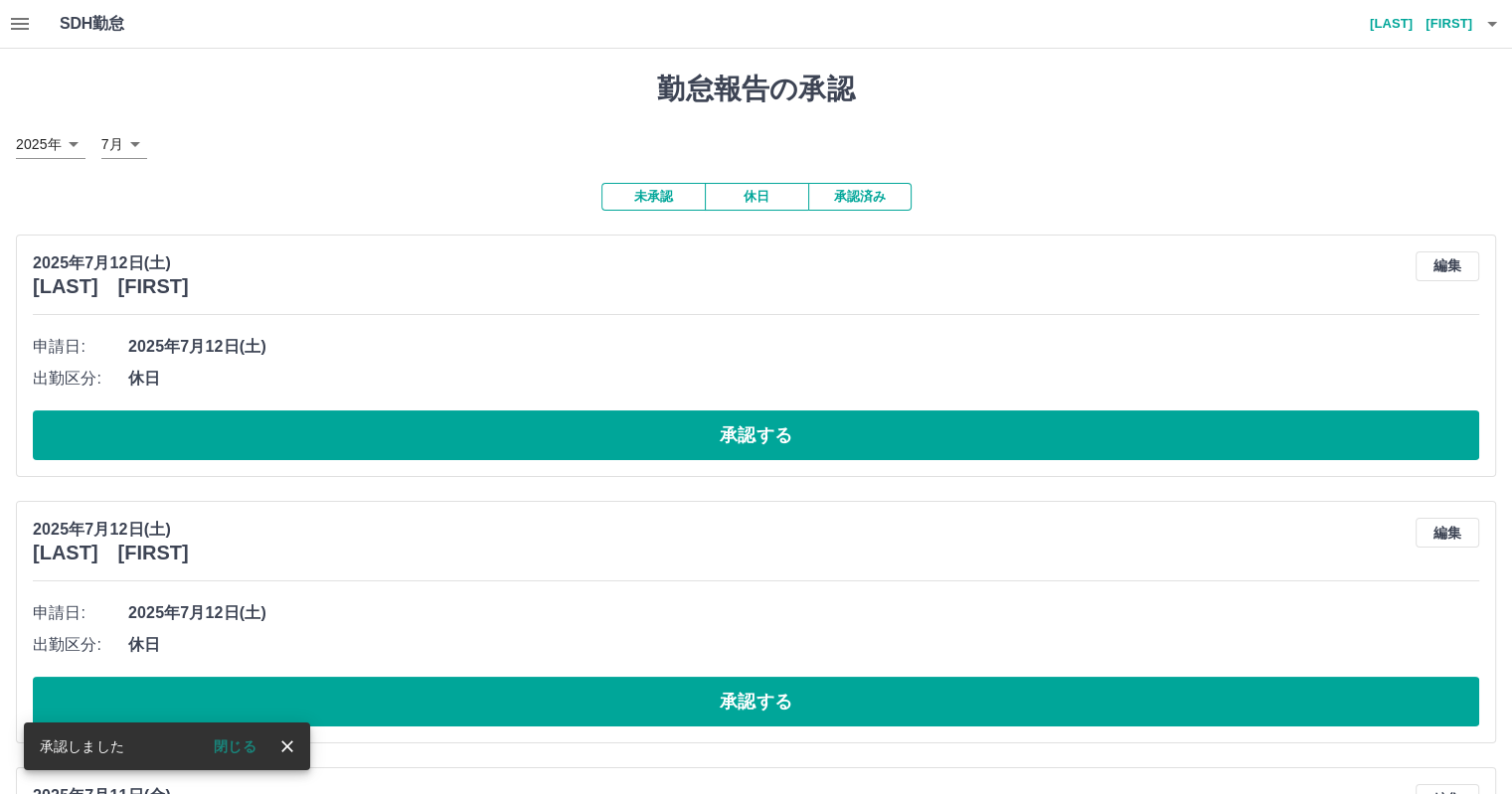 click on "承認する" at bounding box center (756, 435) 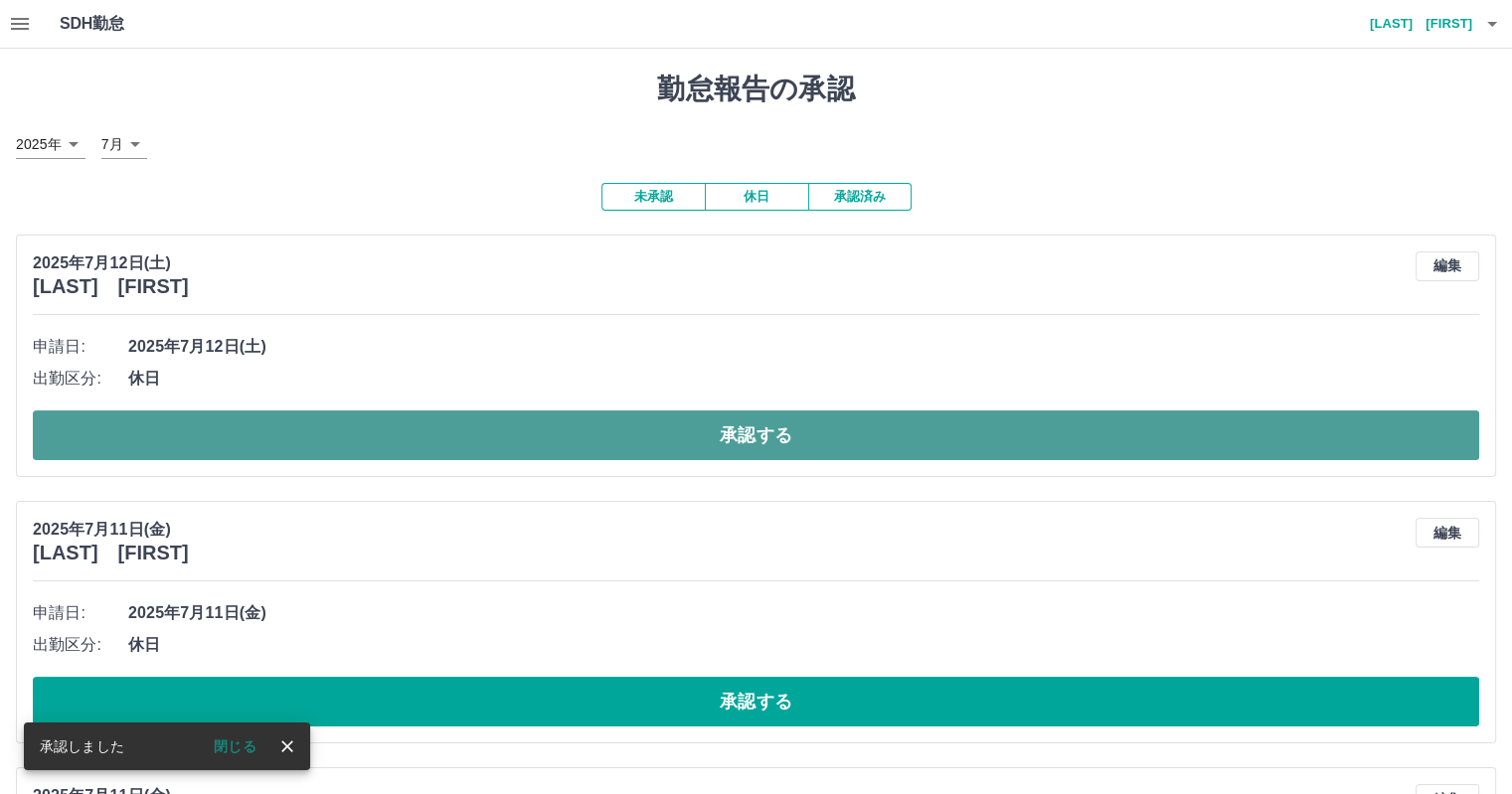 click on "承認する" at bounding box center [756, 435] 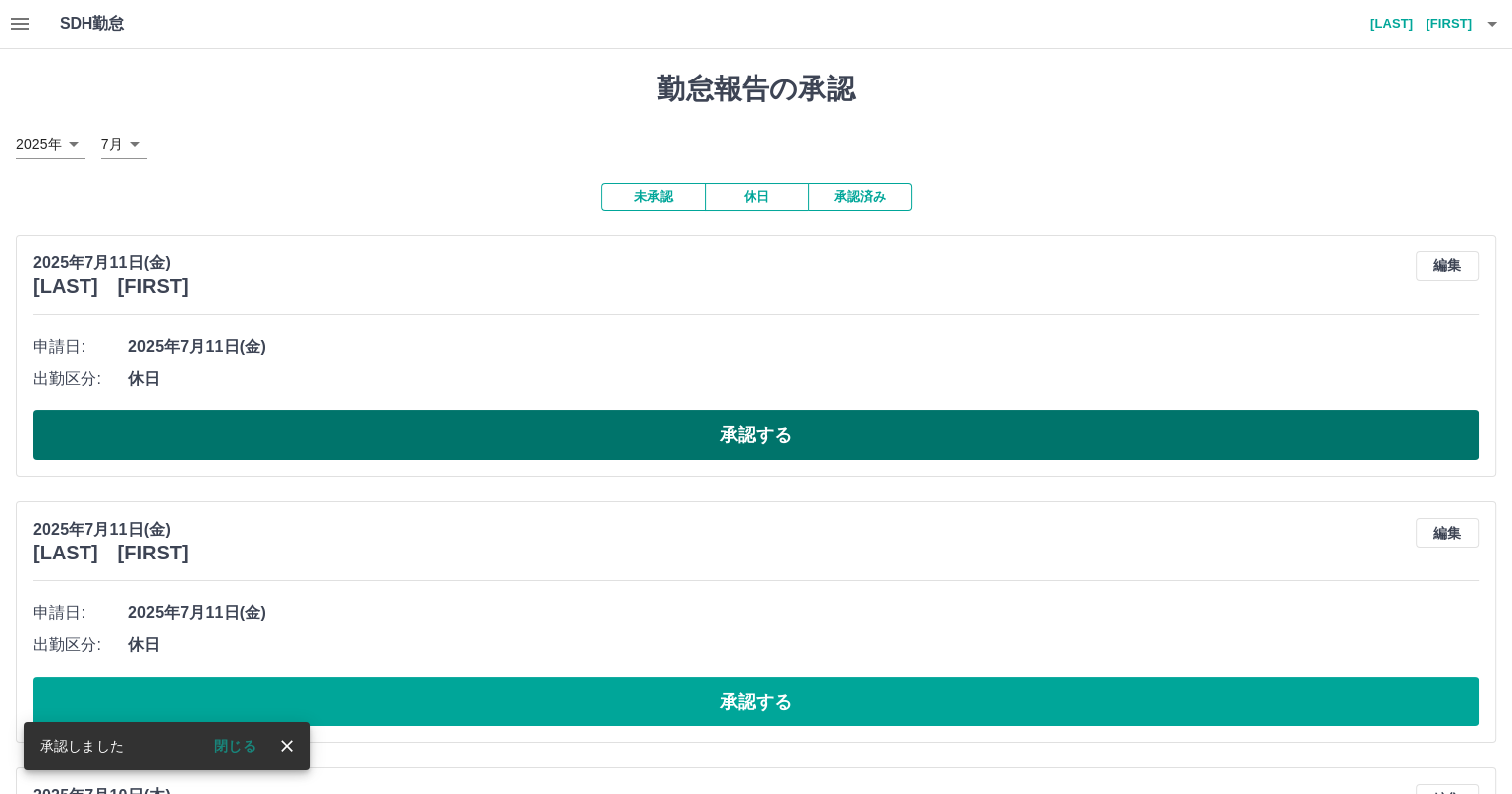 click on "承認する" at bounding box center [756, 435] 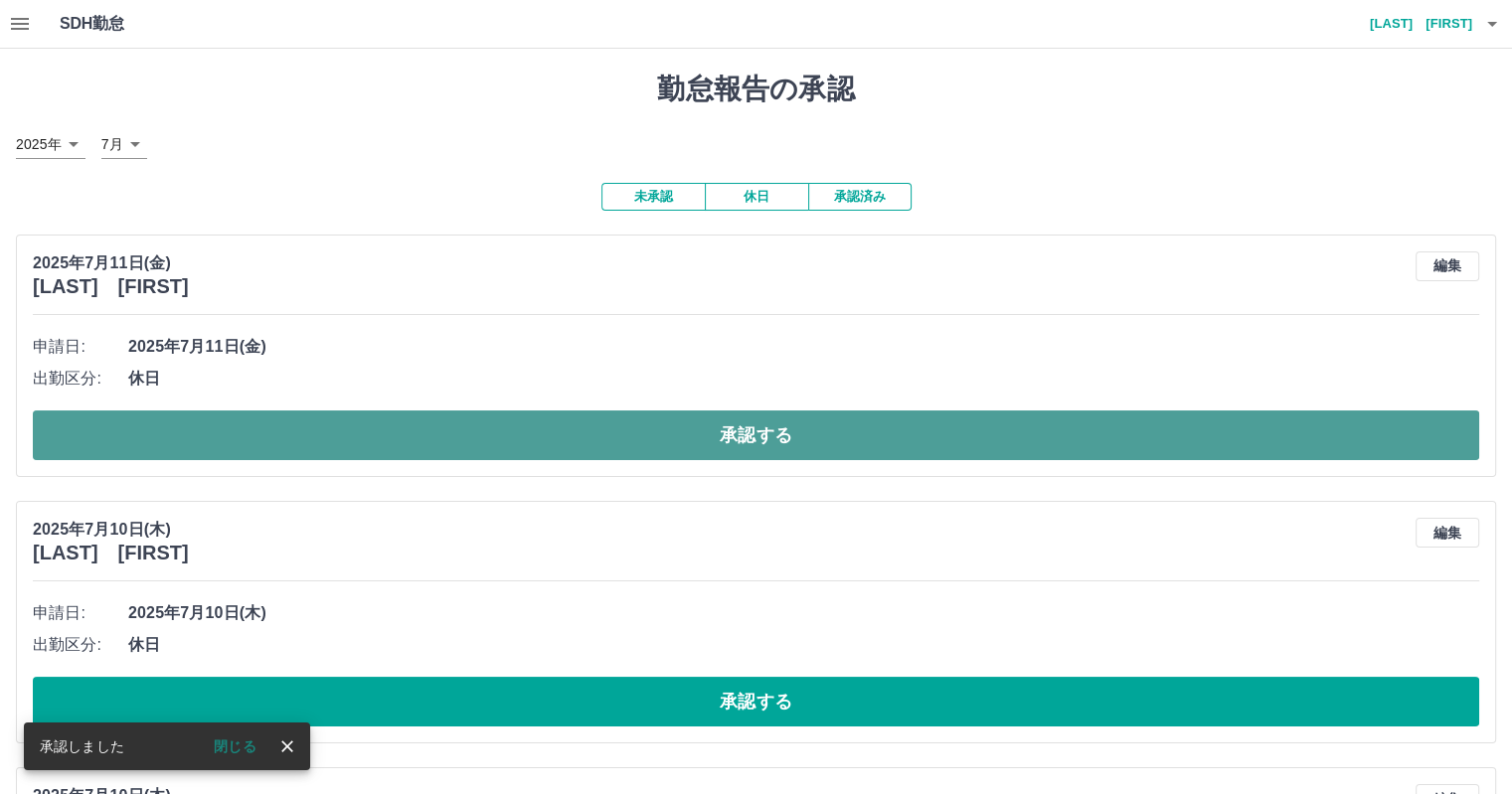 click on "承認する" at bounding box center (756, 435) 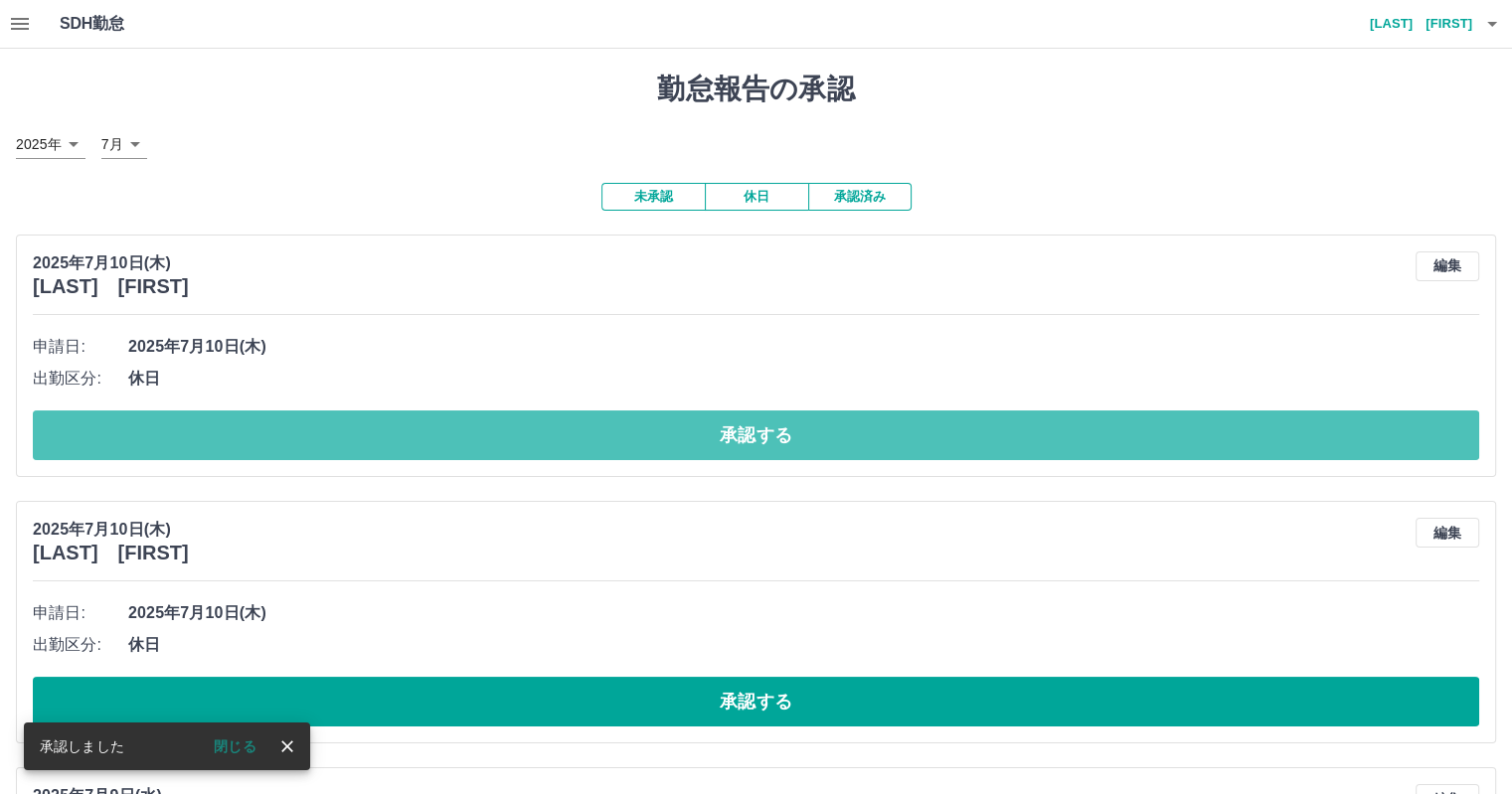 click on "承認する" at bounding box center [756, 435] 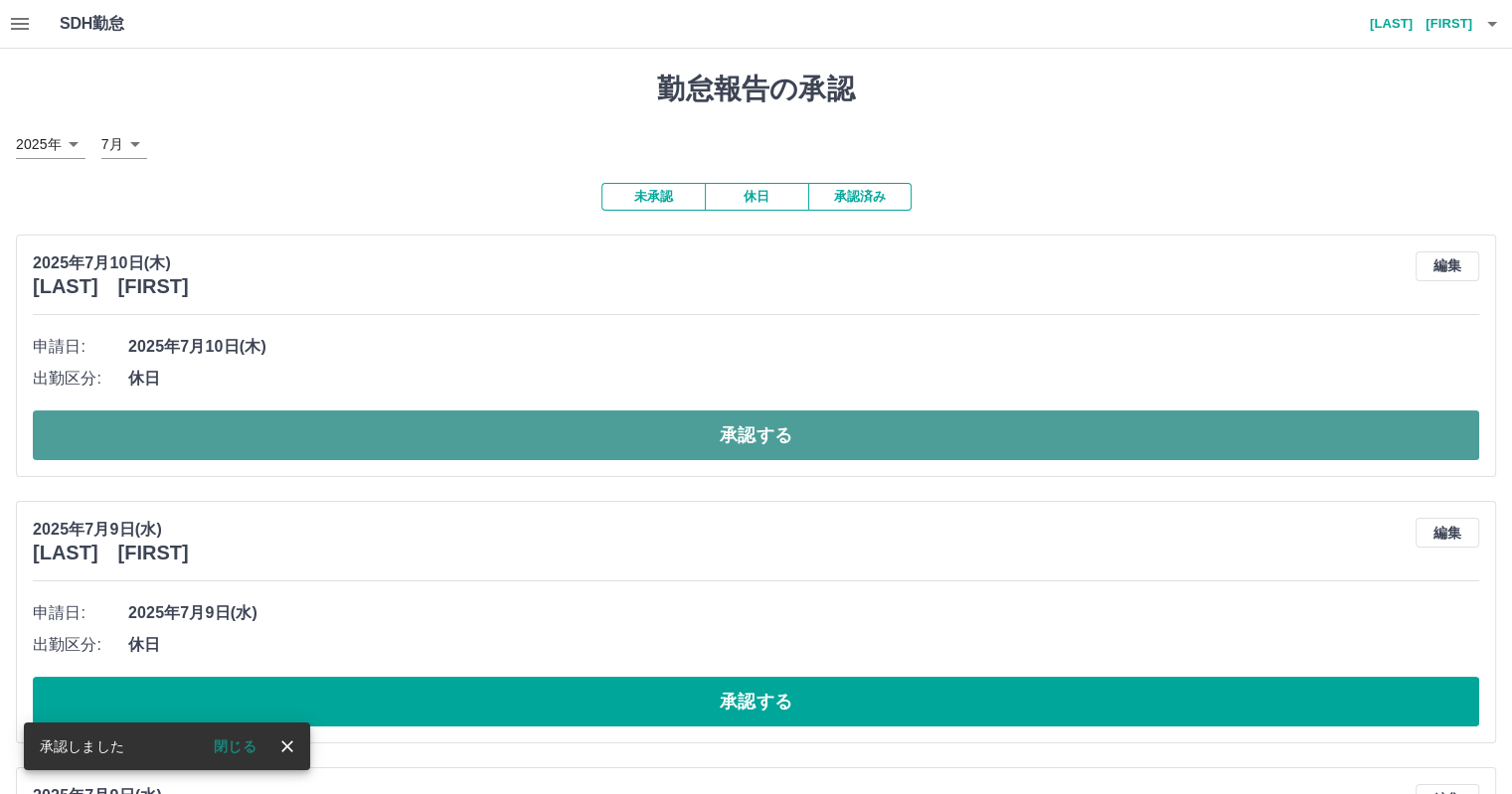 click on "承認する" at bounding box center [756, 435] 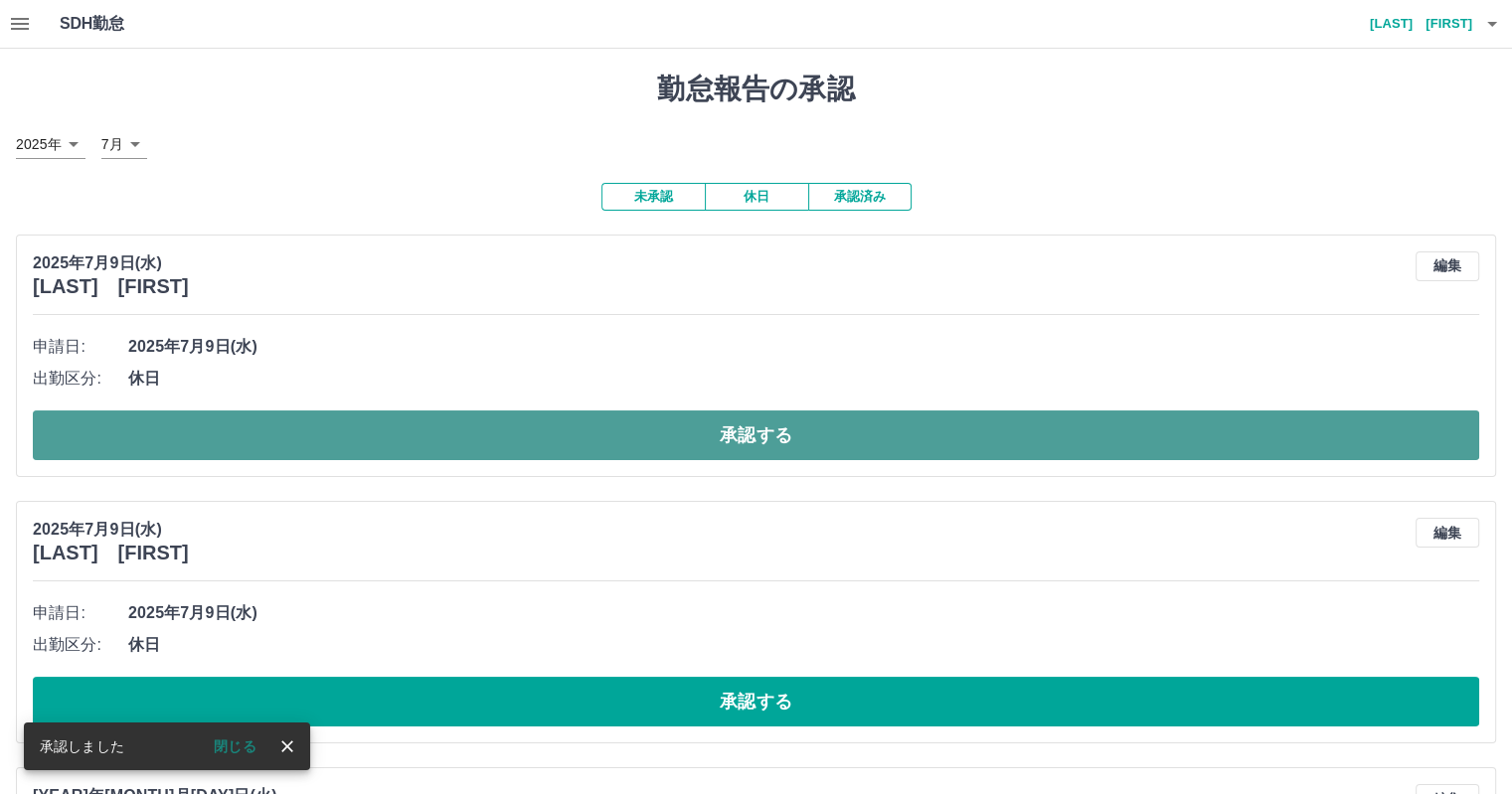 click on "承認する" at bounding box center [756, 435] 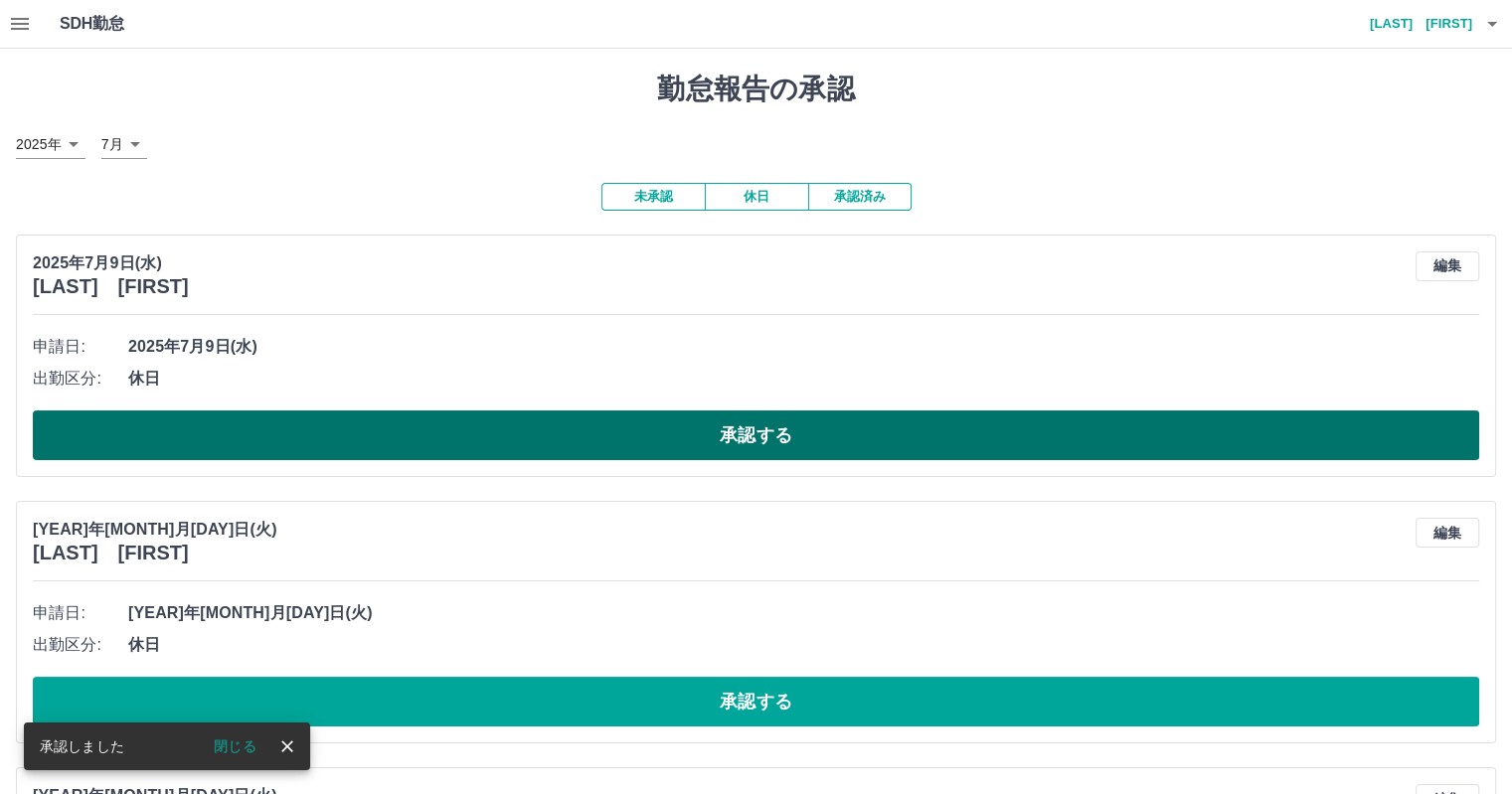 click on "承認する" at bounding box center [756, 435] 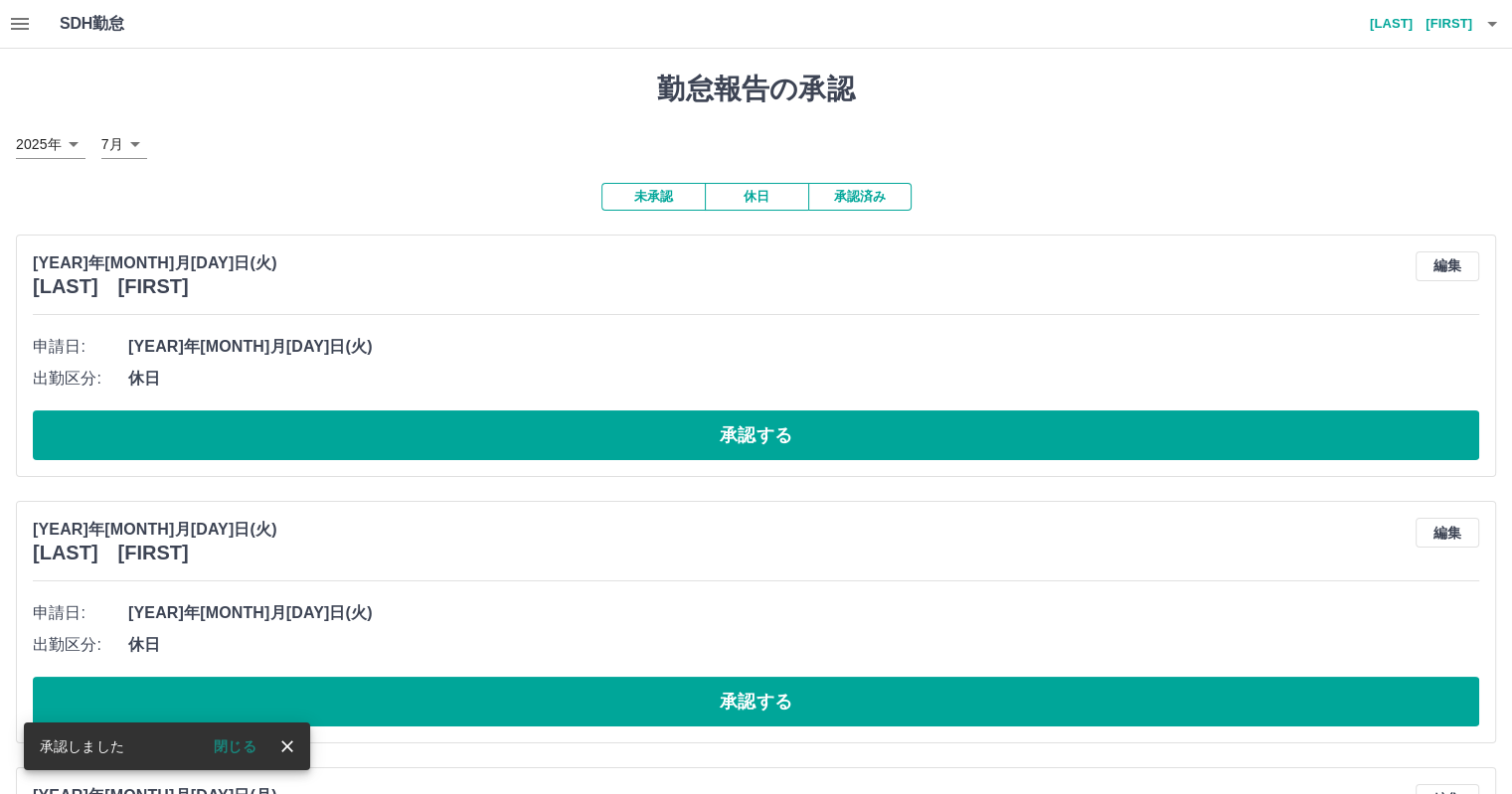 click on "承認する" at bounding box center [756, 435] 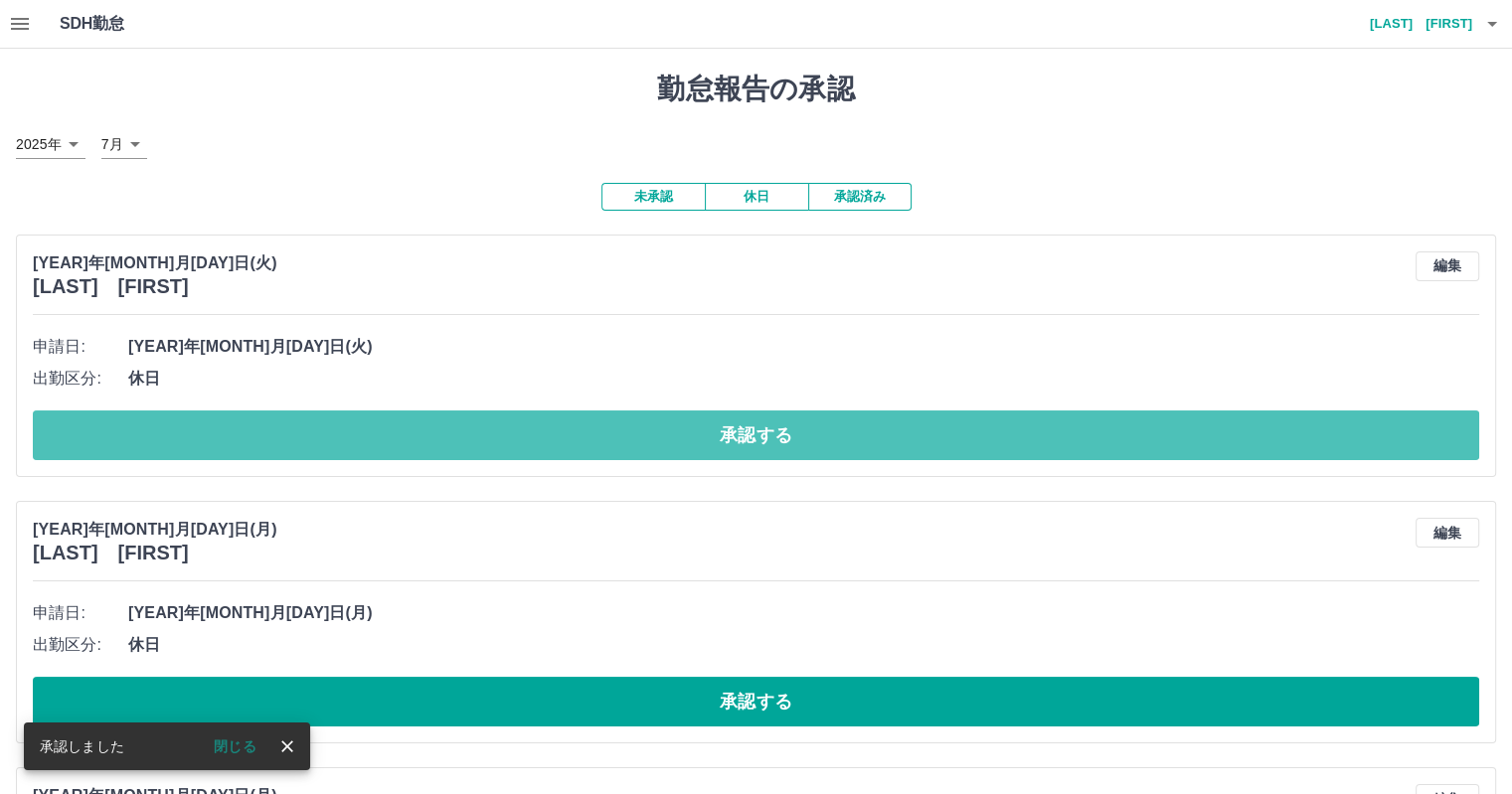 click on "承認する" at bounding box center (756, 435) 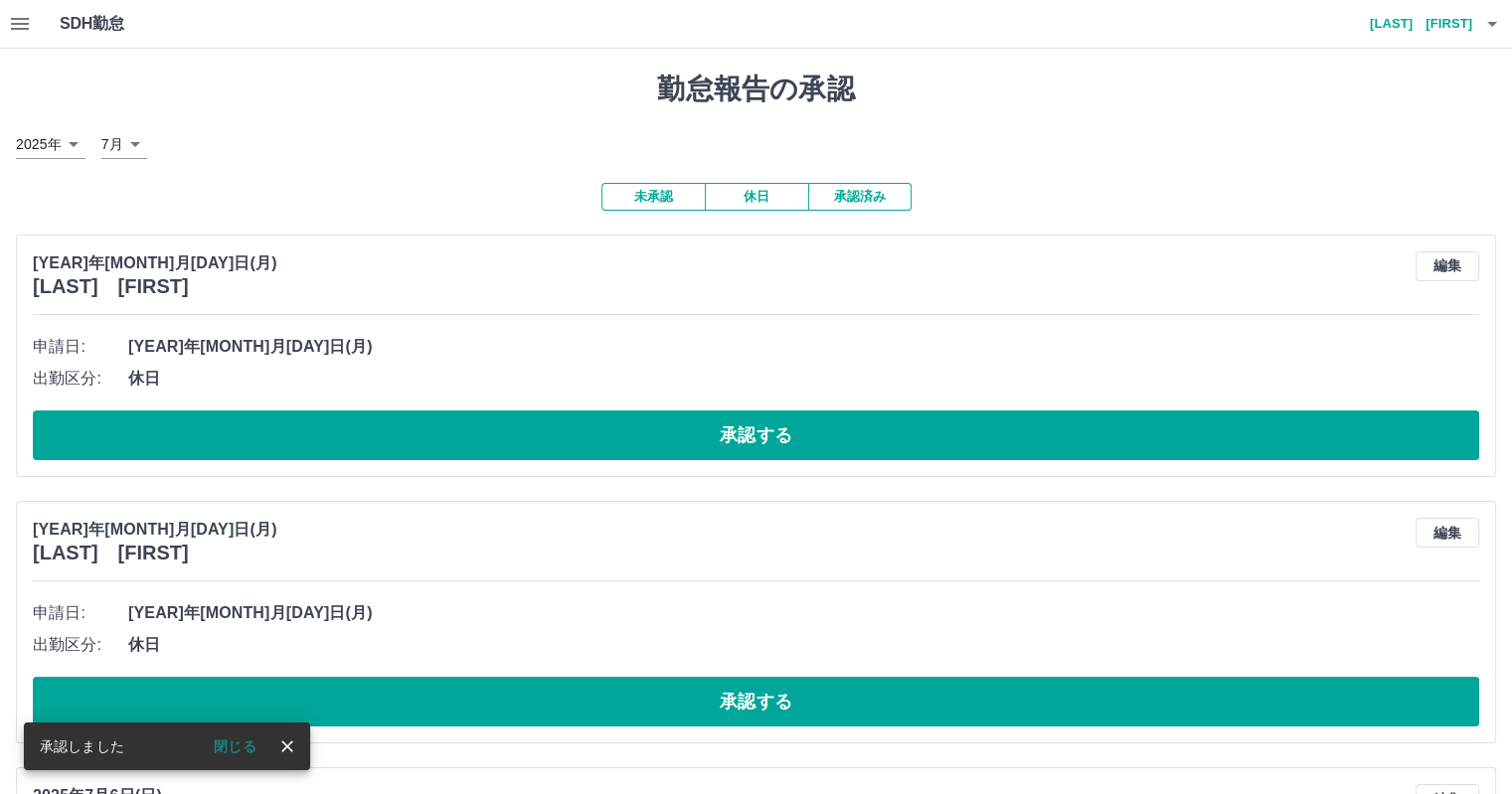 click on "承認する" at bounding box center (756, 435) 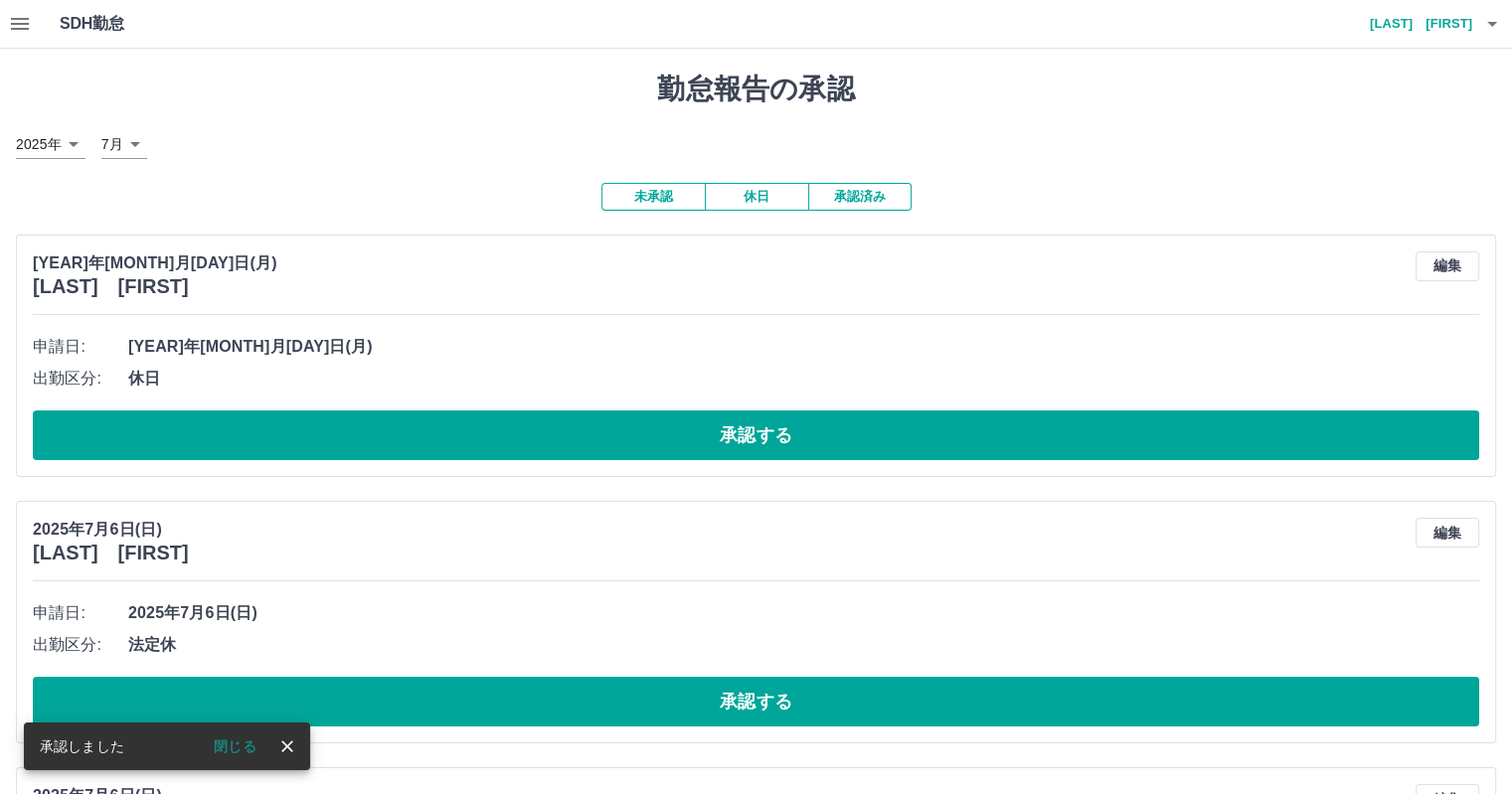 click on "承認する" at bounding box center [756, 435] 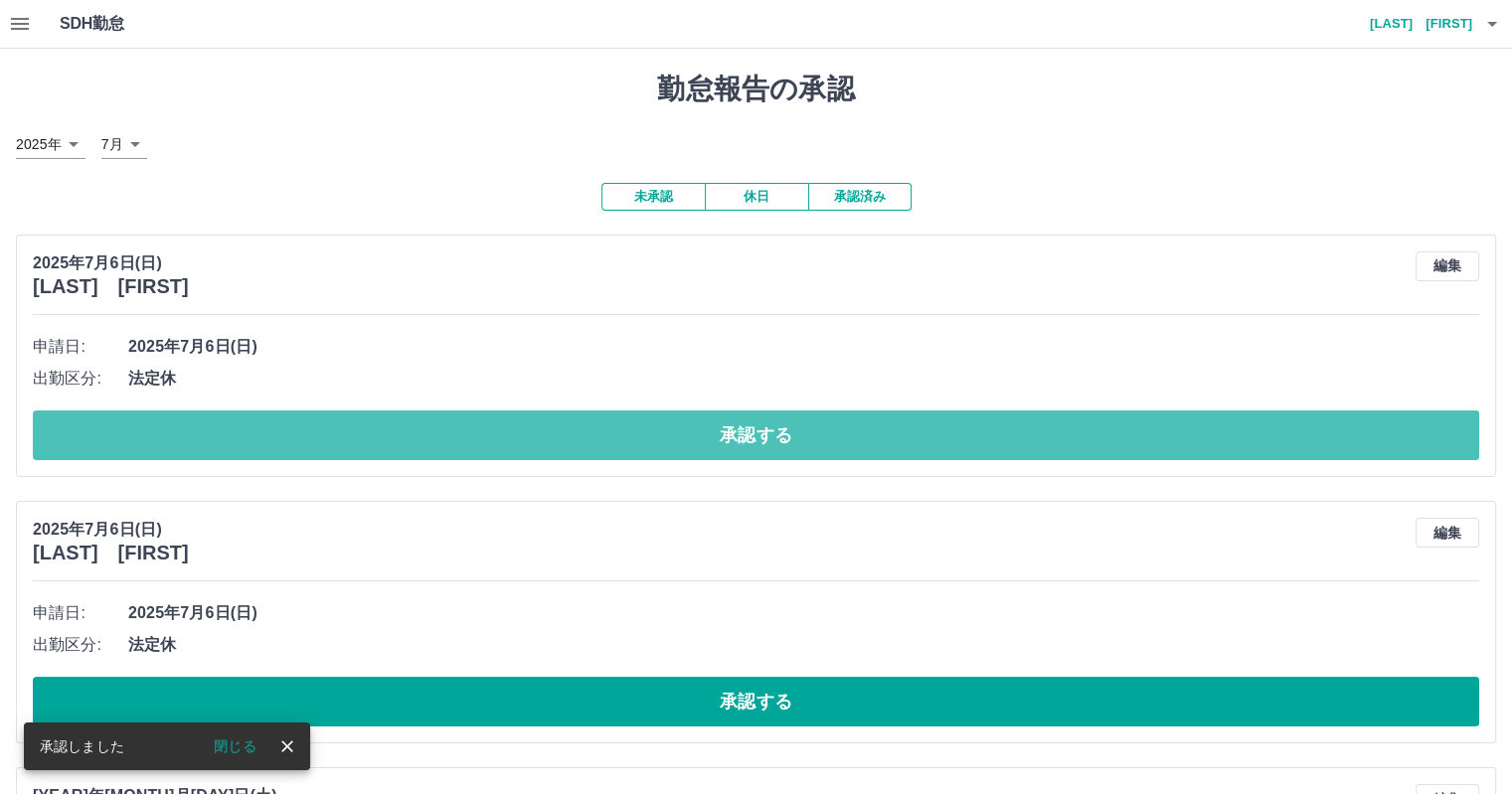 click on "承認する" at bounding box center [756, 435] 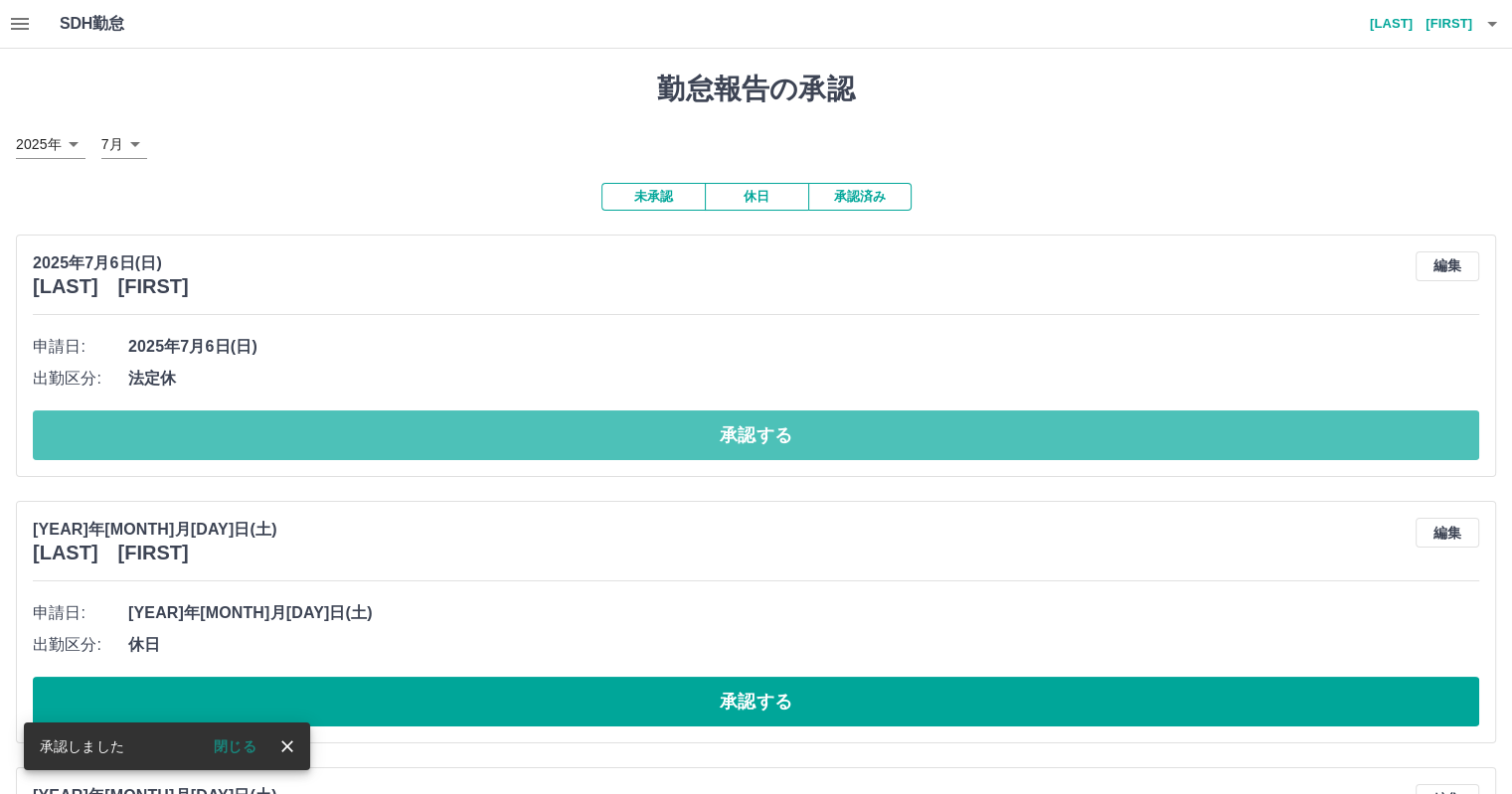 click on "承認する" at bounding box center [756, 435] 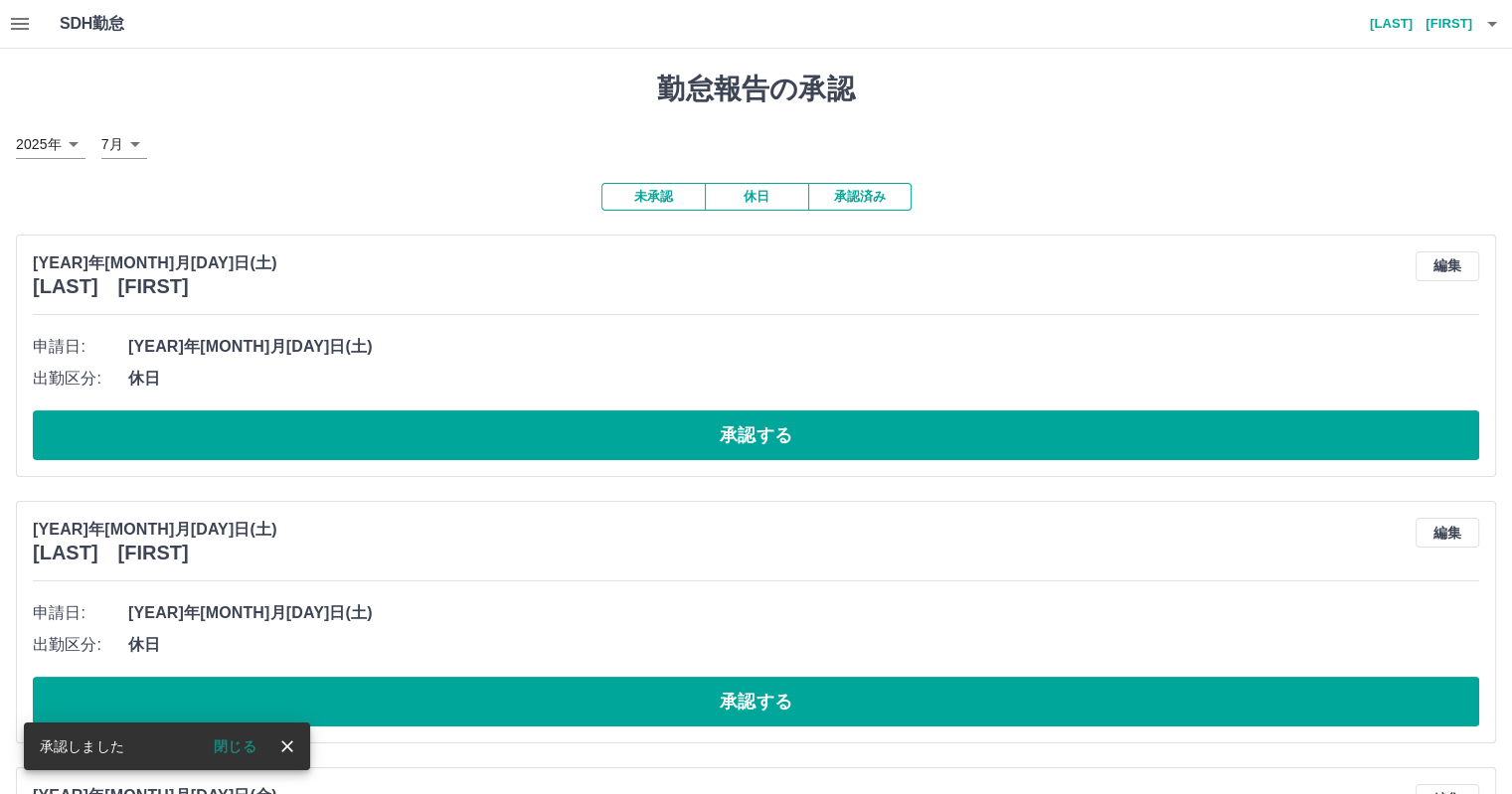 click on "承認する" at bounding box center [756, 435] 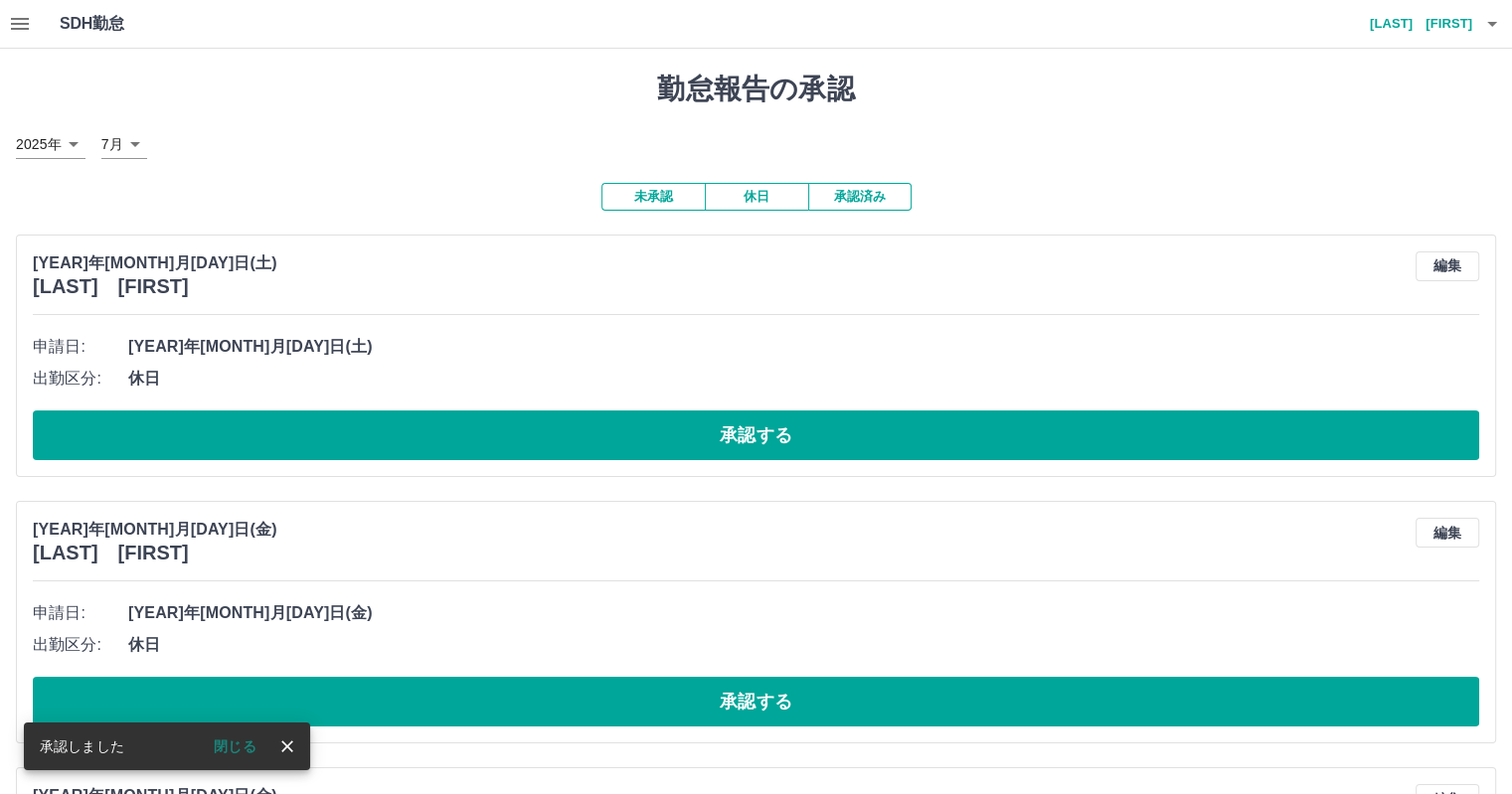 click on "承認する" at bounding box center (756, 435) 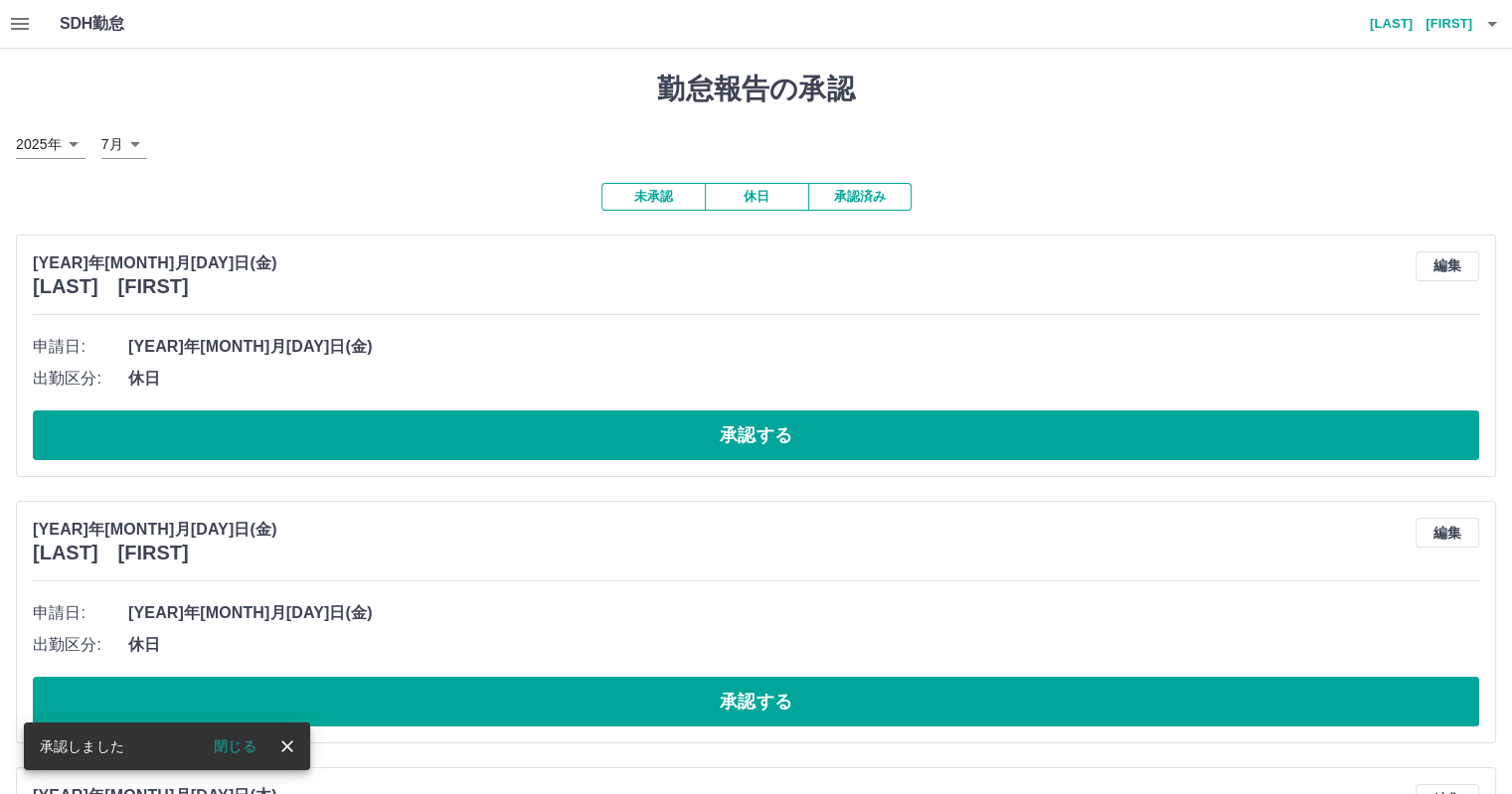 click on "承認する" at bounding box center [756, 435] 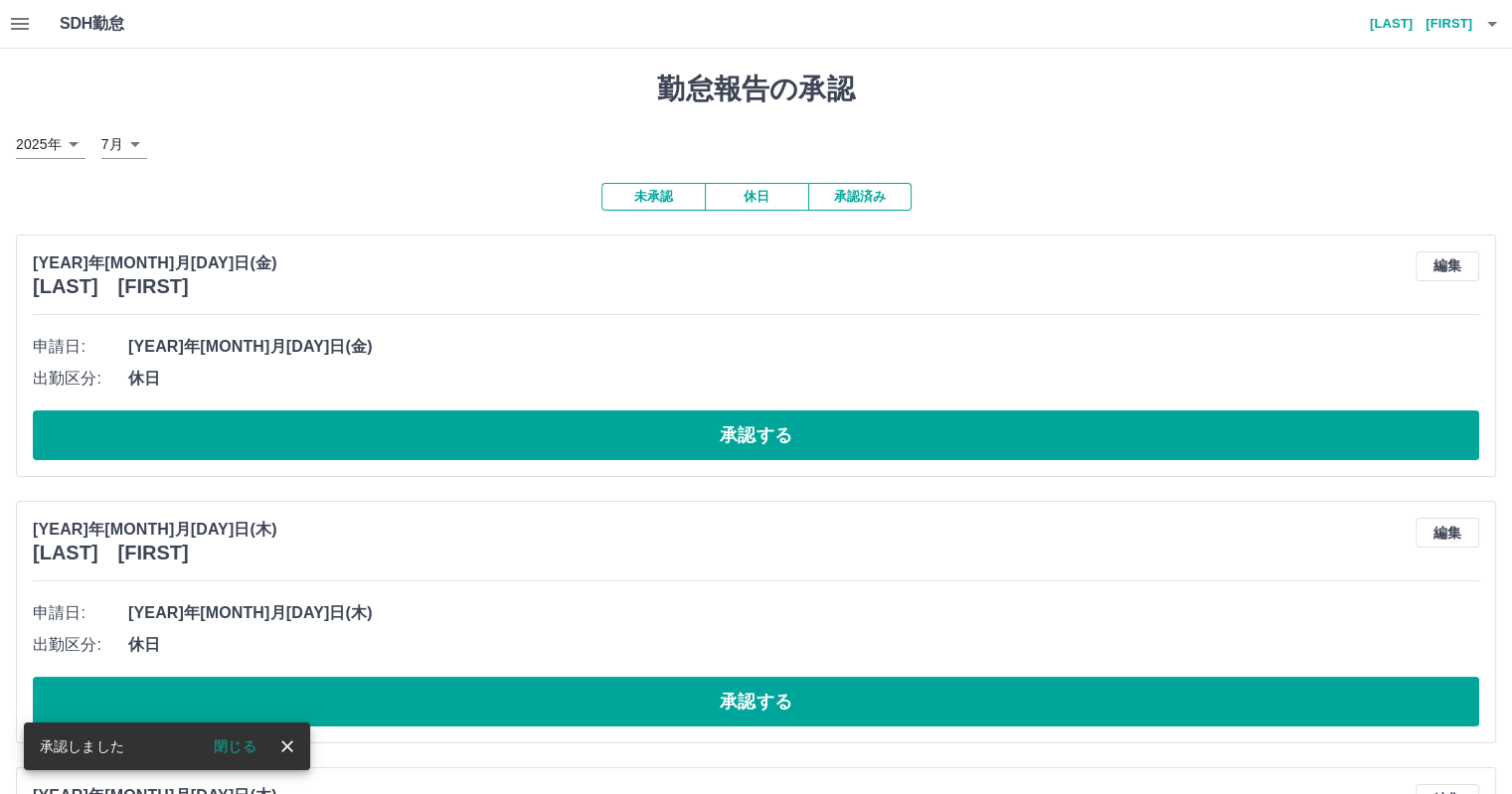 click on "承認する" at bounding box center (756, 435) 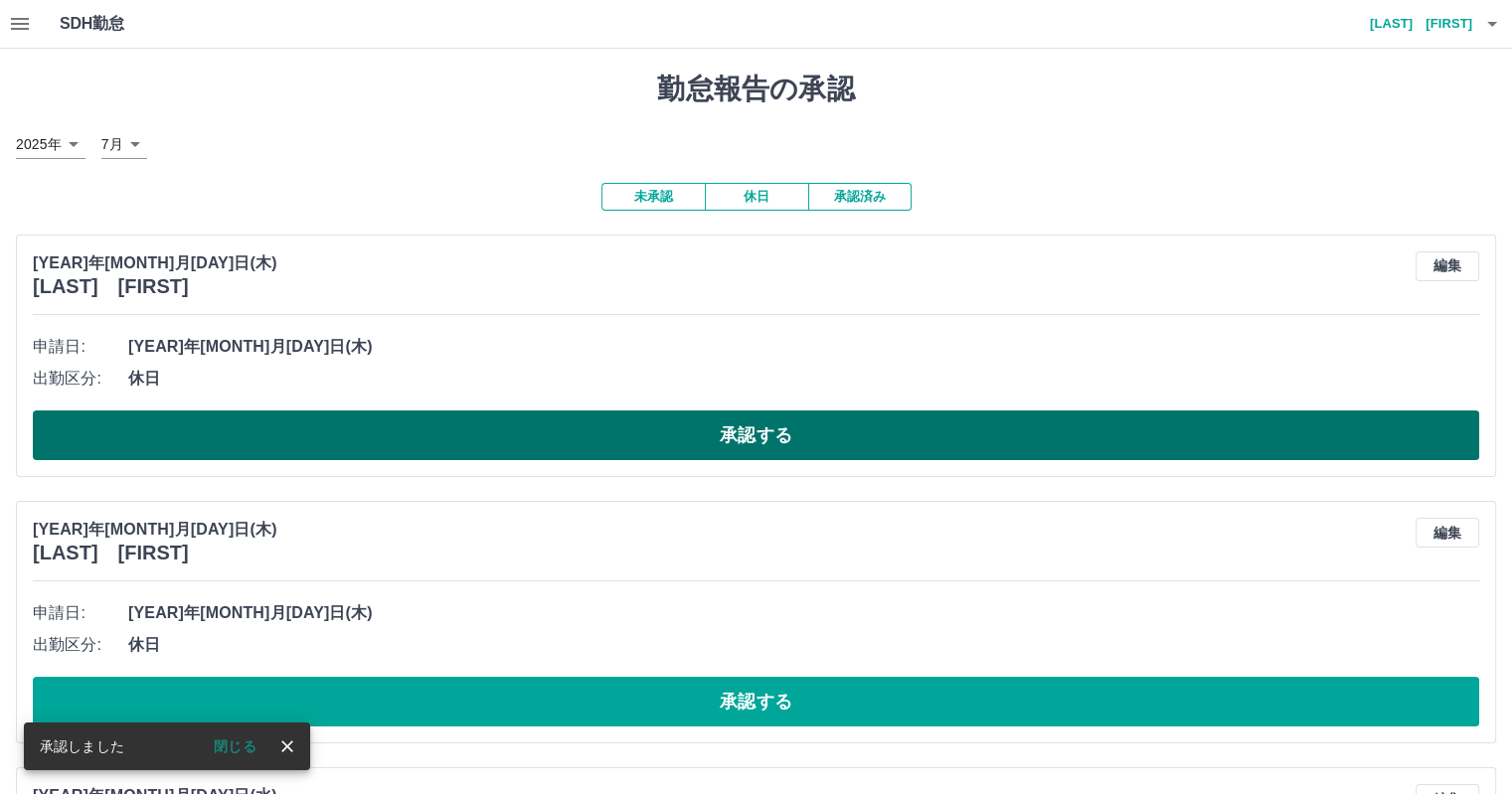 click on "承認する" at bounding box center [756, 435] 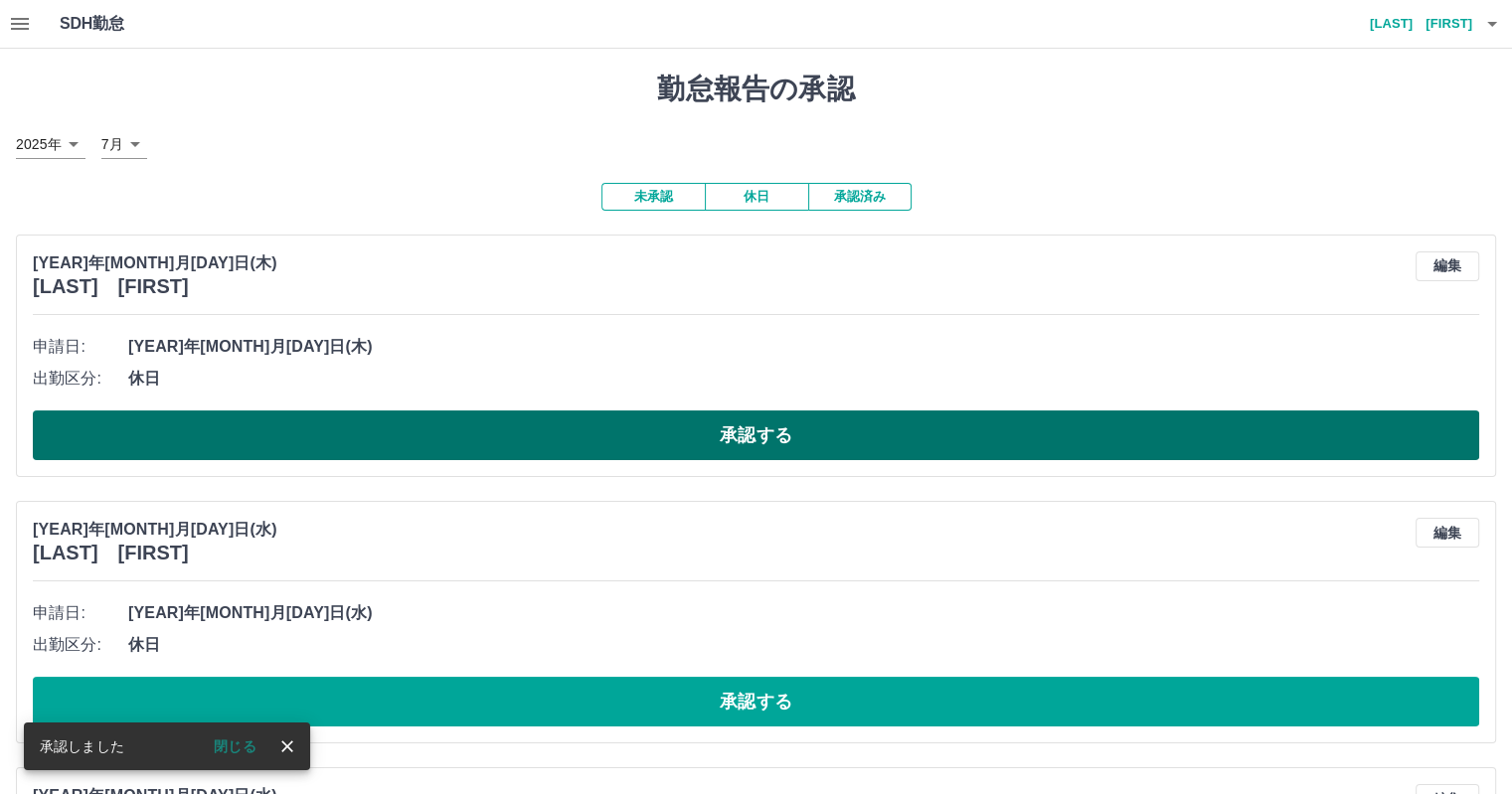 click on "承認する" at bounding box center (756, 435) 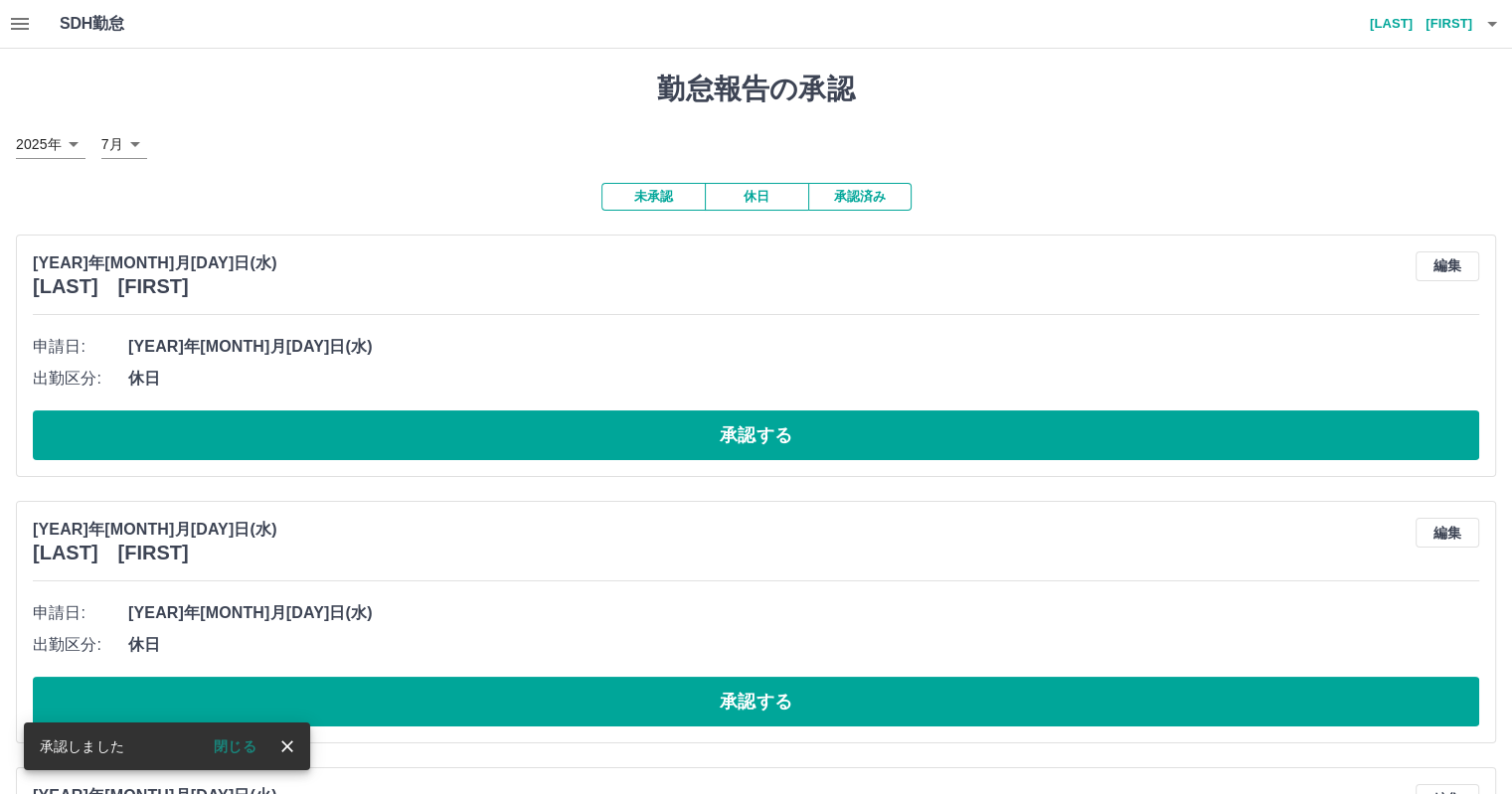 click on "承認する" at bounding box center [756, 435] 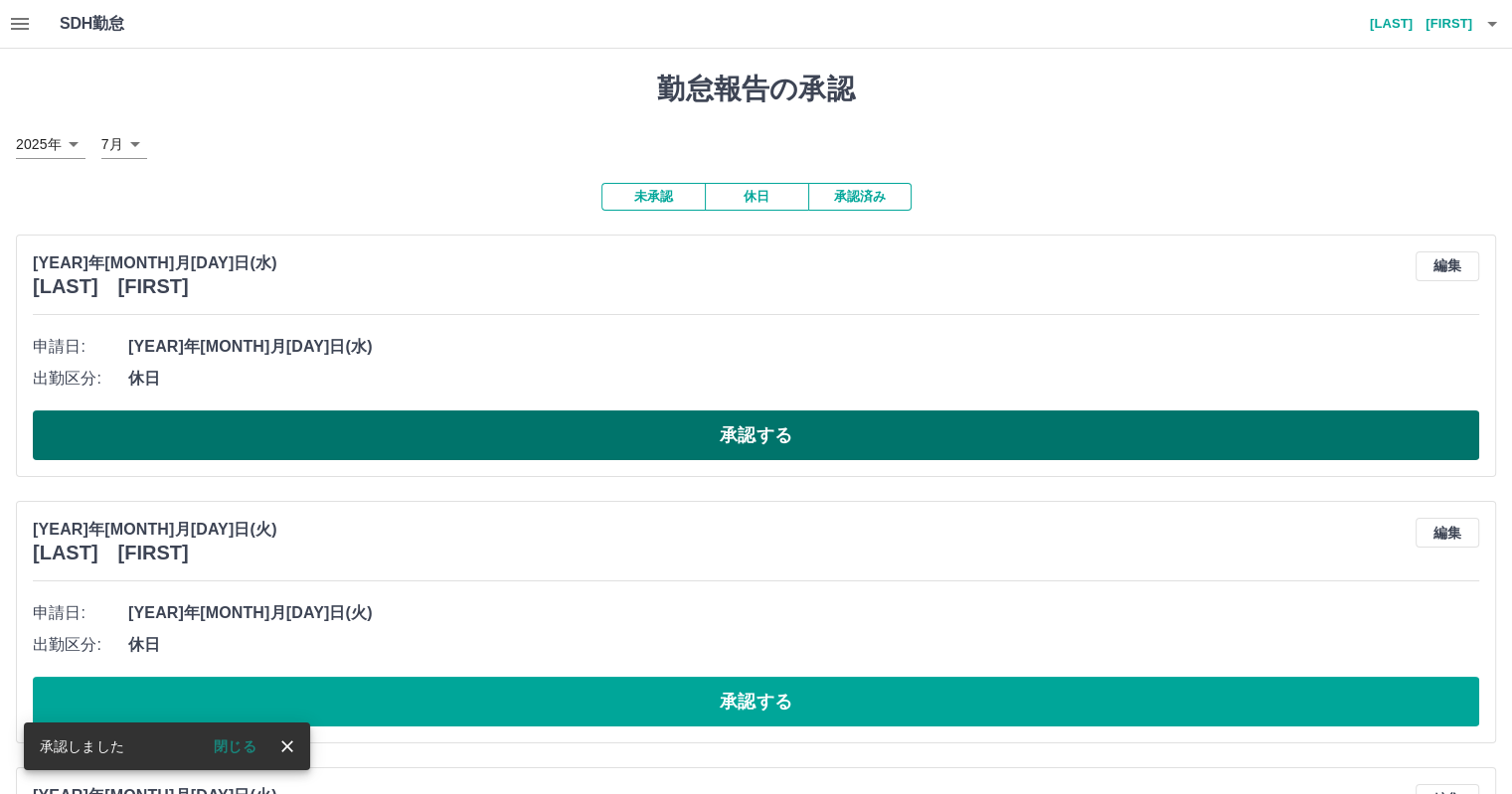 click on "承認する" at bounding box center (756, 435) 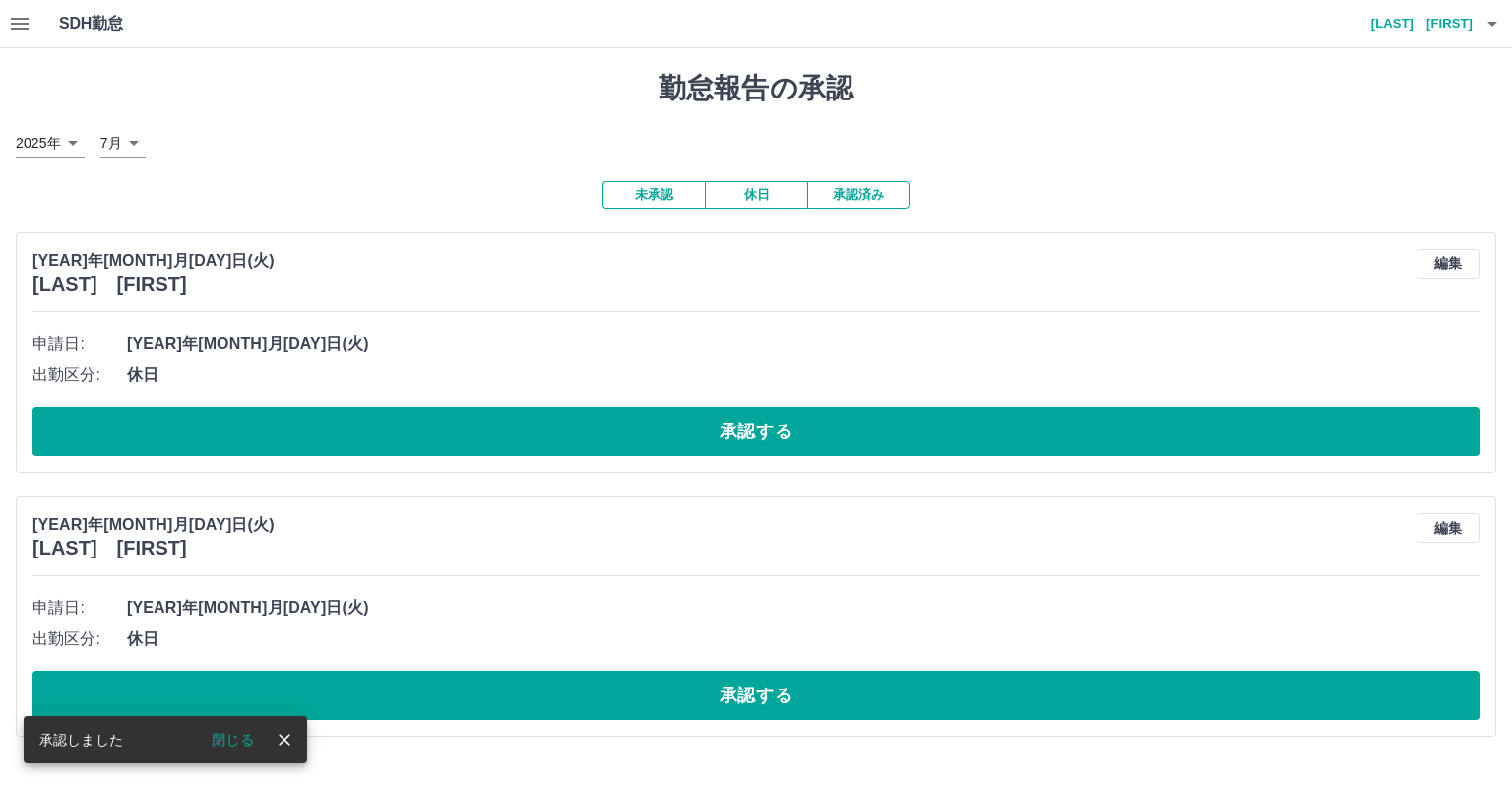 click on "承認する" at bounding box center (756, 431) 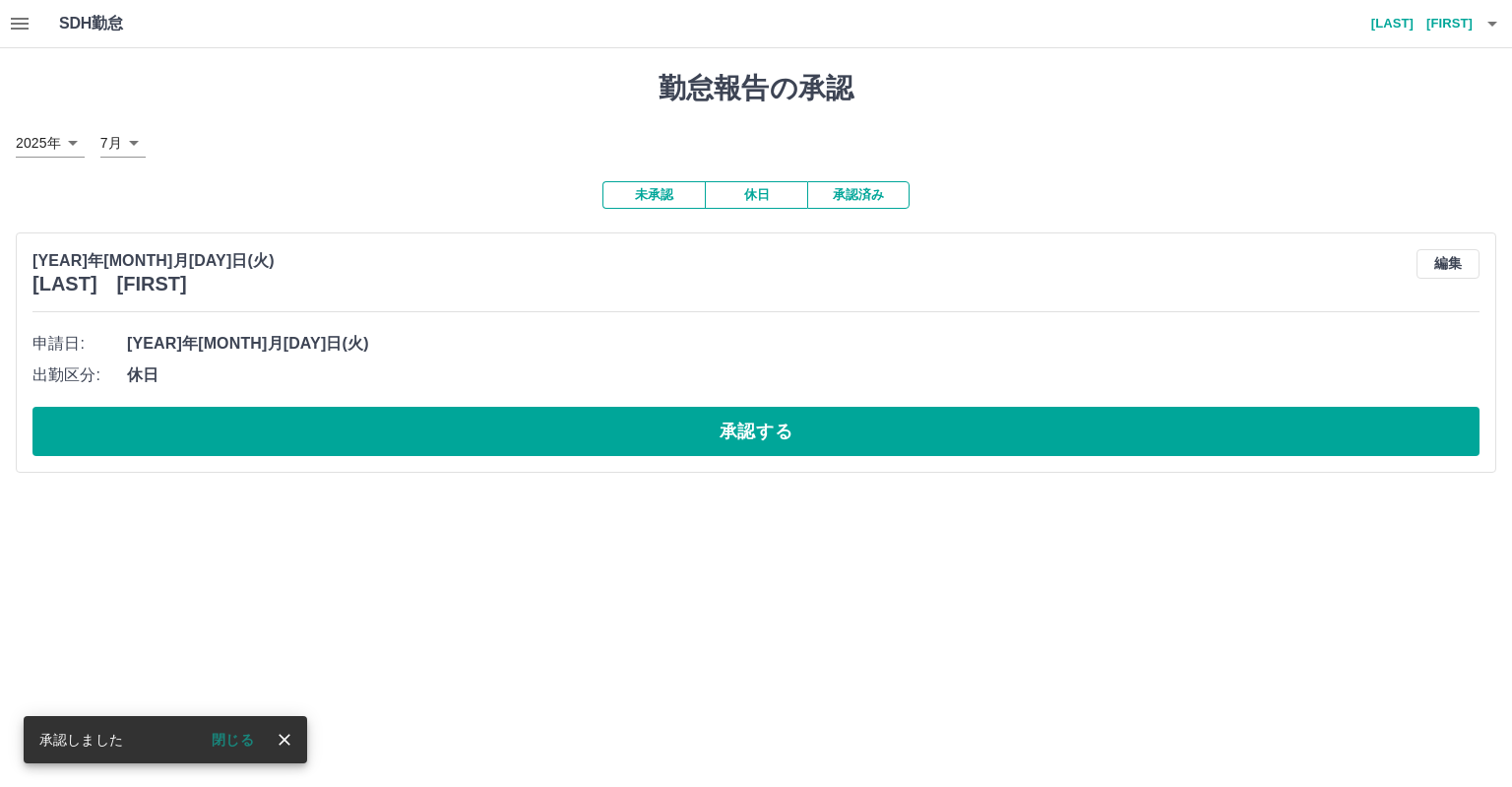 click on "承認する" at bounding box center (756, 431) 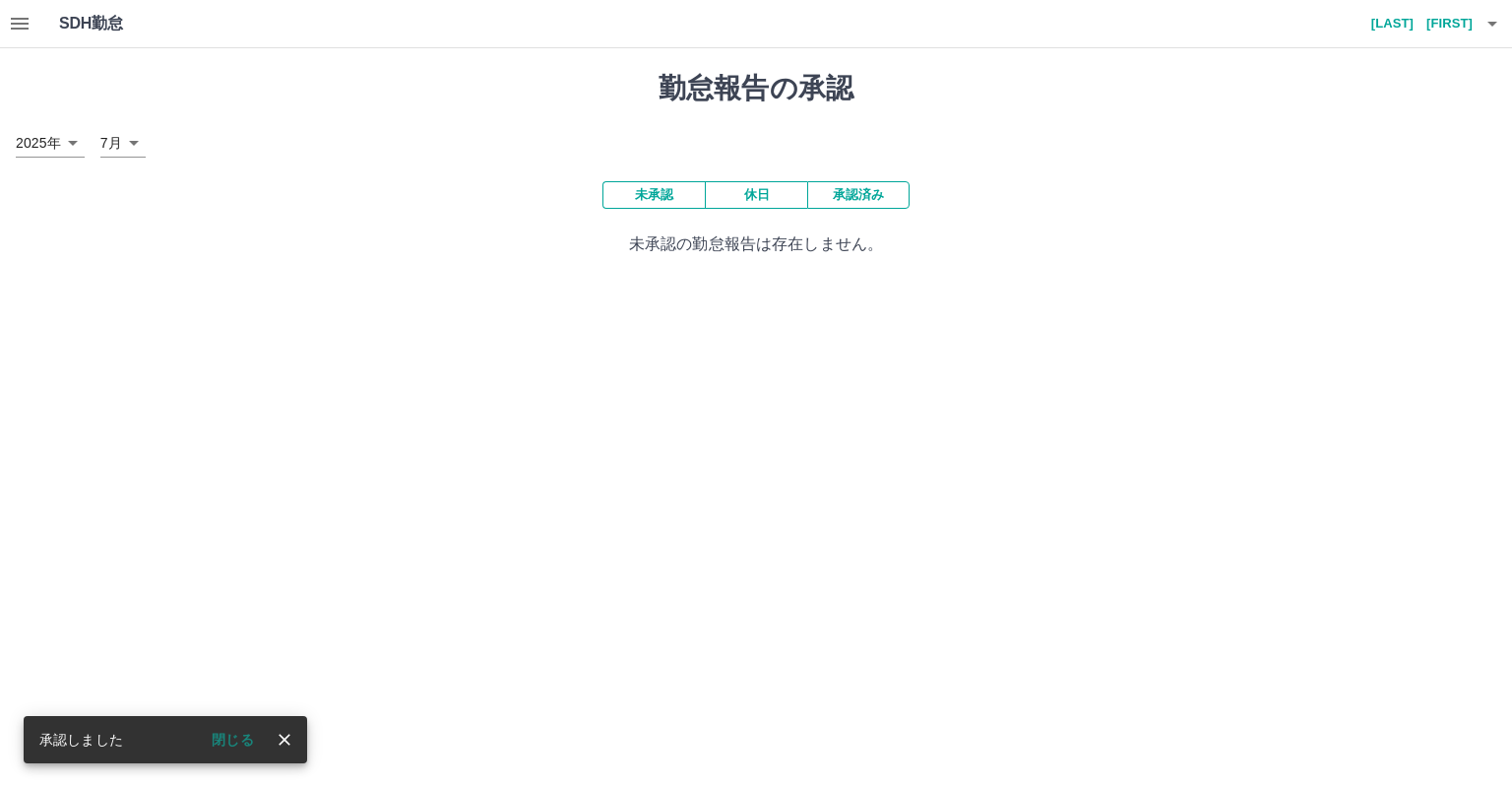 click on "未承認 休日 承認済み 未承認の勤怠報告は存在しません。" at bounding box center [756, 219] 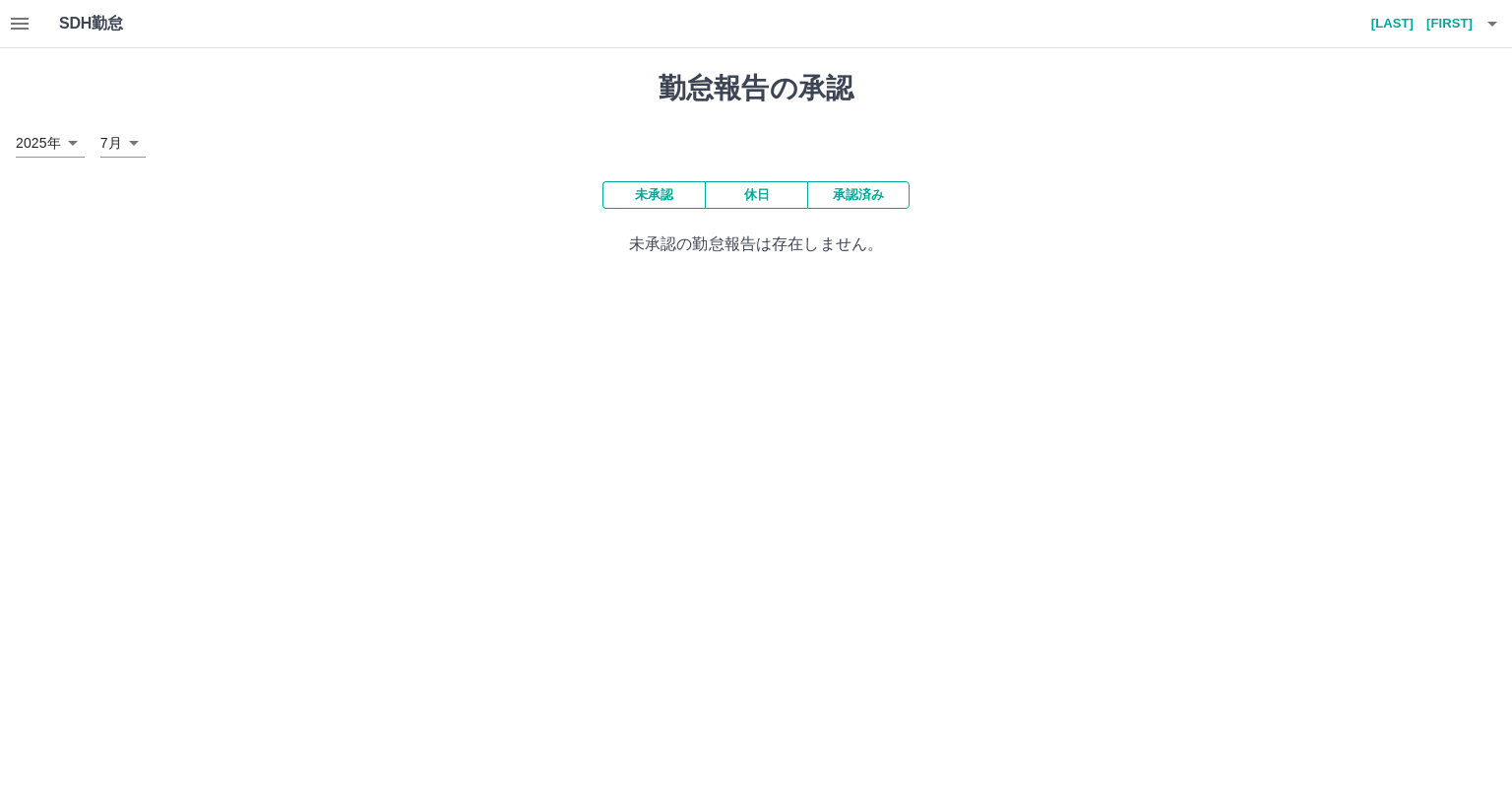 click on "SDH勤怠 [LAST]　[FIRST] 勤怠報告の承認 [YEAR]年 **** [MONTH]月 * 未承認 休日 承認済み 未承認の勤怠報告は存在しません。 SDH勤怠" at bounding box center (756, 140) 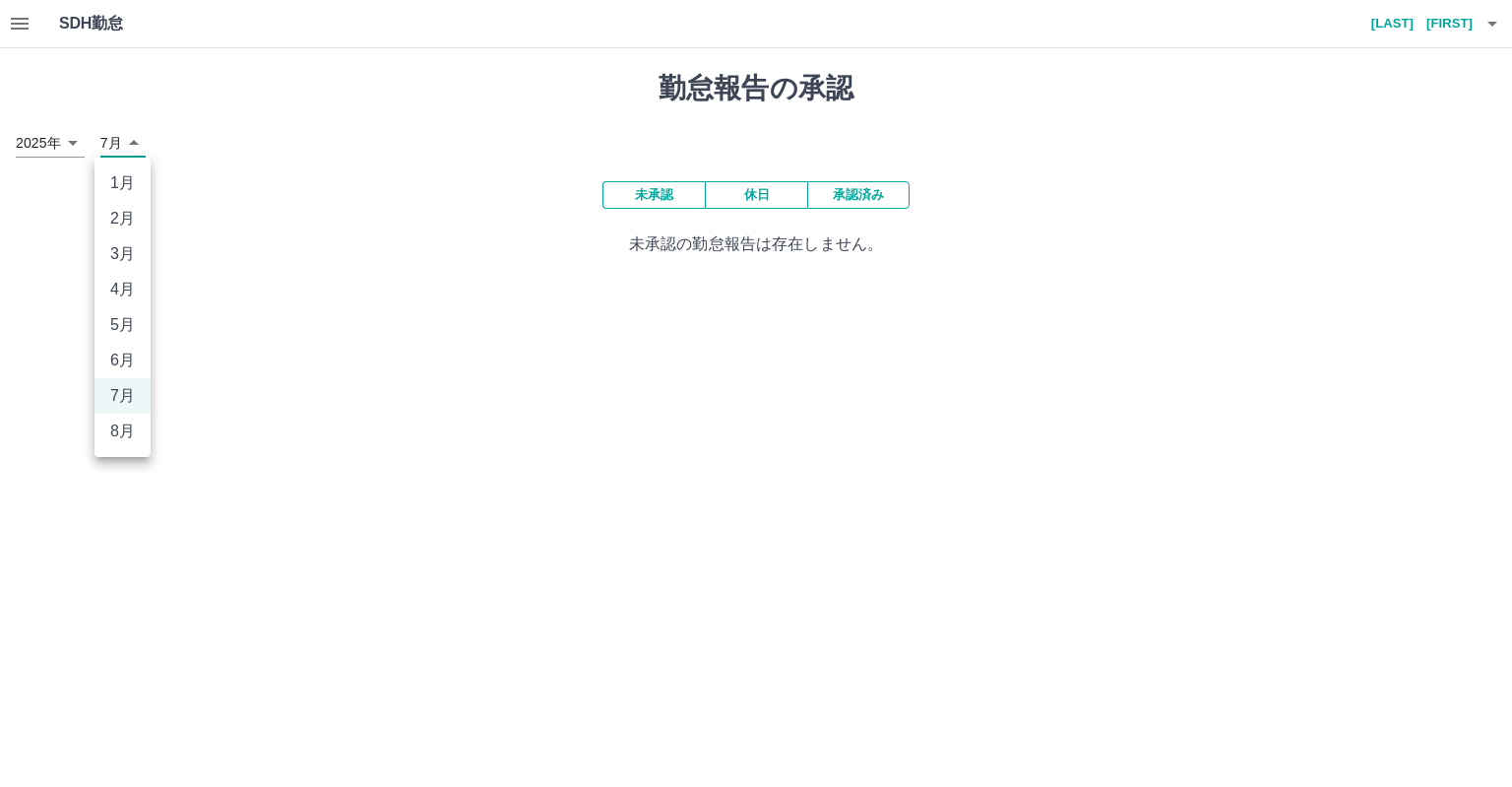 click on "8月" at bounding box center [122, 431] 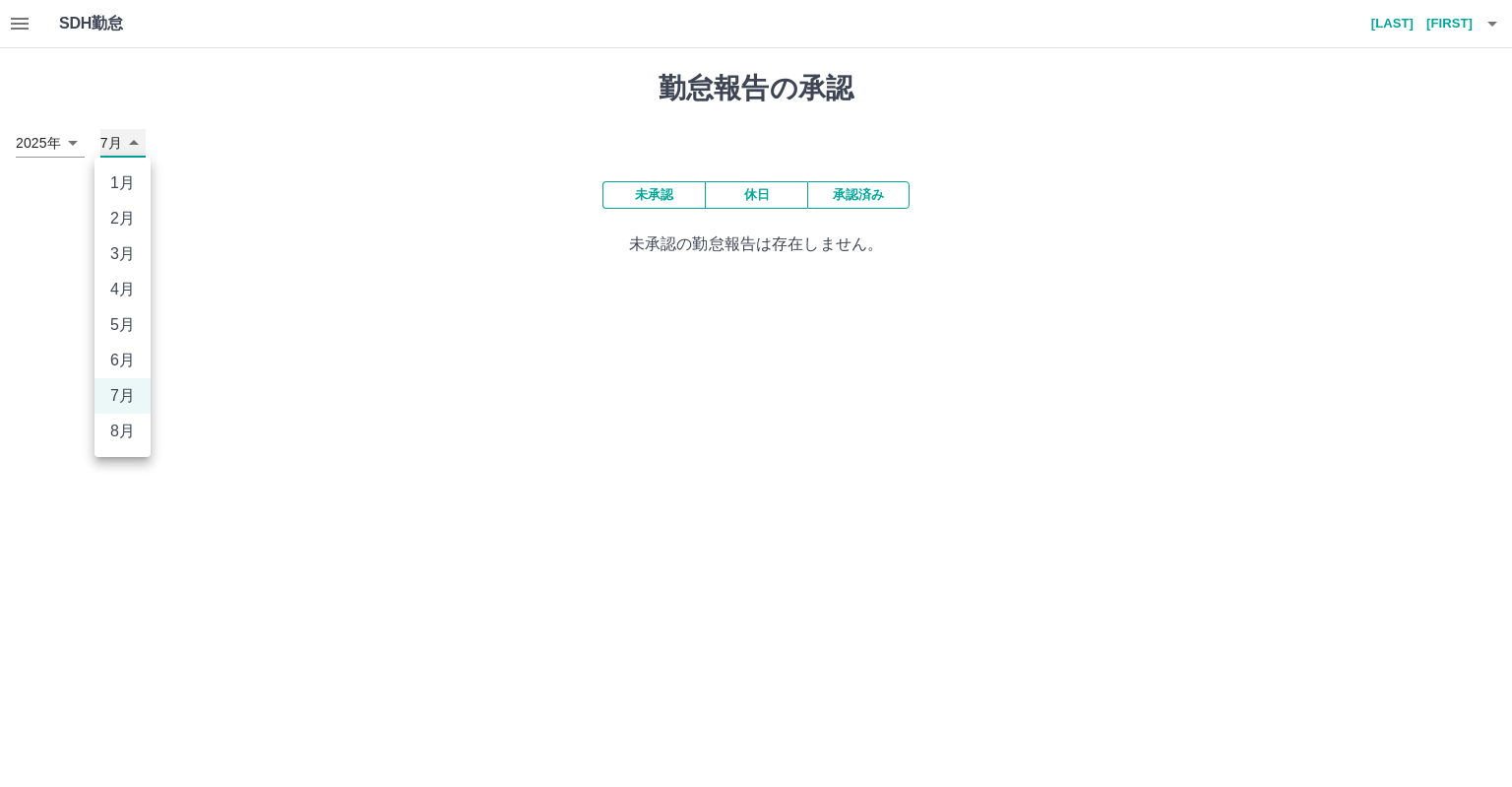 type on "*" 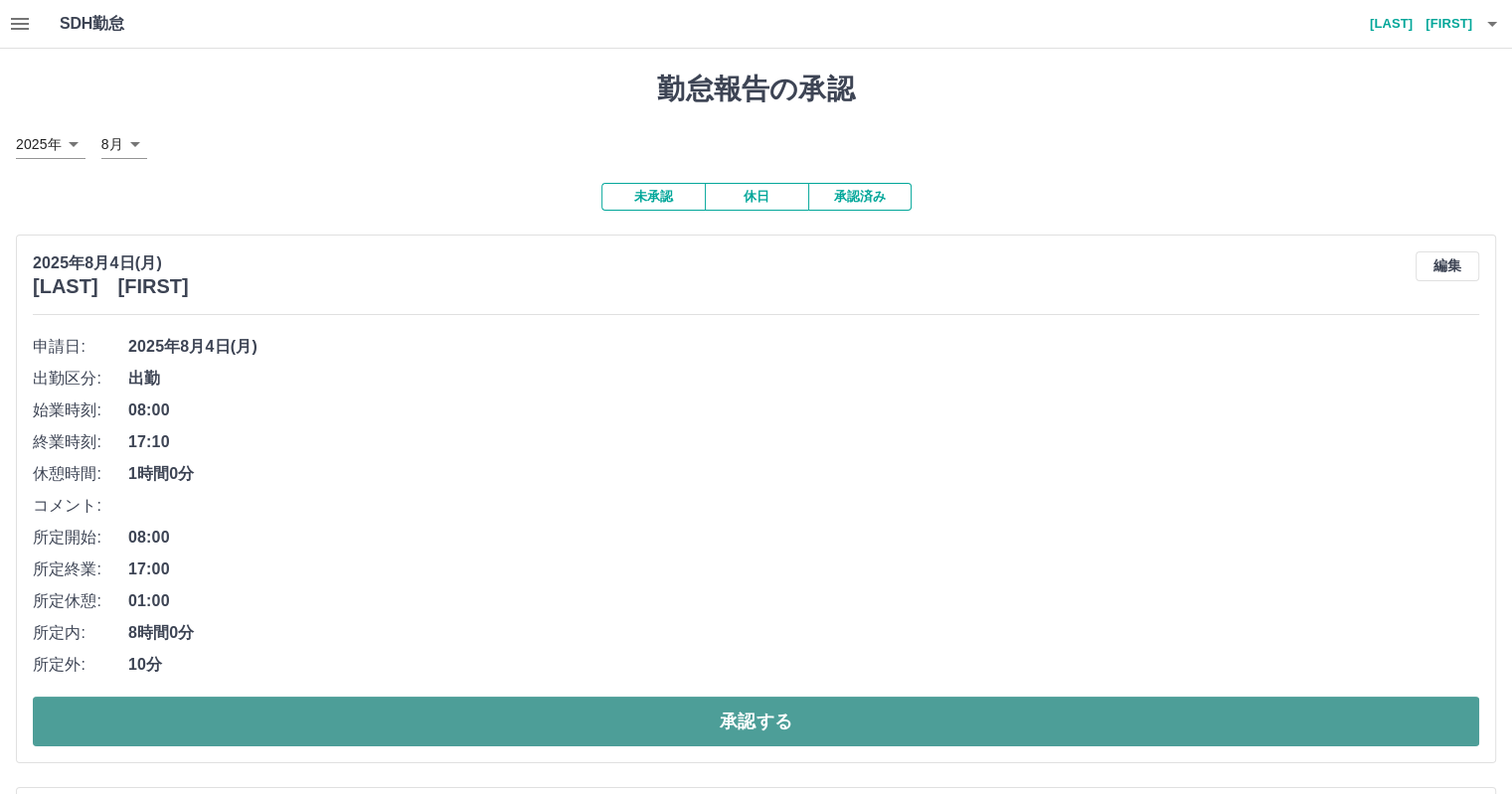click on "承認する" at bounding box center [756, 721] 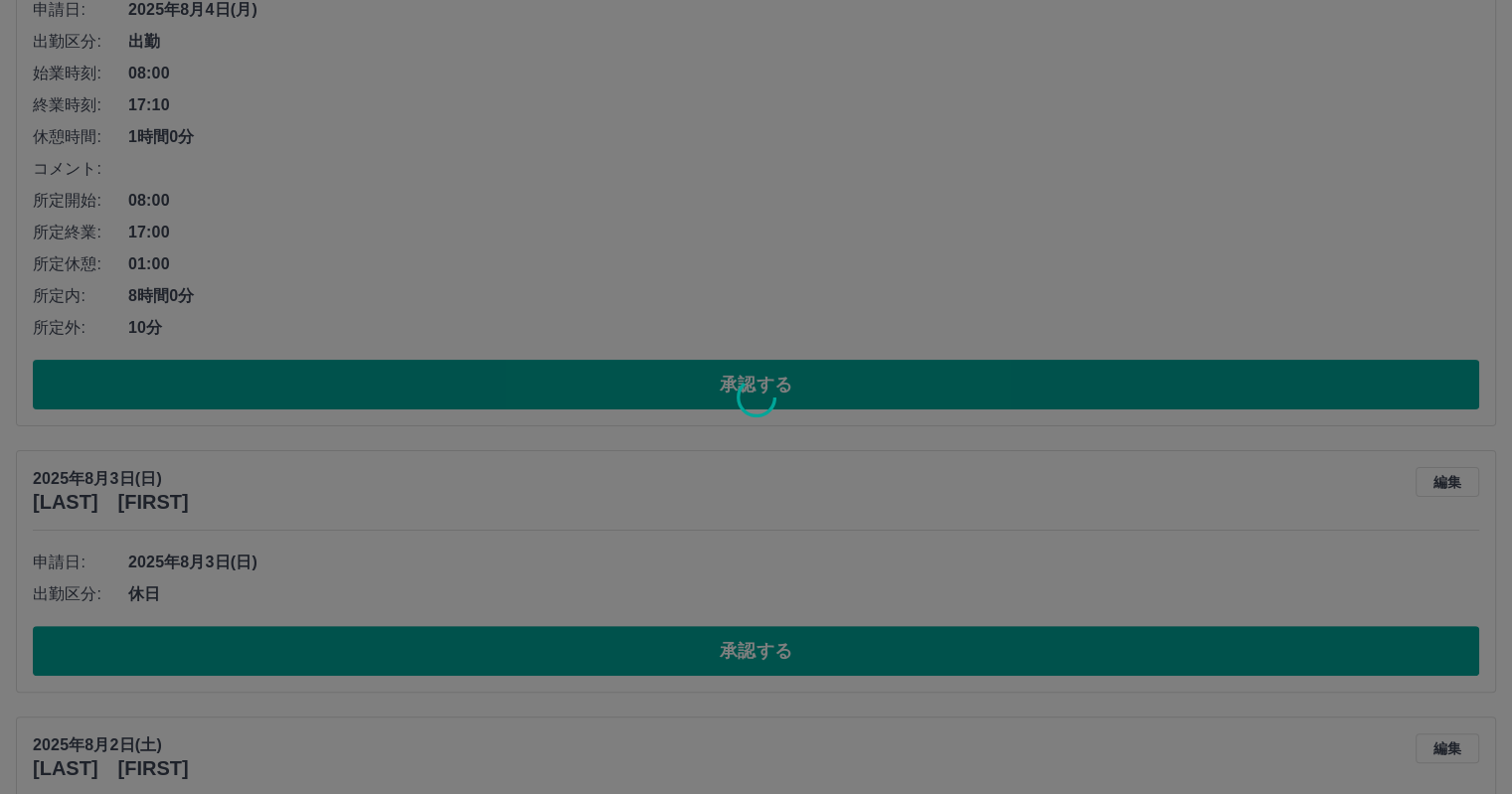 scroll, scrollTop: 45, scrollLeft: 0, axis: vertical 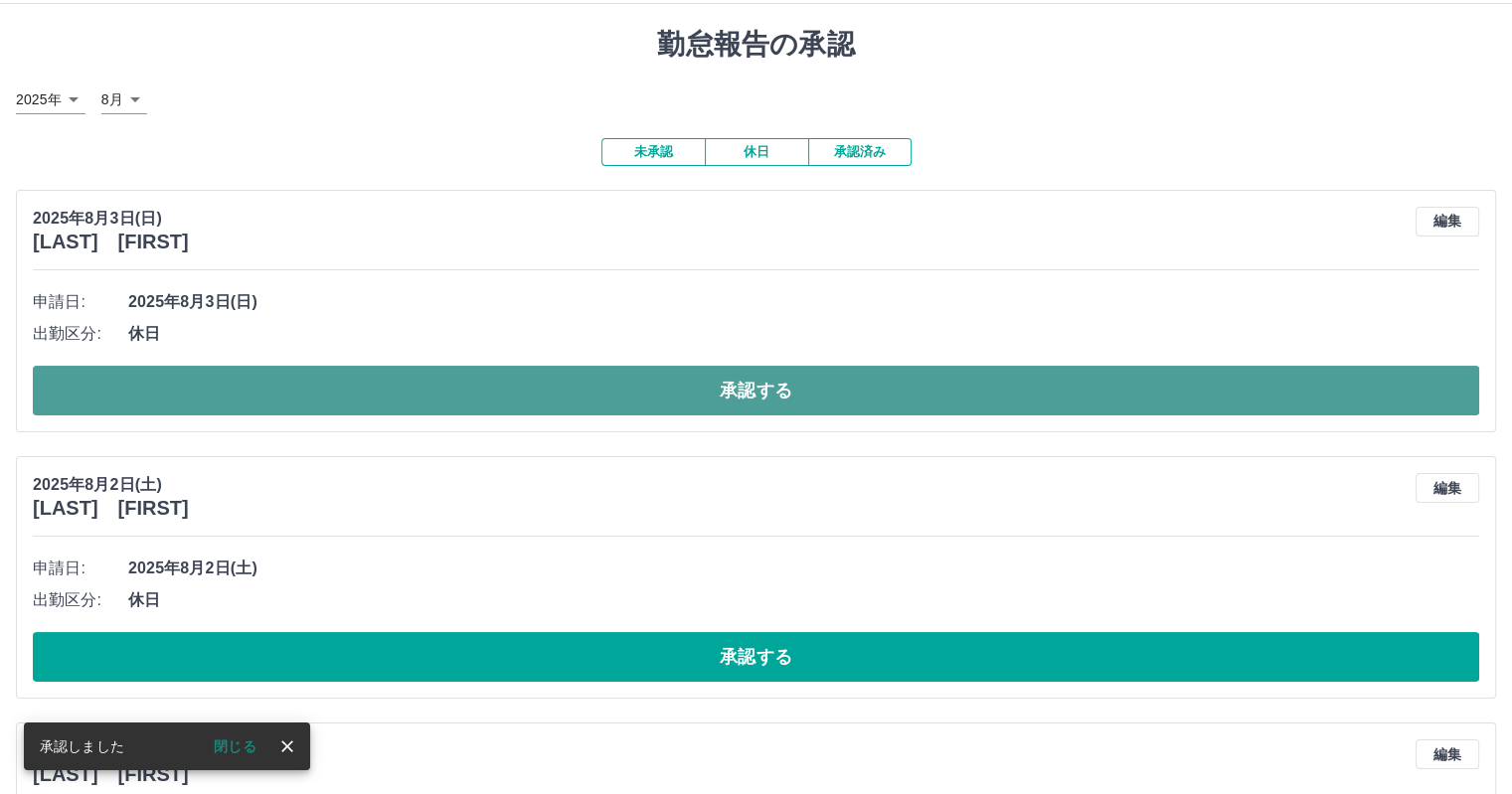 click on "承認する" at bounding box center [756, 391] 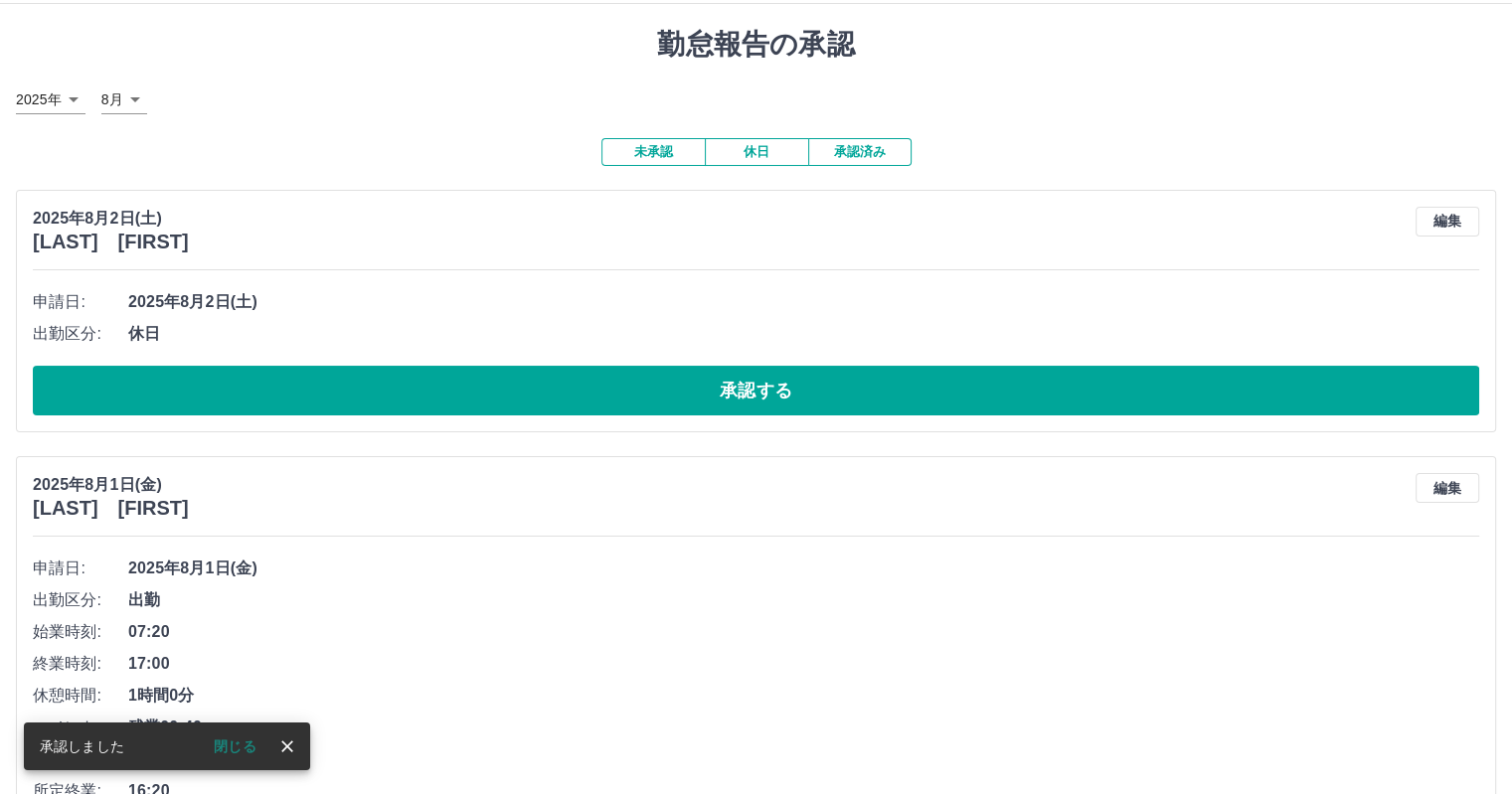 click on "承認する" at bounding box center (756, 391) 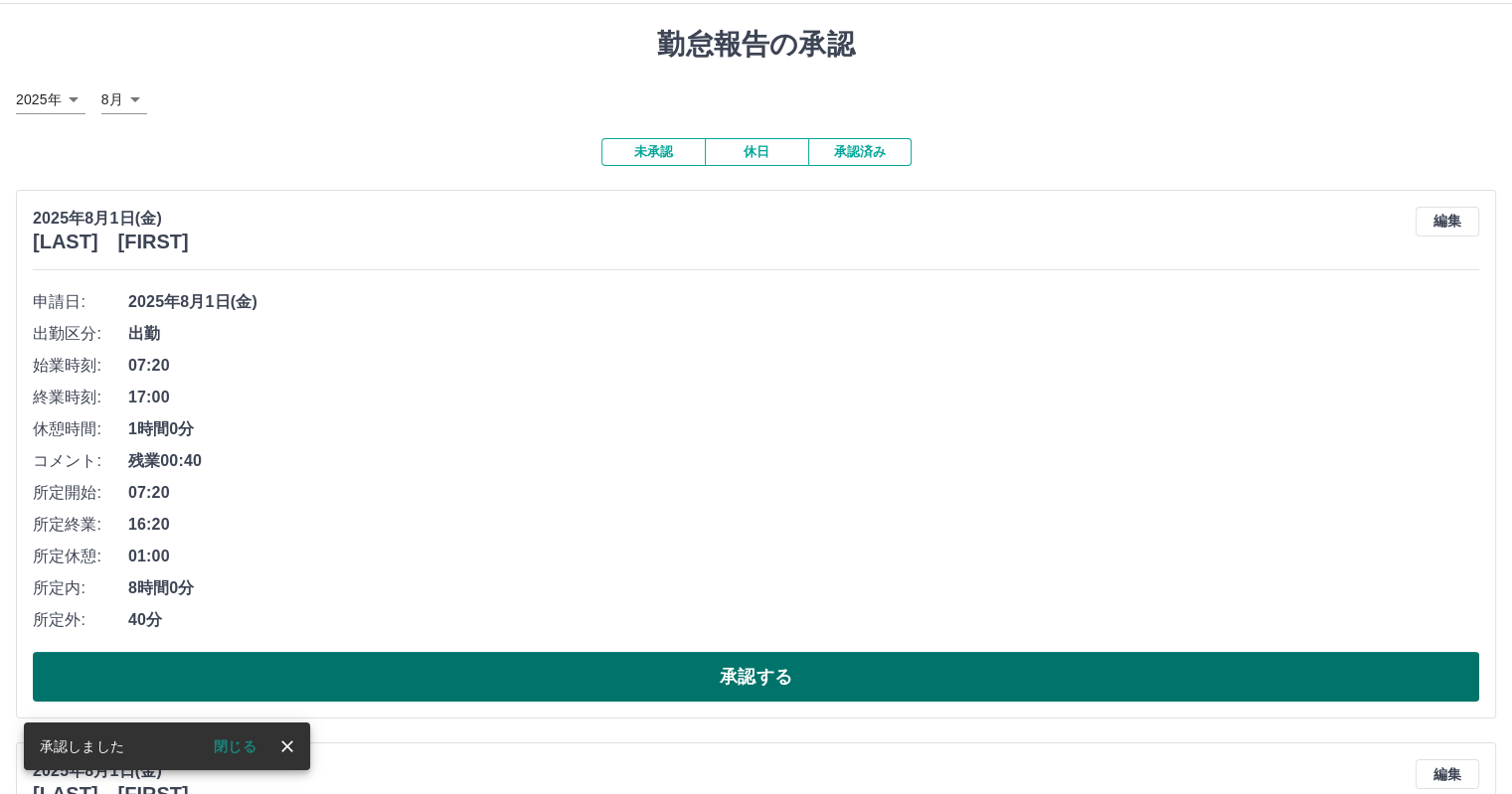 click on "承認する" at bounding box center [756, 677] 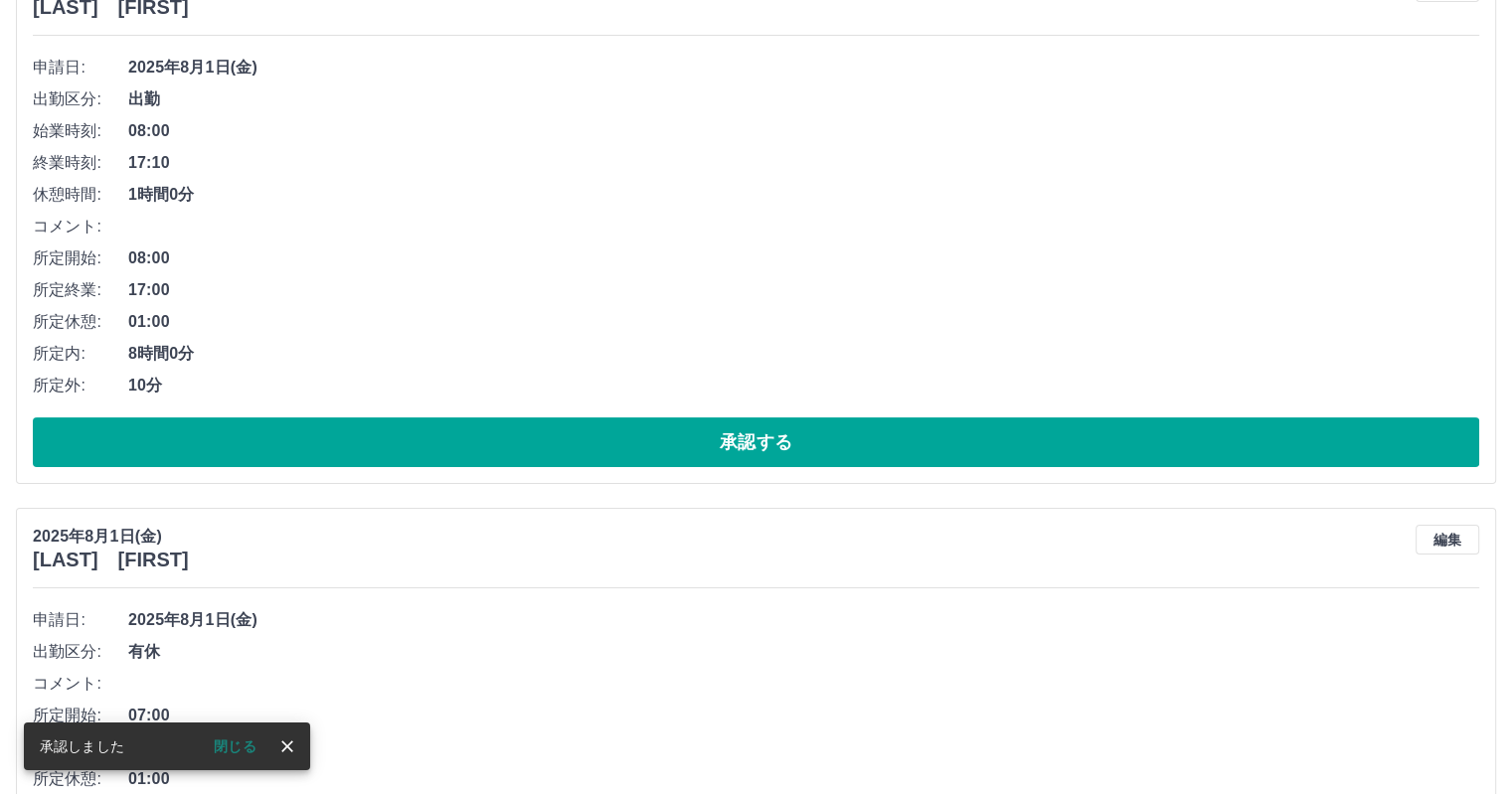 scroll, scrollTop: 343, scrollLeft: 0, axis: vertical 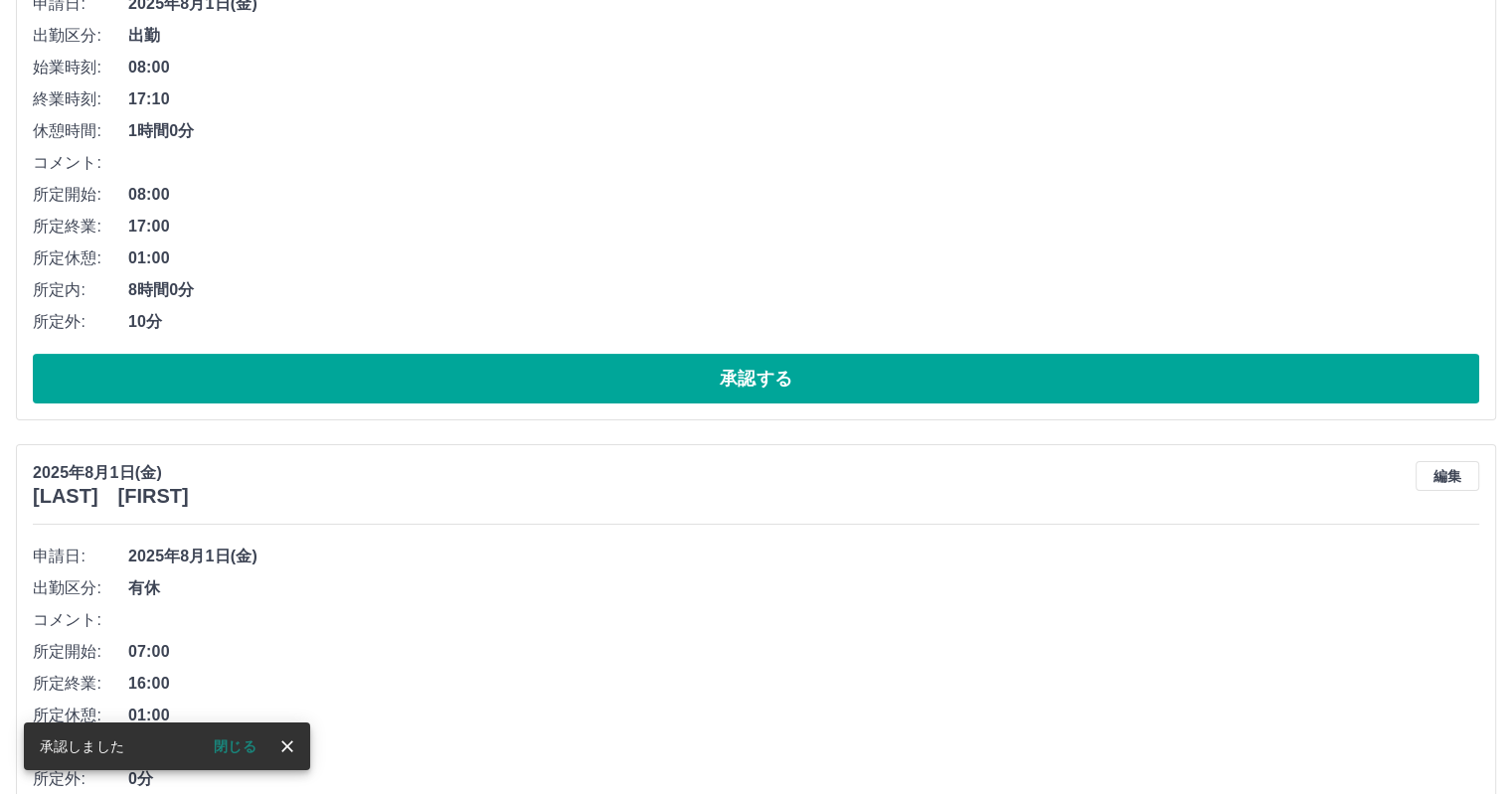 click on "承認する" at bounding box center [756, 379] 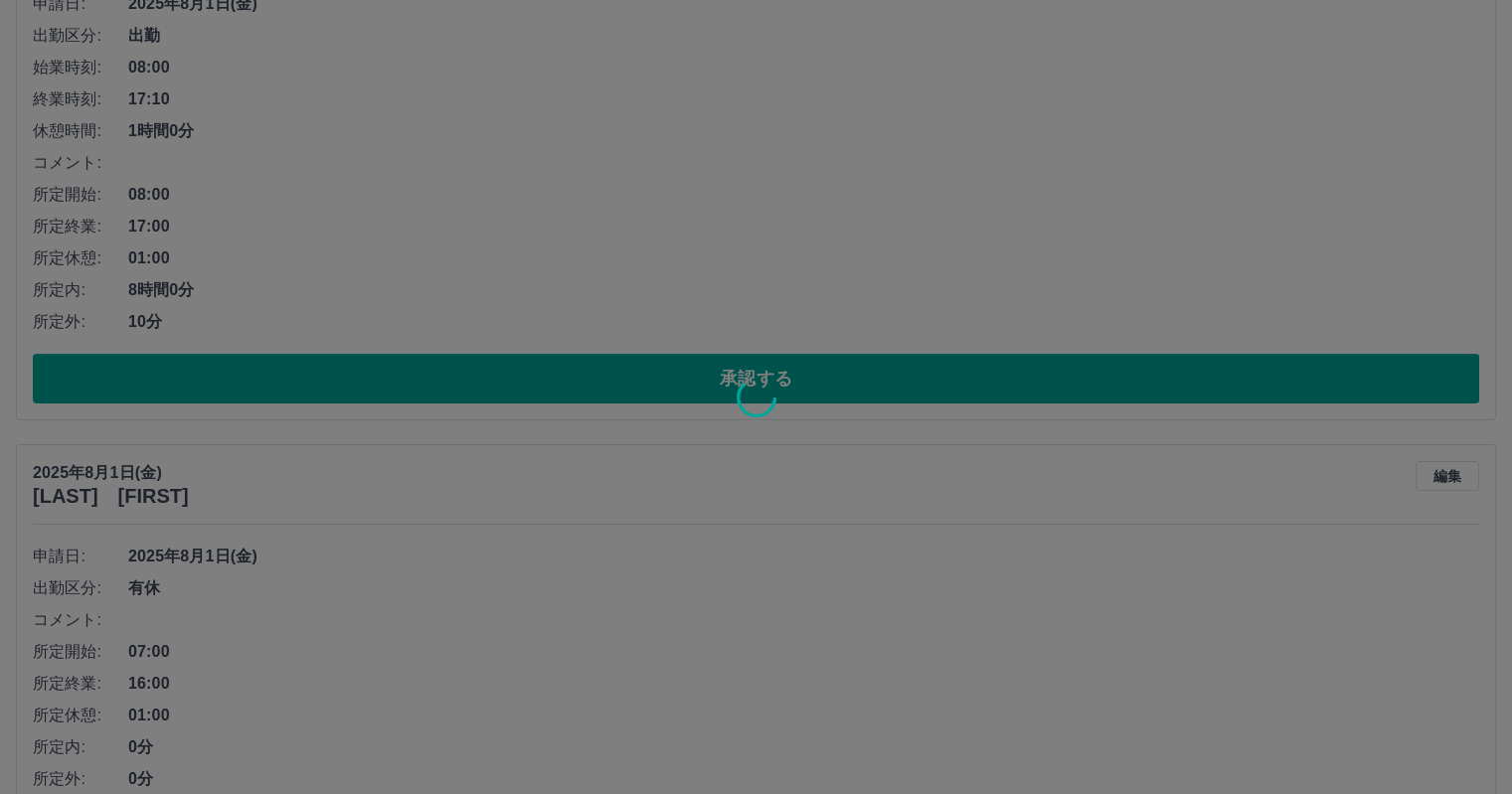 scroll, scrollTop: 0, scrollLeft: 0, axis: both 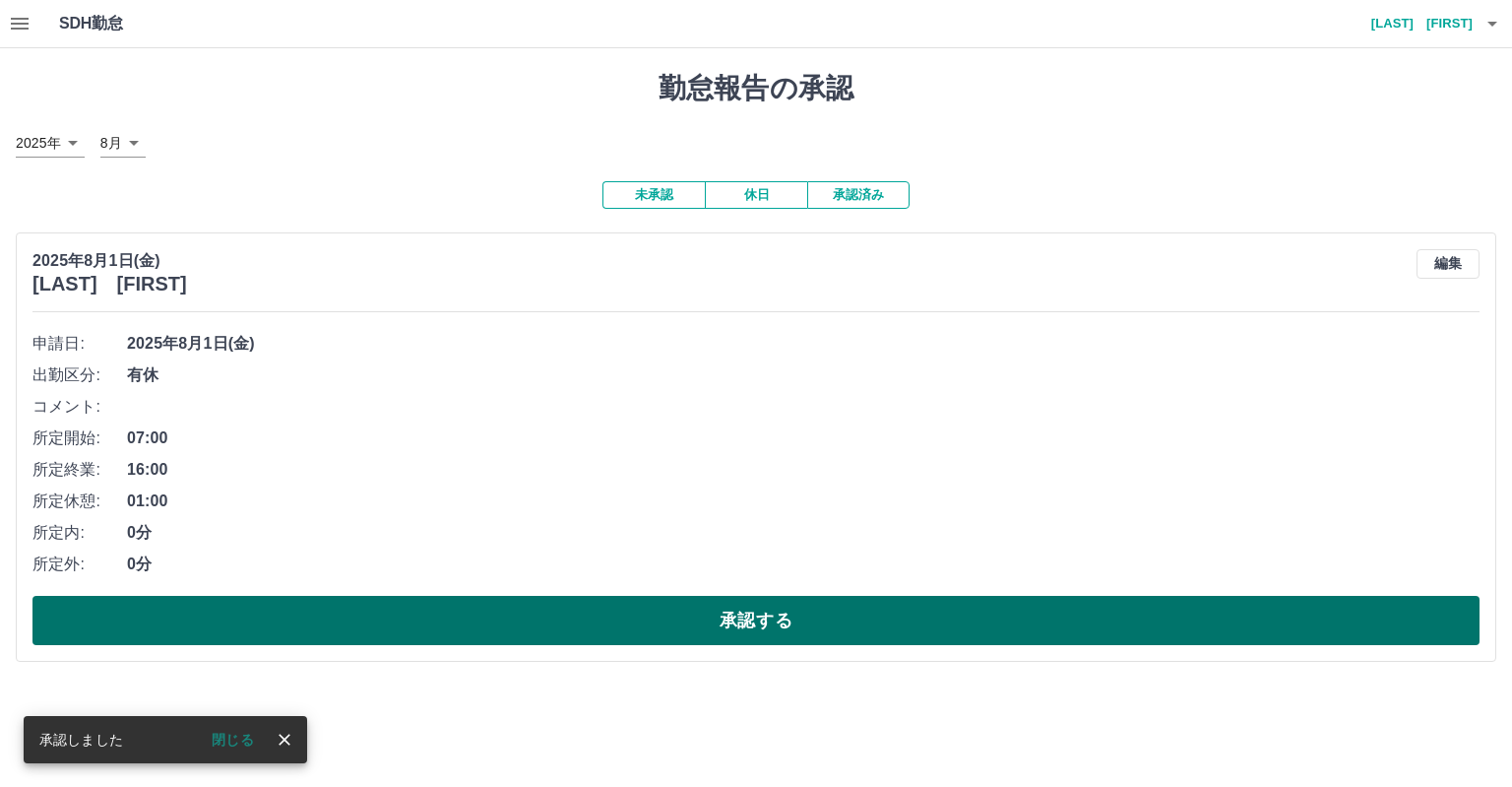 click on "承認する" at bounding box center [756, 621] 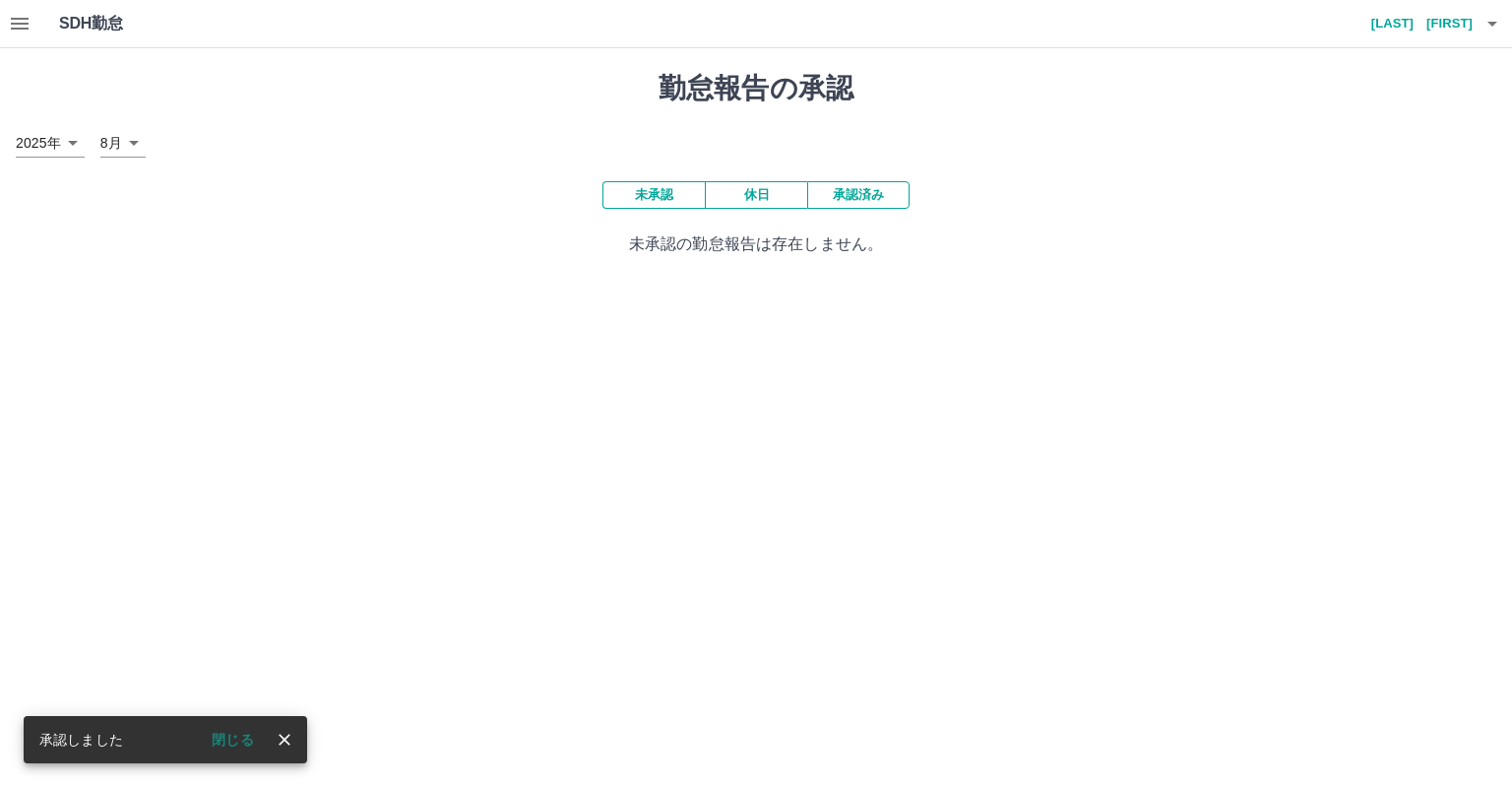 click on "承認済み" at bounding box center (858, 195) 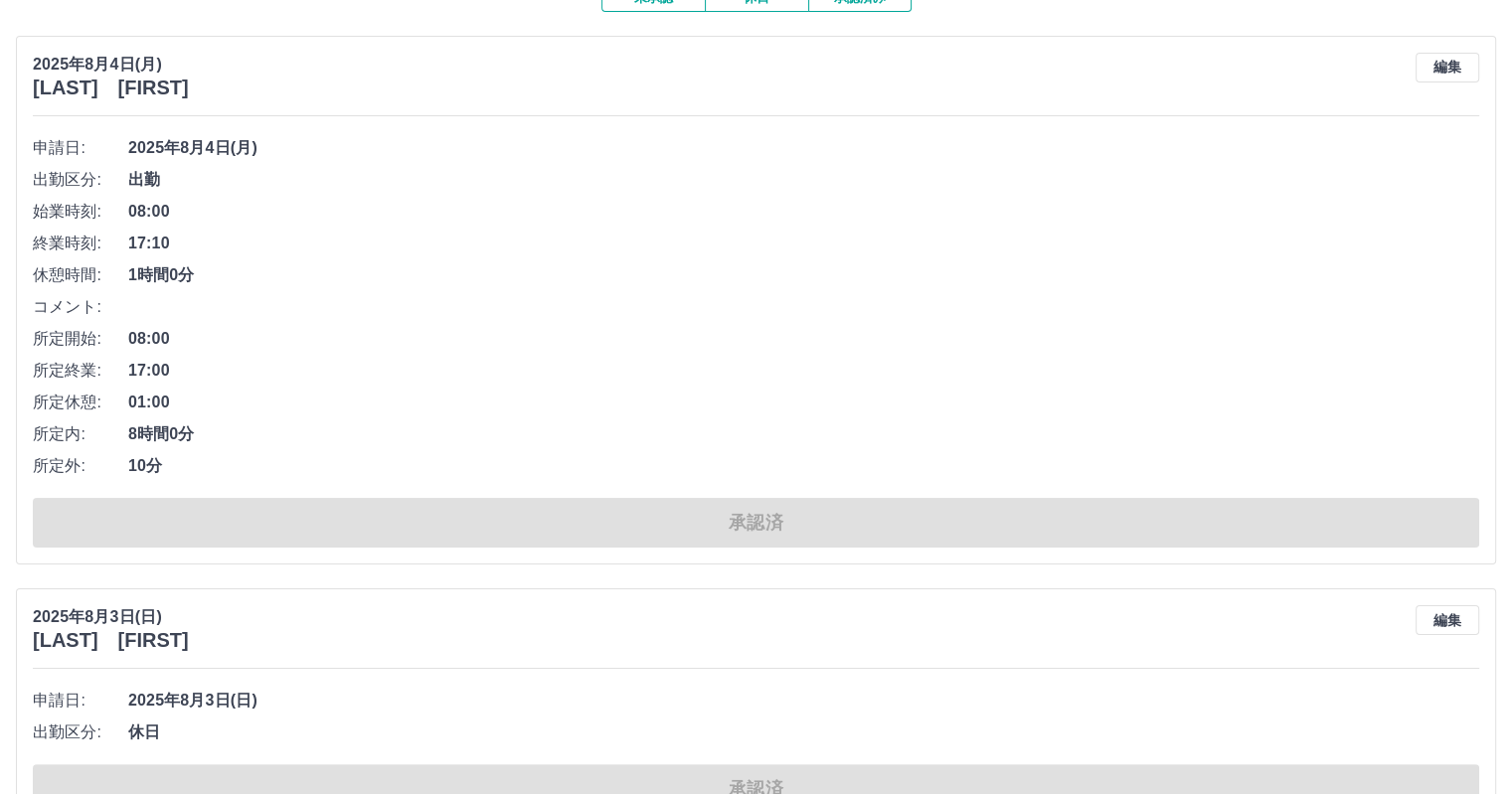 scroll, scrollTop: 0, scrollLeft: 0, axis: both 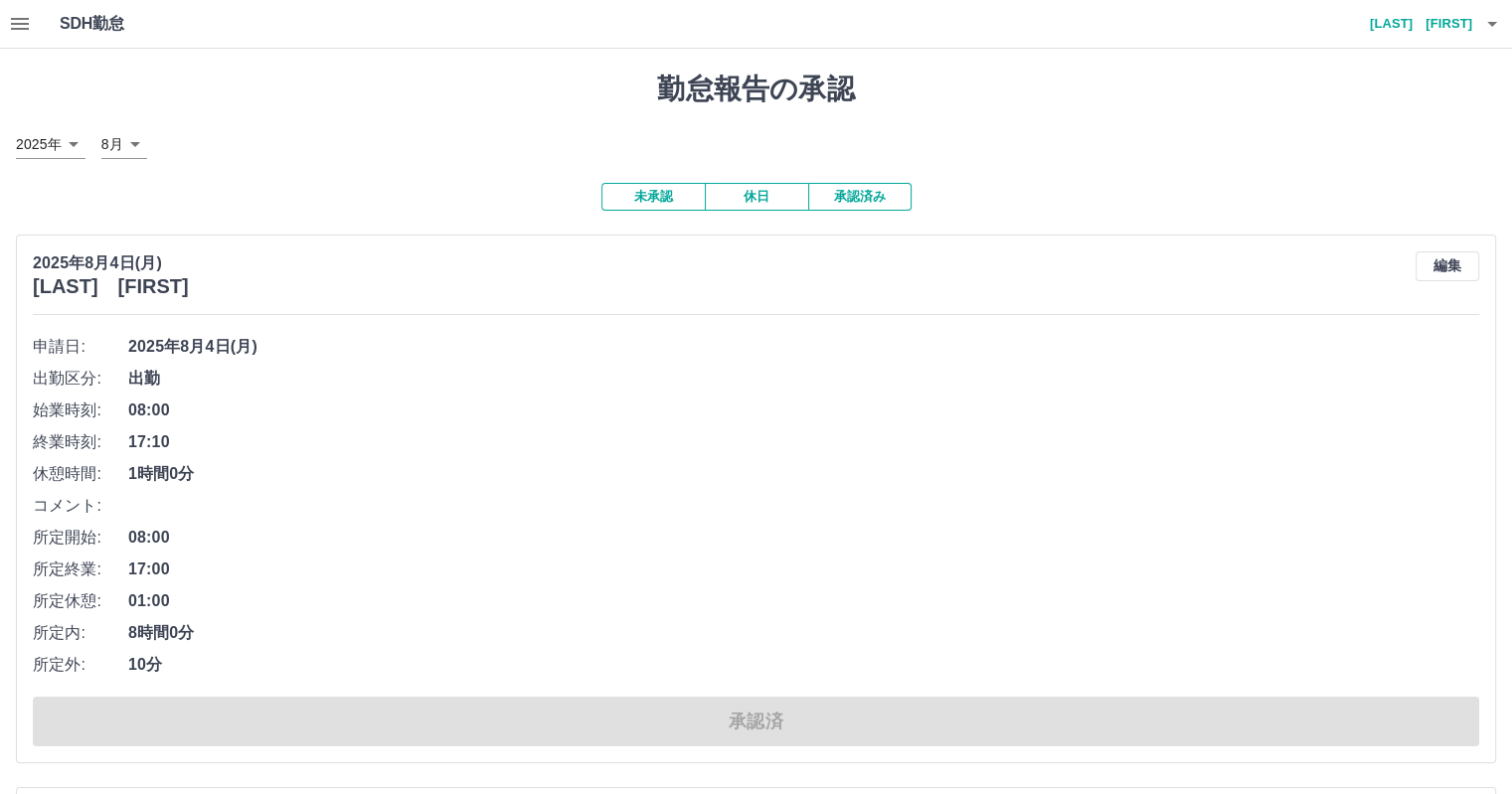 click on "SDH勤怠 [LAST]　[FIRST] 勤怠報告の承認 [YEAR]年 **** [MONTH]月 * 未承認 休日 承認済み [YEAR]年[MONTH]月[DAY]日(月) [LAST]　[FIRST] 編集 申請日: [YEAR]年[MONTH]月[DAY]日(月) 出勤区分: 出勤 始業時刻: 08:00 終業時刻: 17:10 休憩時間: 1時間0分 コメント: 所定開始: 08:00 所定終業: 17:00 所定休憩: 01:00 所定内: 8時間0分 所定外: 10分 承認済 [YEAR]年[MONTH]月[DAY]日(日) [LAST]　[FIRST] 編集 申請日: [YEAR]年[MONTH]月[DAY]日(日) 出勤区分: 休日 承認済 [YEAR]年[MONTH]月[DAY]日(土) [LAST]　[FIRST] 編集 申請日: [YEAR]年[MONTH]月[DAY]日(土) 出勤区分: 休日 承認済 [YEAR]年[MONTH]月[DAY]日(金) [LAST]　[FIRST] 編集 申請日: [YEAR]年[MONTH]月[DAY]日(金) 出勤区分: 出勤 始業時刻: 07:20 終業時刻: 17:00 休憩時間: 1時間0分 コメント: 残業00:40 所定開始: 07:20 所定終業: 16:20 所定休憩: 01:00 所定内: 8時間0分 所定外: 40分 承認済 [YEAR]年[MONTH]月[DAY]日(金) [LAST]　[FIRST] 編集 申請日: [YEAR]年[MONTH]月[DAY]日(金) 出勤区分: 出勤 始業時刻: 08:00 17:10" at bounding box center (756, 1442) 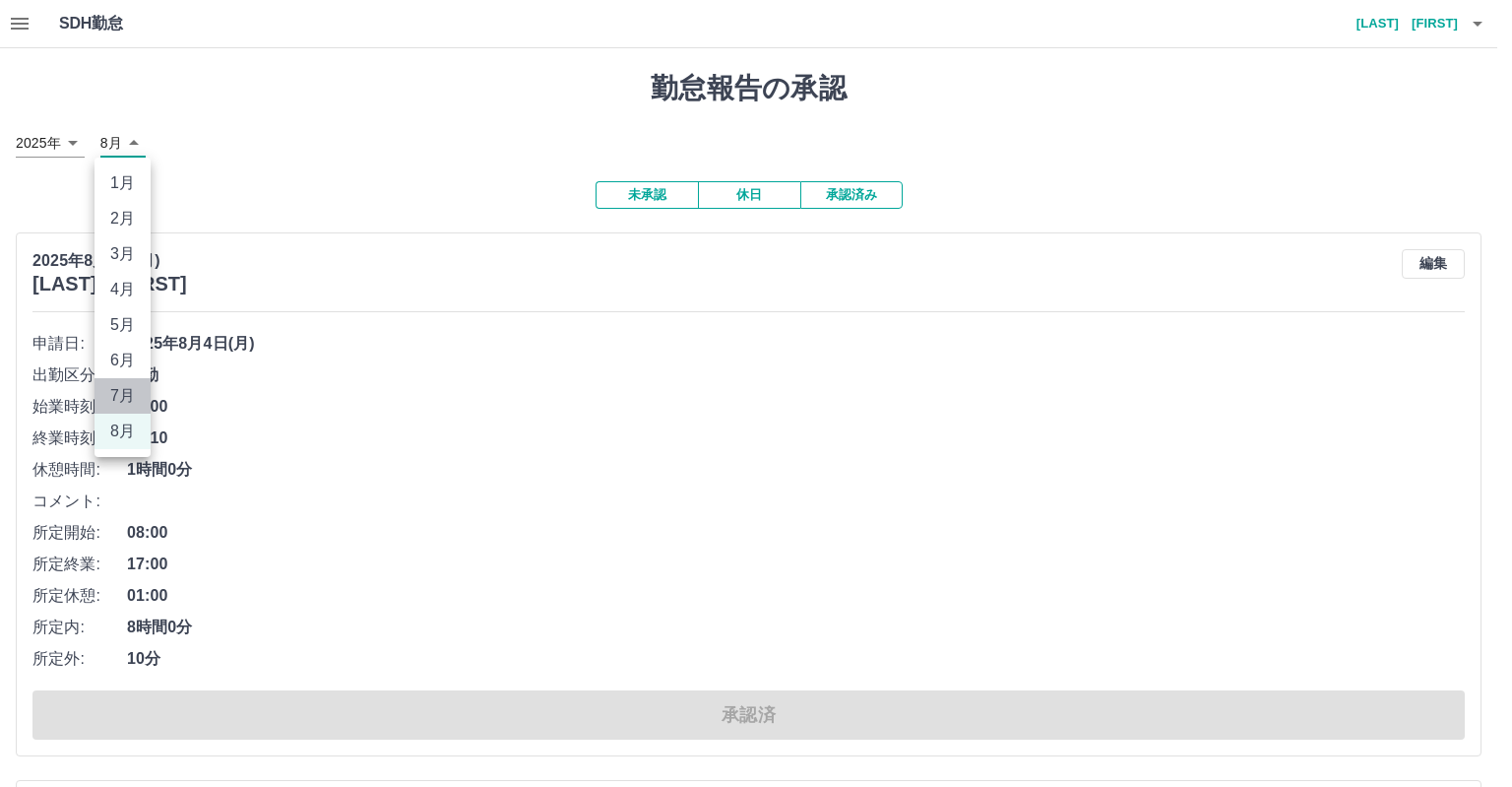 click on "7月" at bounding box center [122, 396] 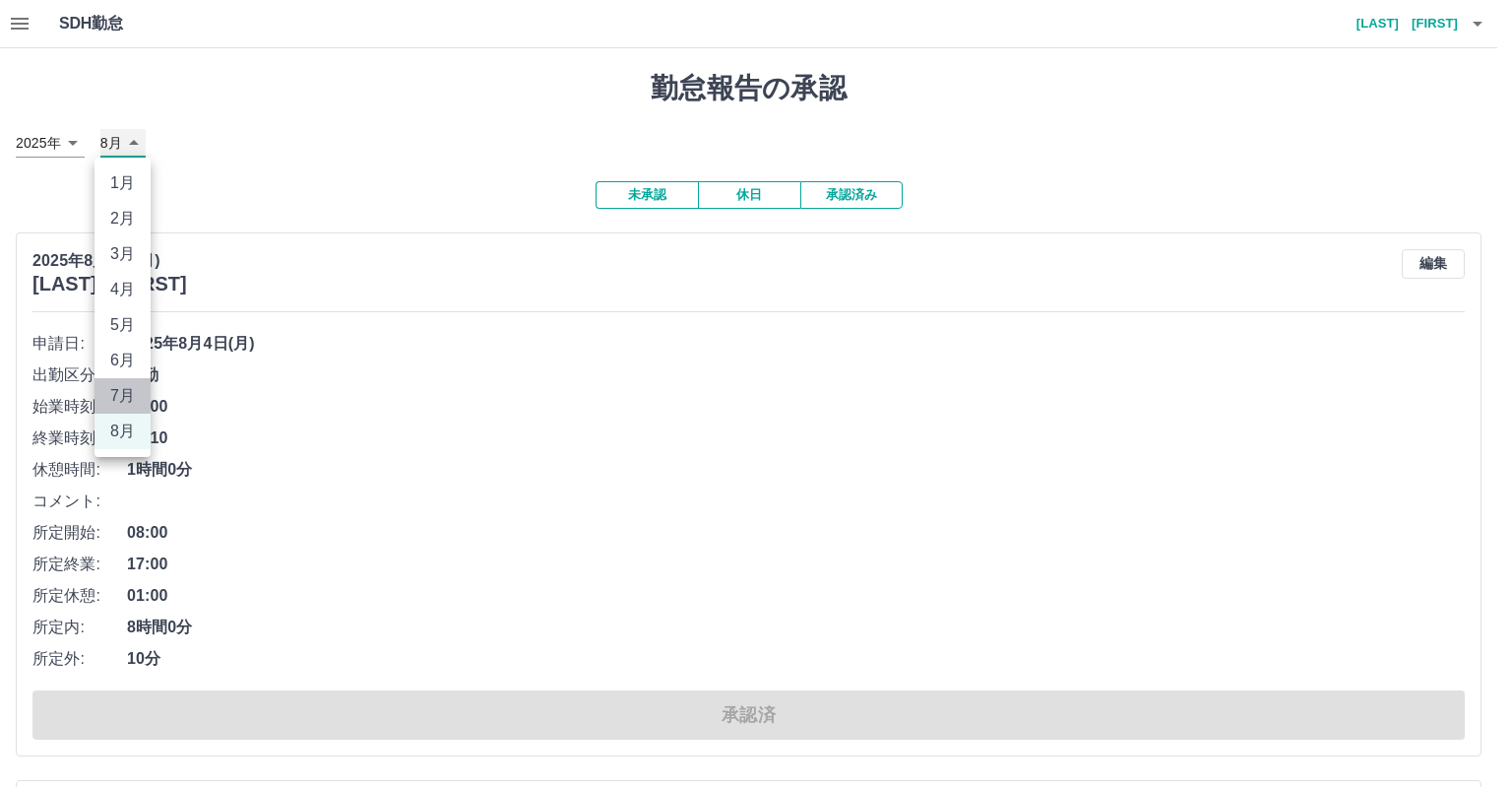 type on "*" 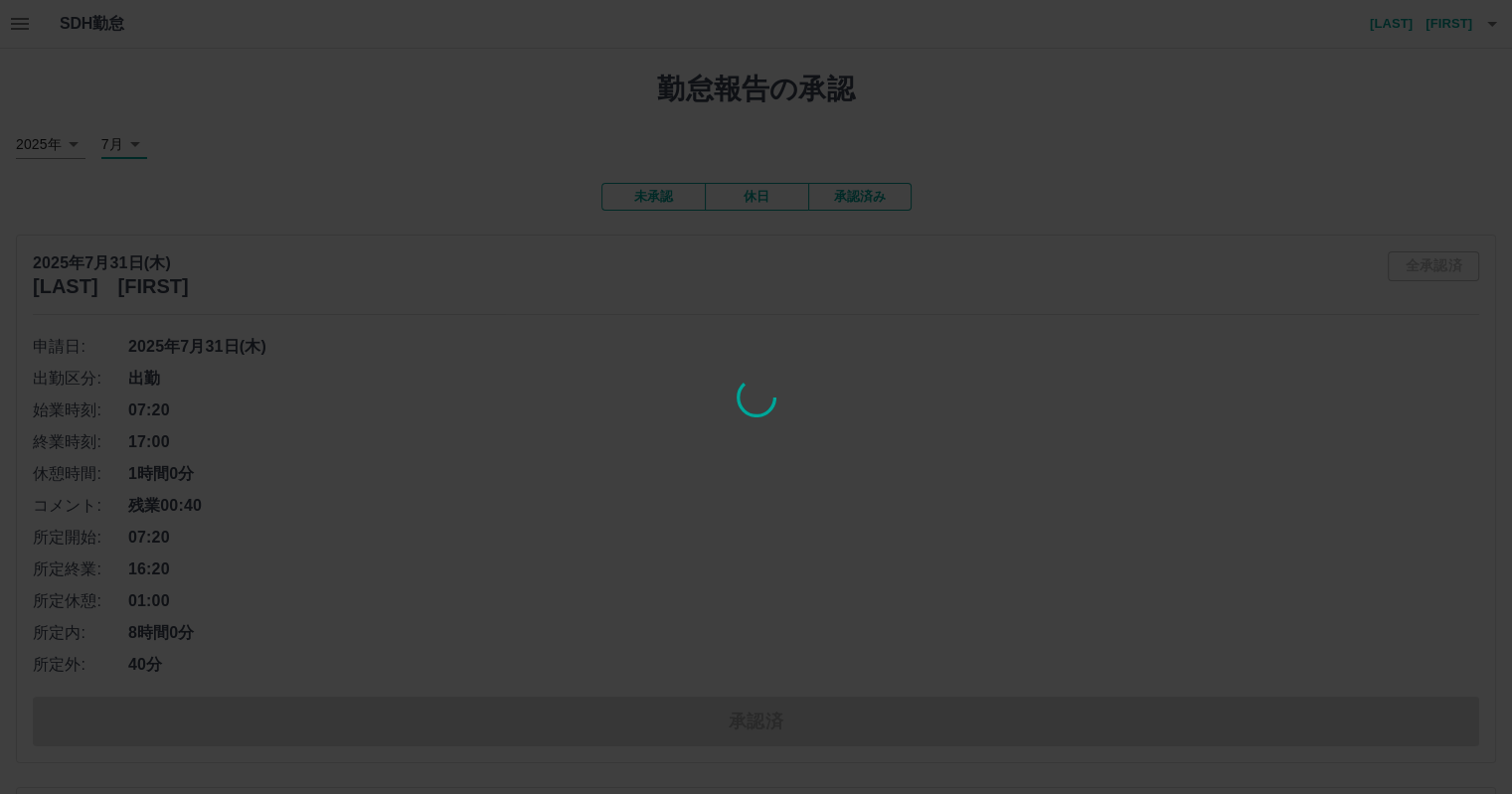click at bounding box center [756, 397] 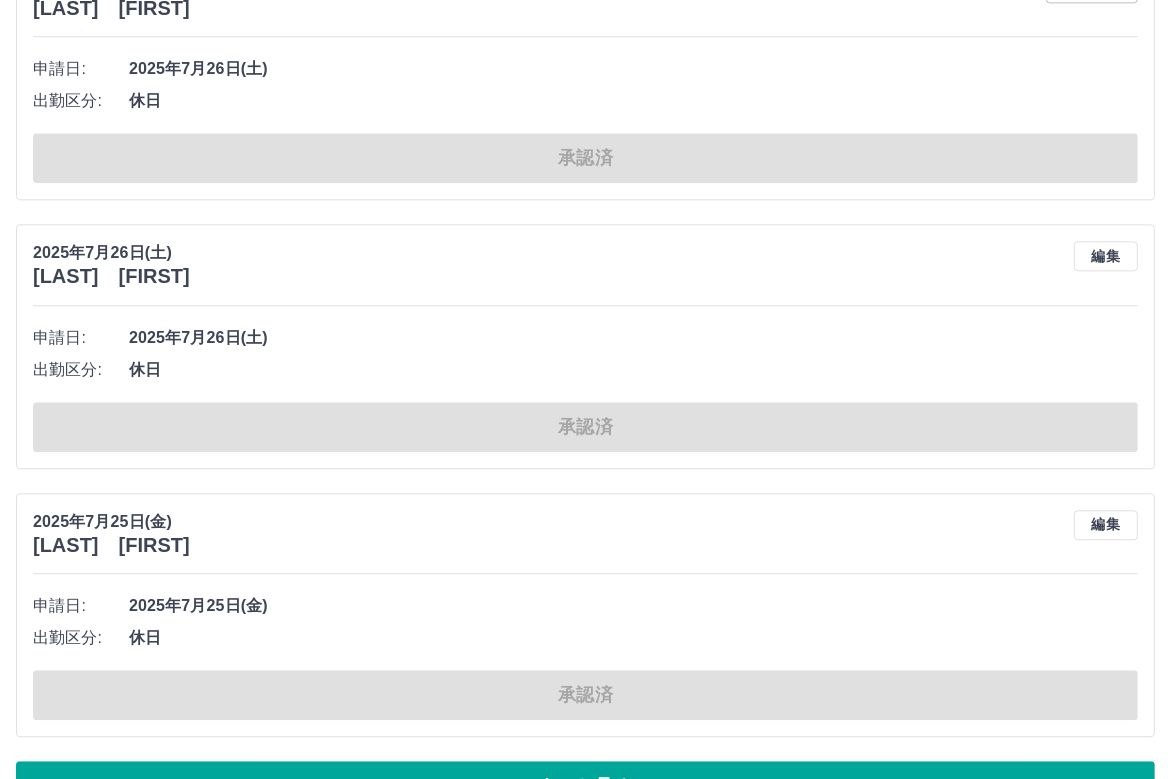 scroll, scrollTop: 9585, scrollLeft: 0, axis: vertical 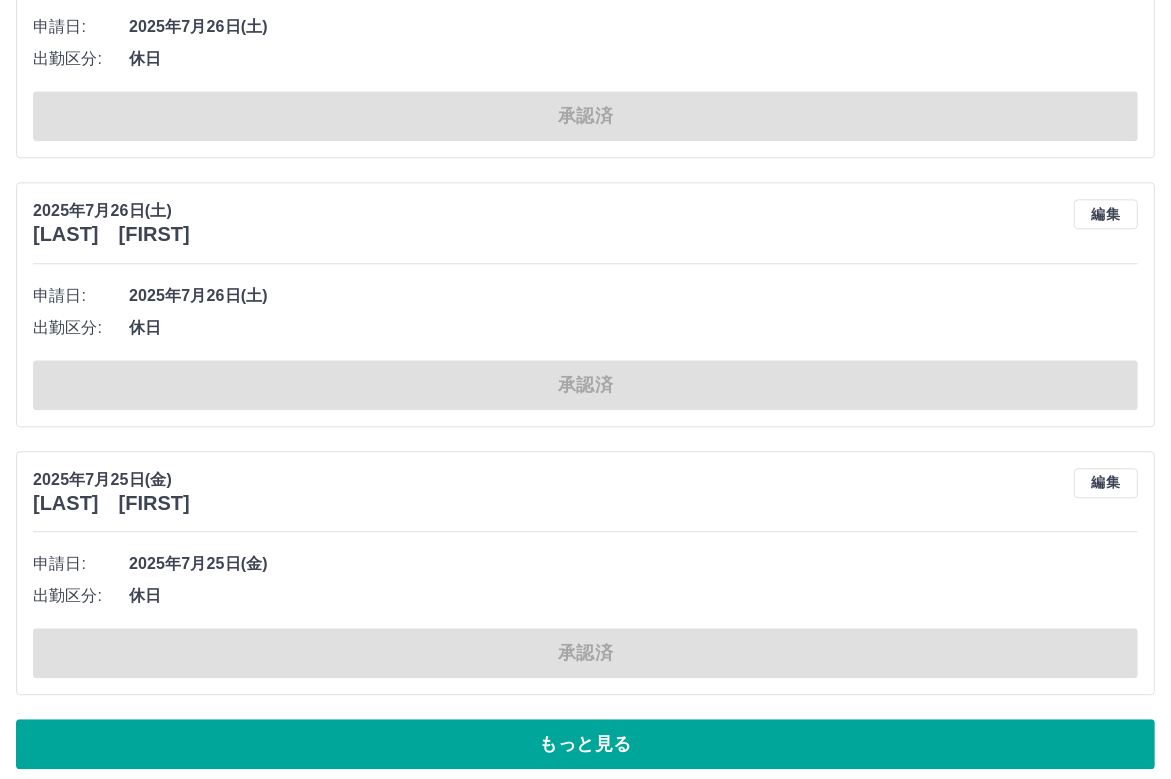 drag, startPoint x: 662, startPoint y: 730, endPoint x: 636, endPoint y: 703, distance: 37.48333 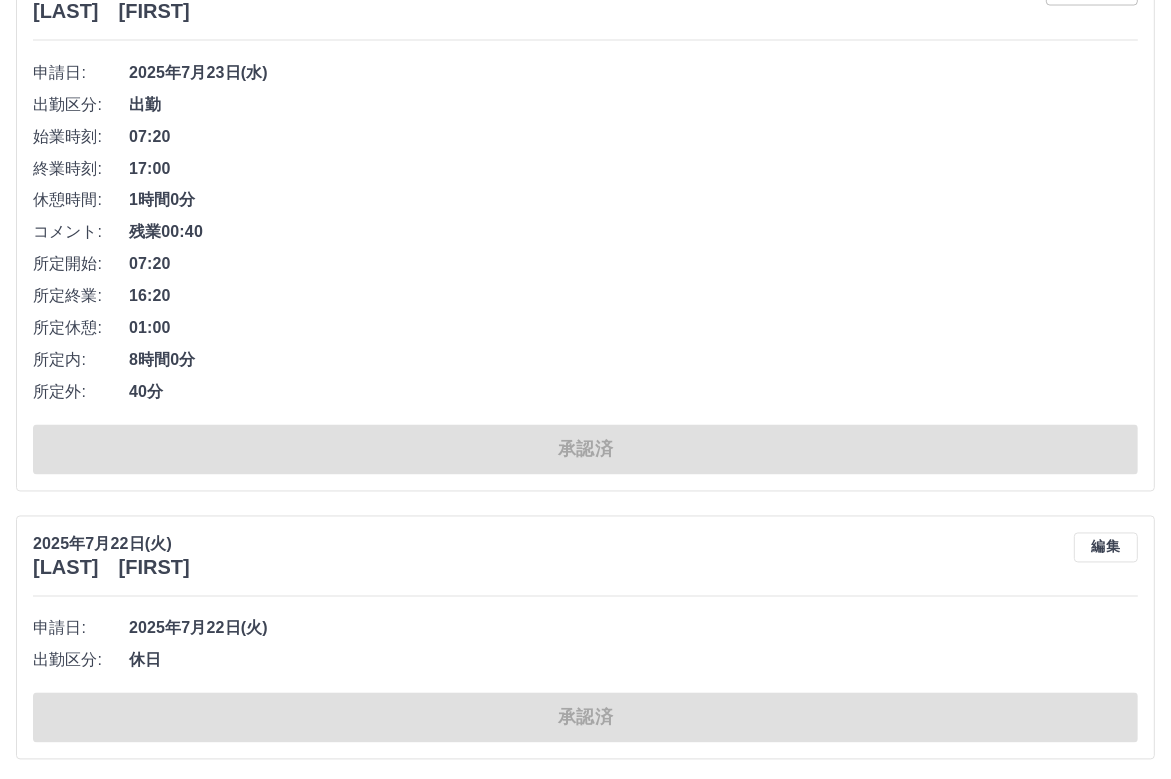 scroll, scrollTop: 14485, scrollLeft: 0, axis: vertical 